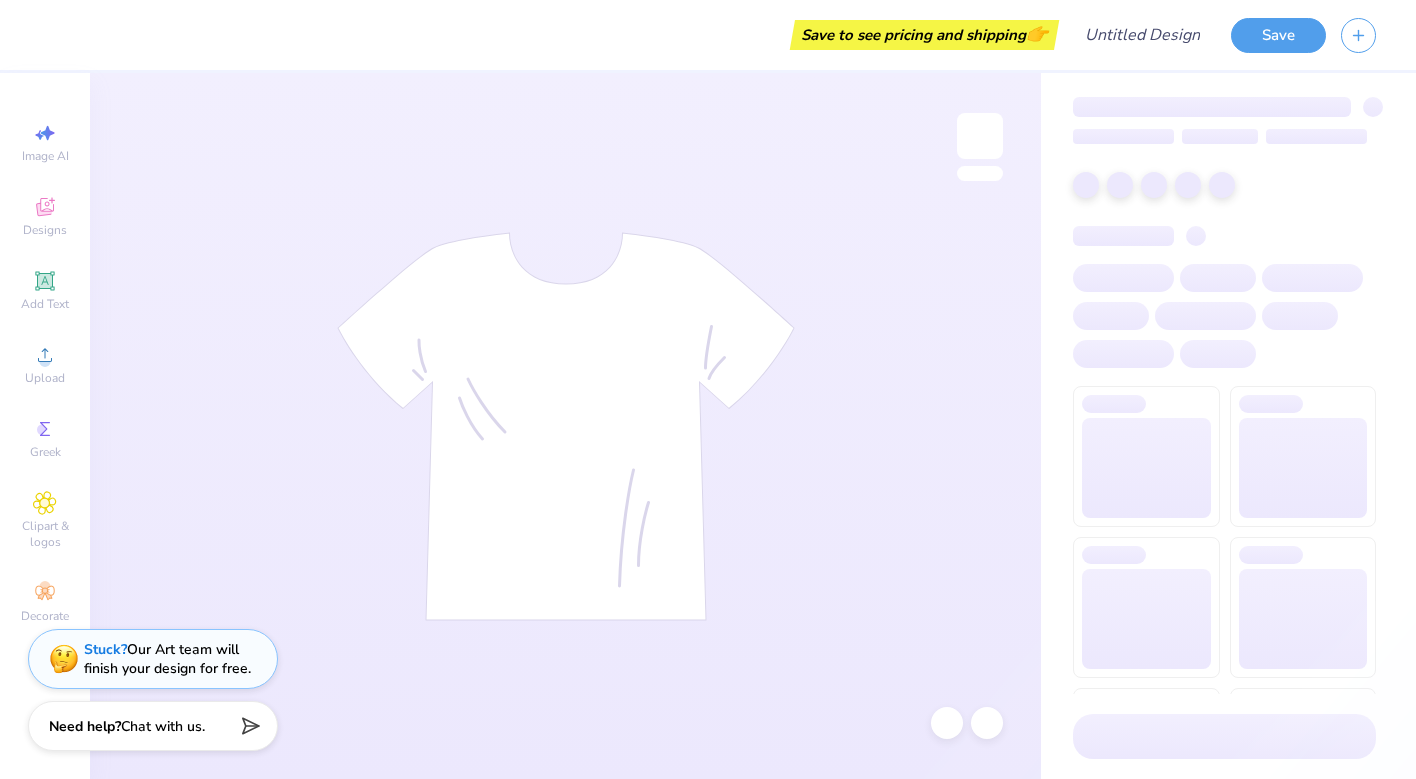 scroll, scrollTop: 0, scrollLeft: 0, axis: both 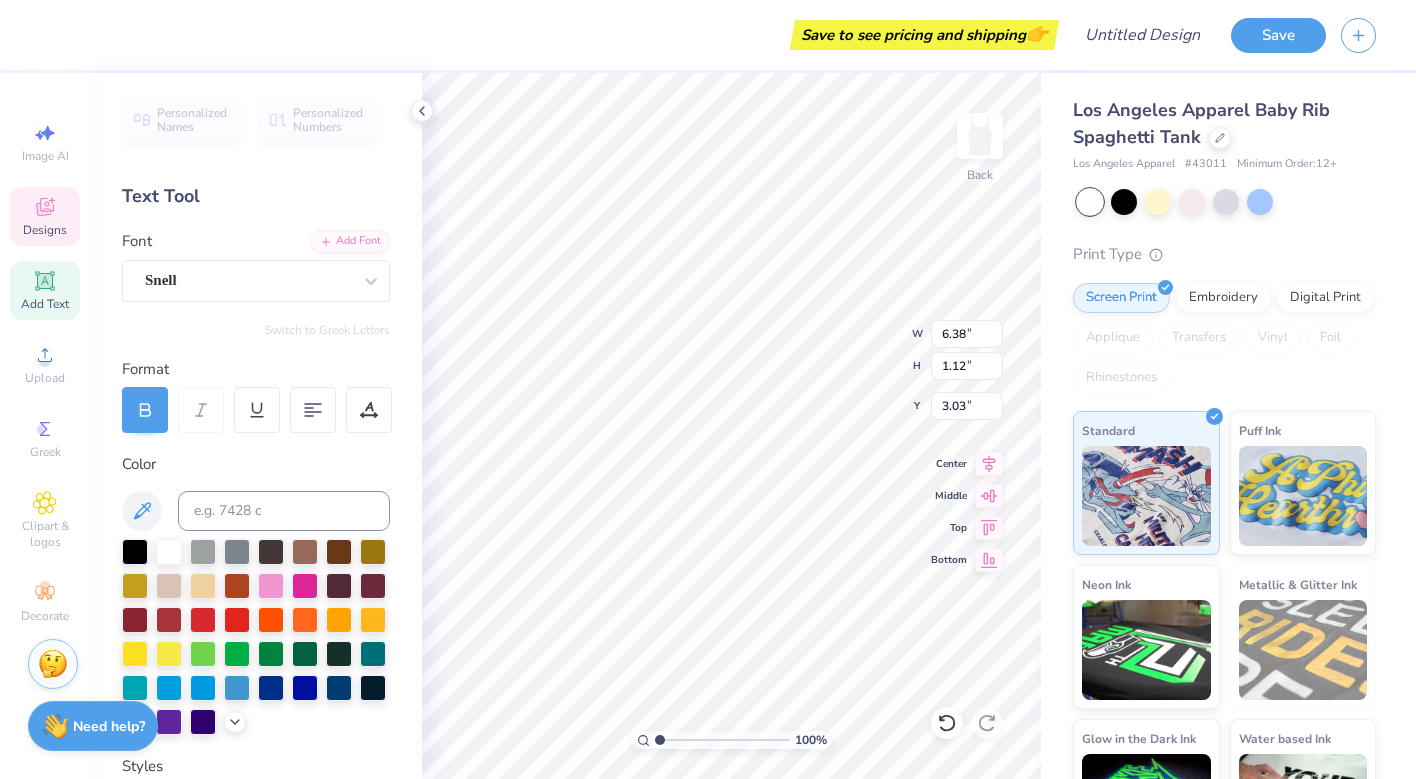 type on "D" 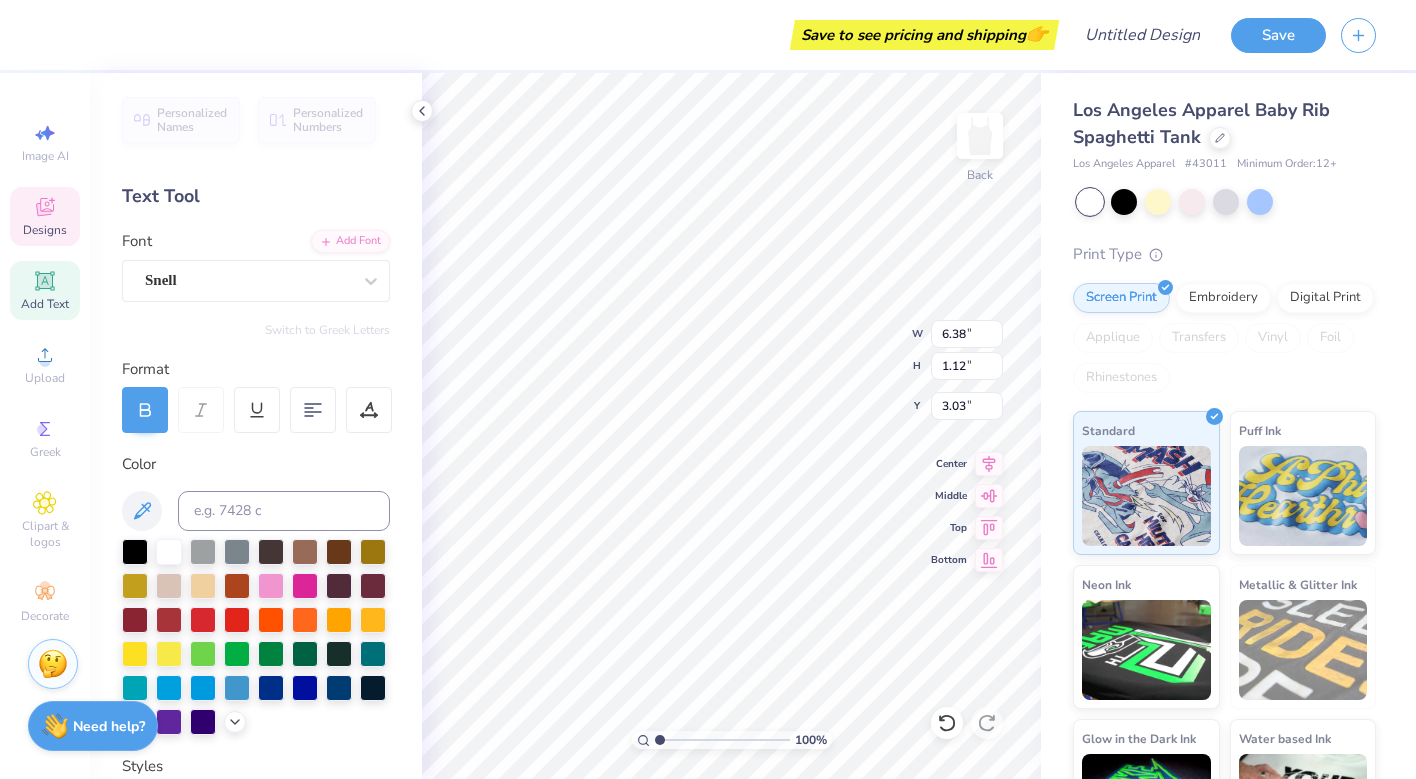 type on "1.31" 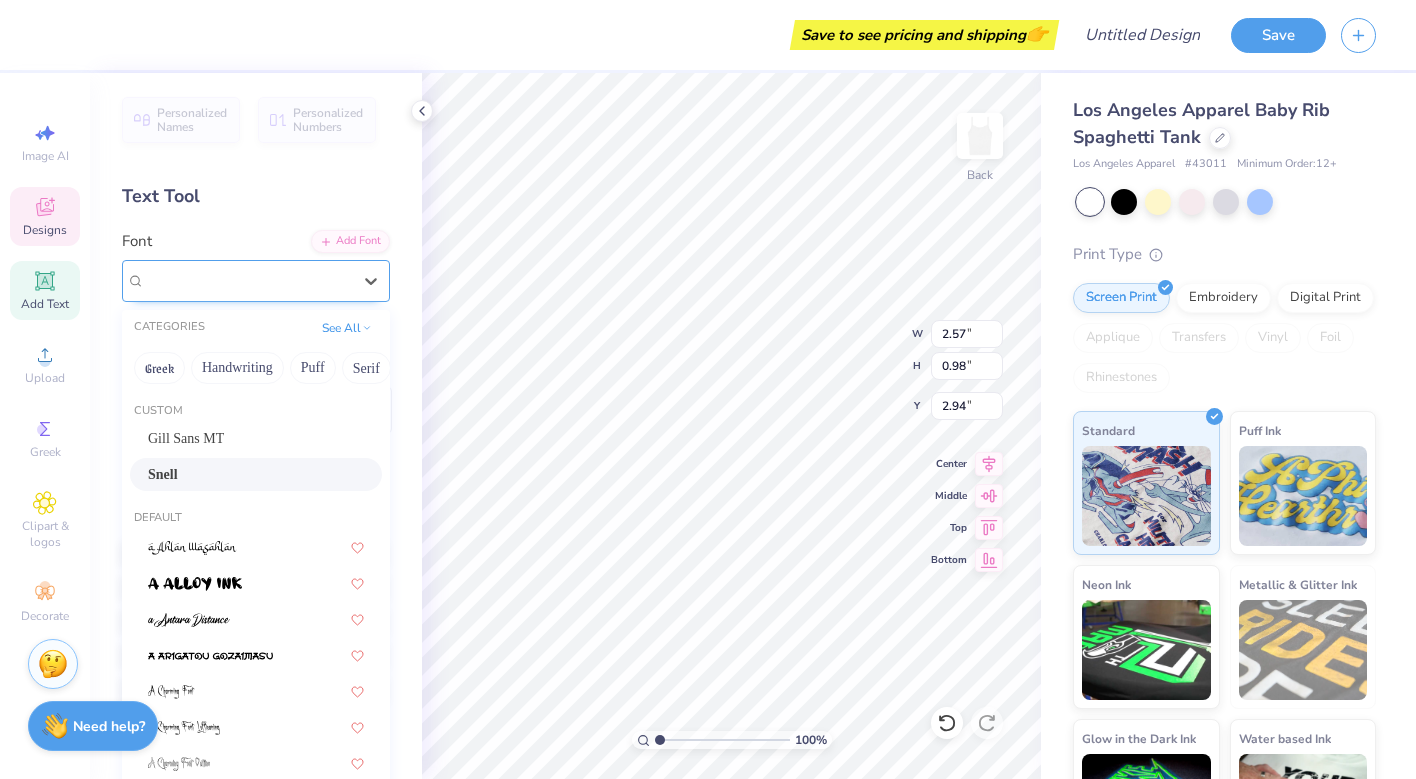 click on "Snell" at bounding box center (248, 280) 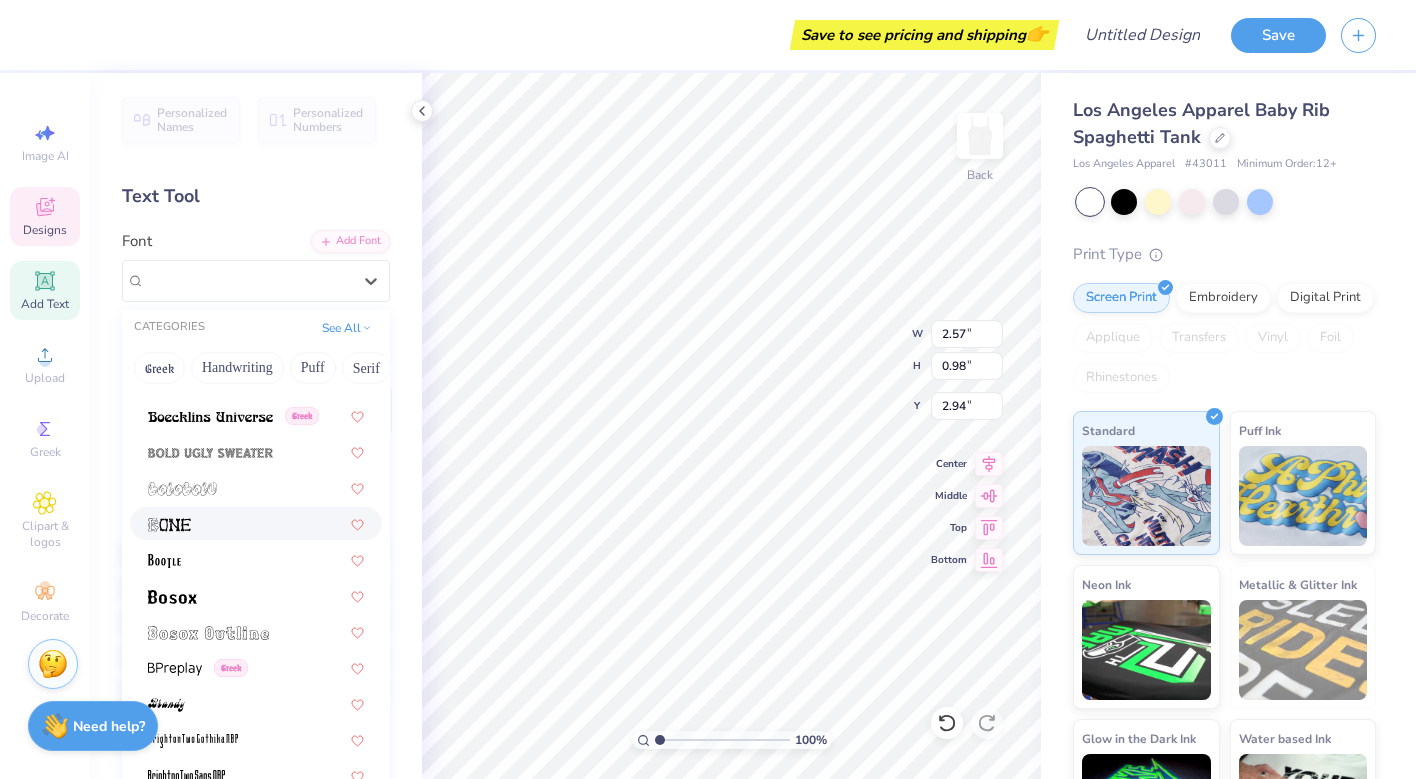 scroll, scrollTop: 1285, scrollLeft: 0, axis: vertical 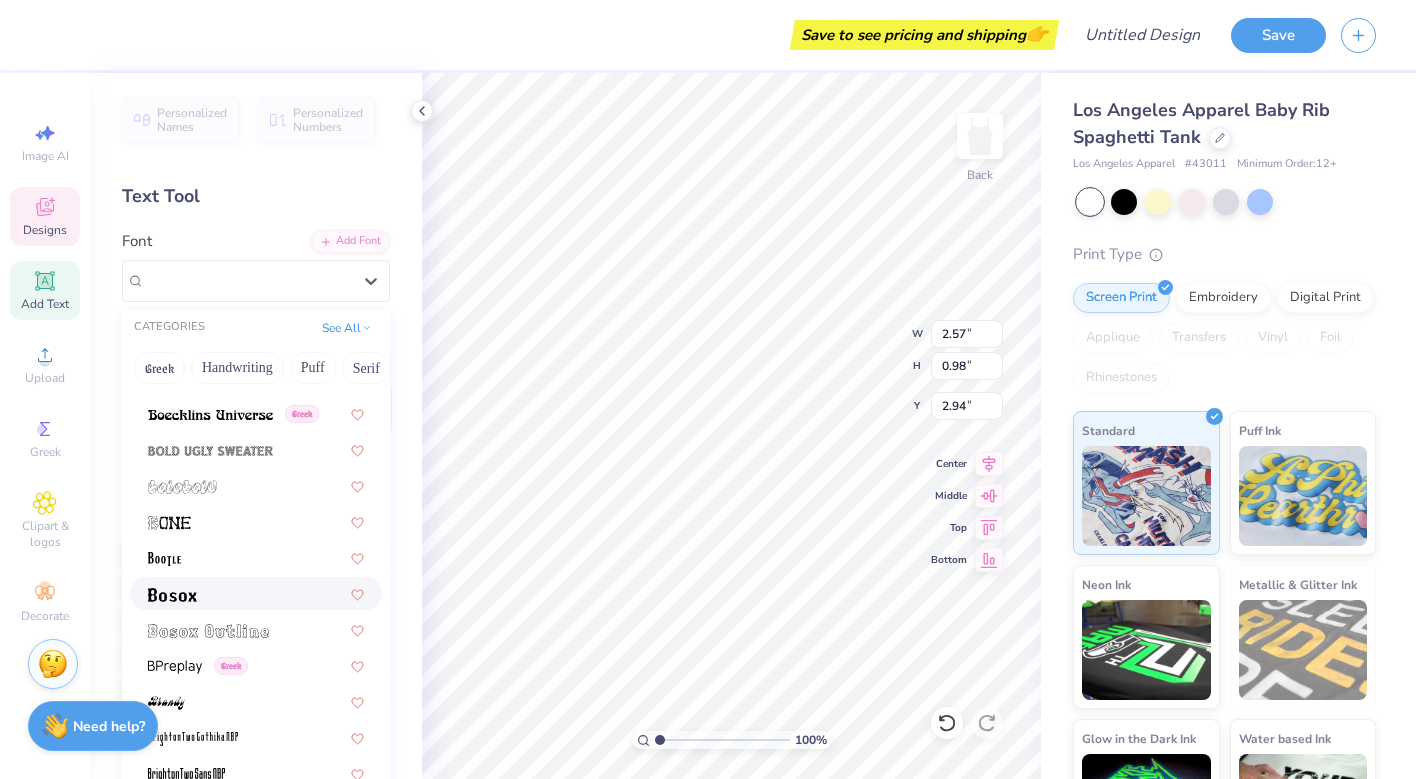 click at bounding box center [256, 593] 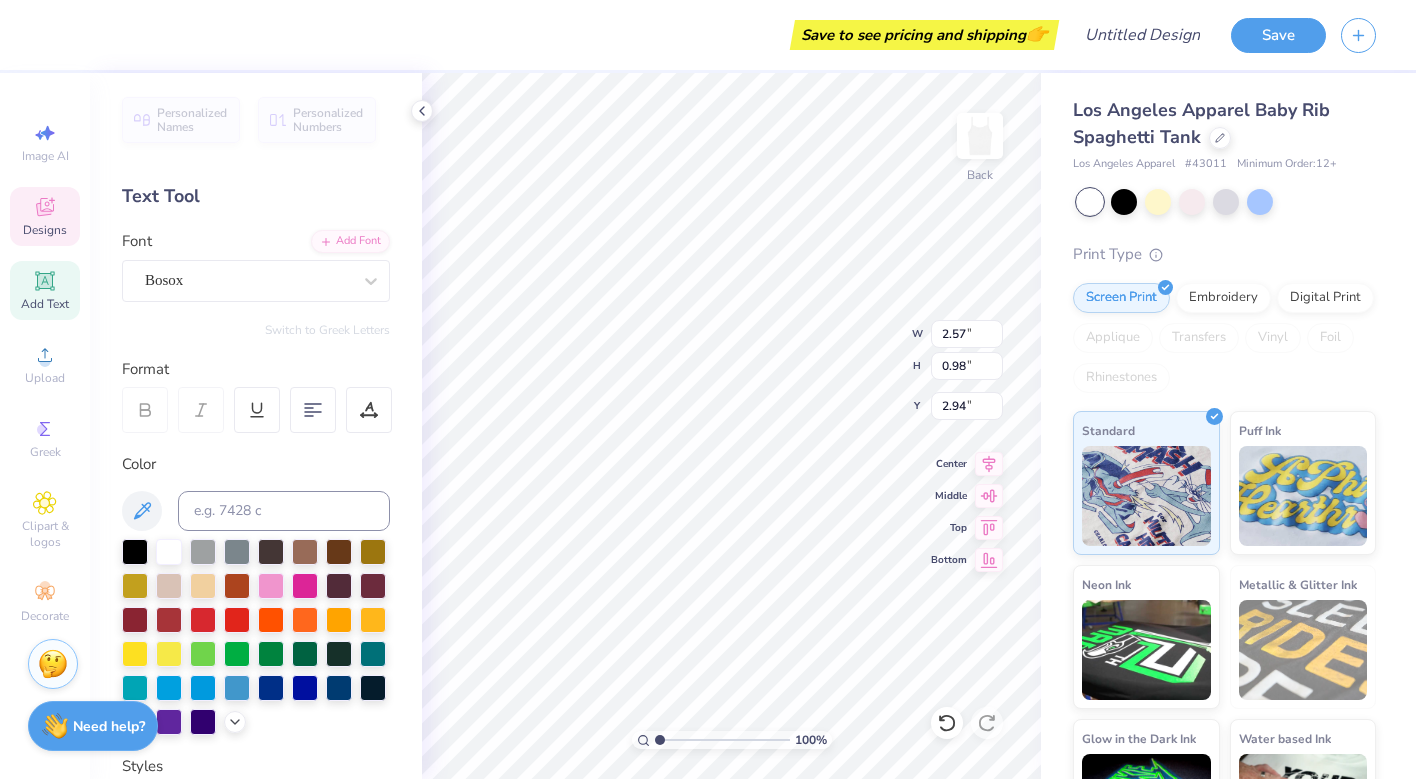 type on "2.26" 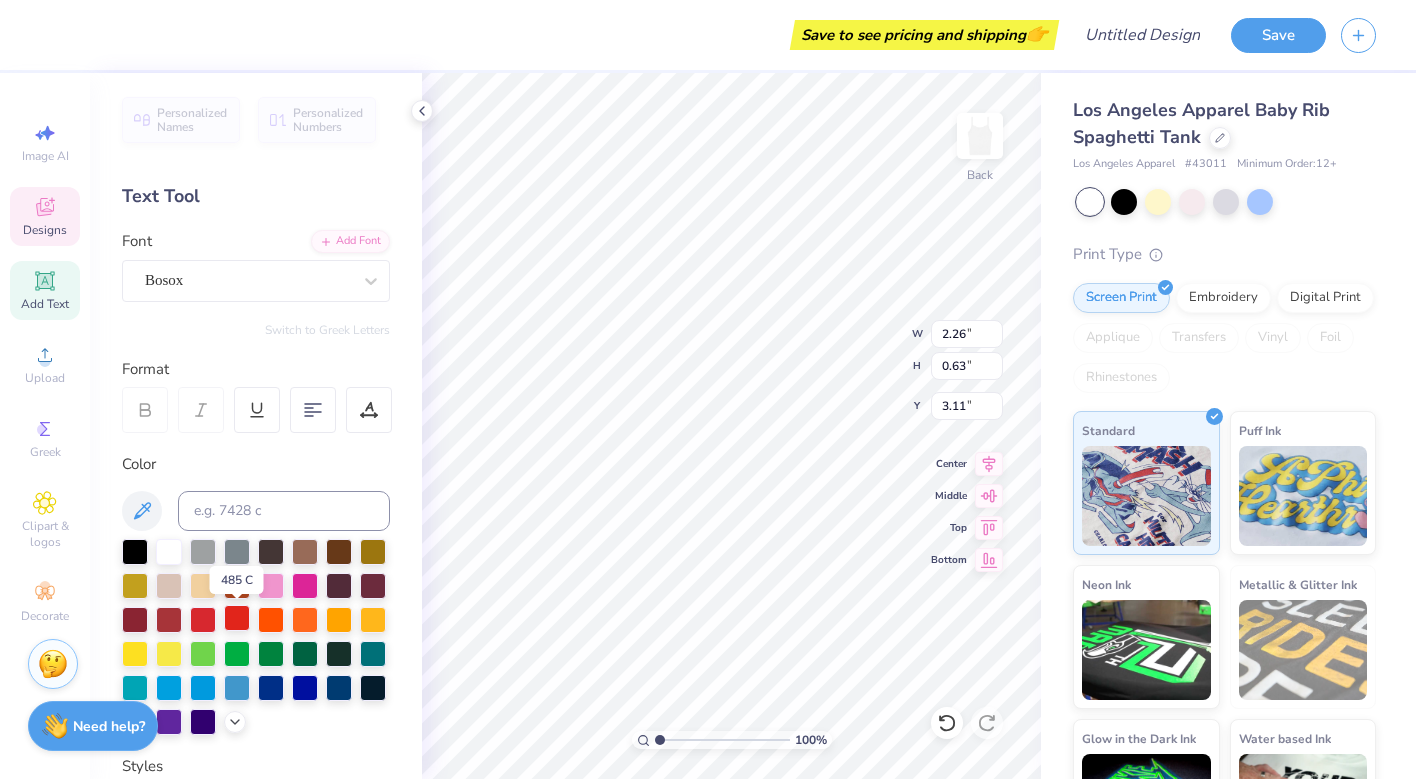 click at bounding box center (237, 618) 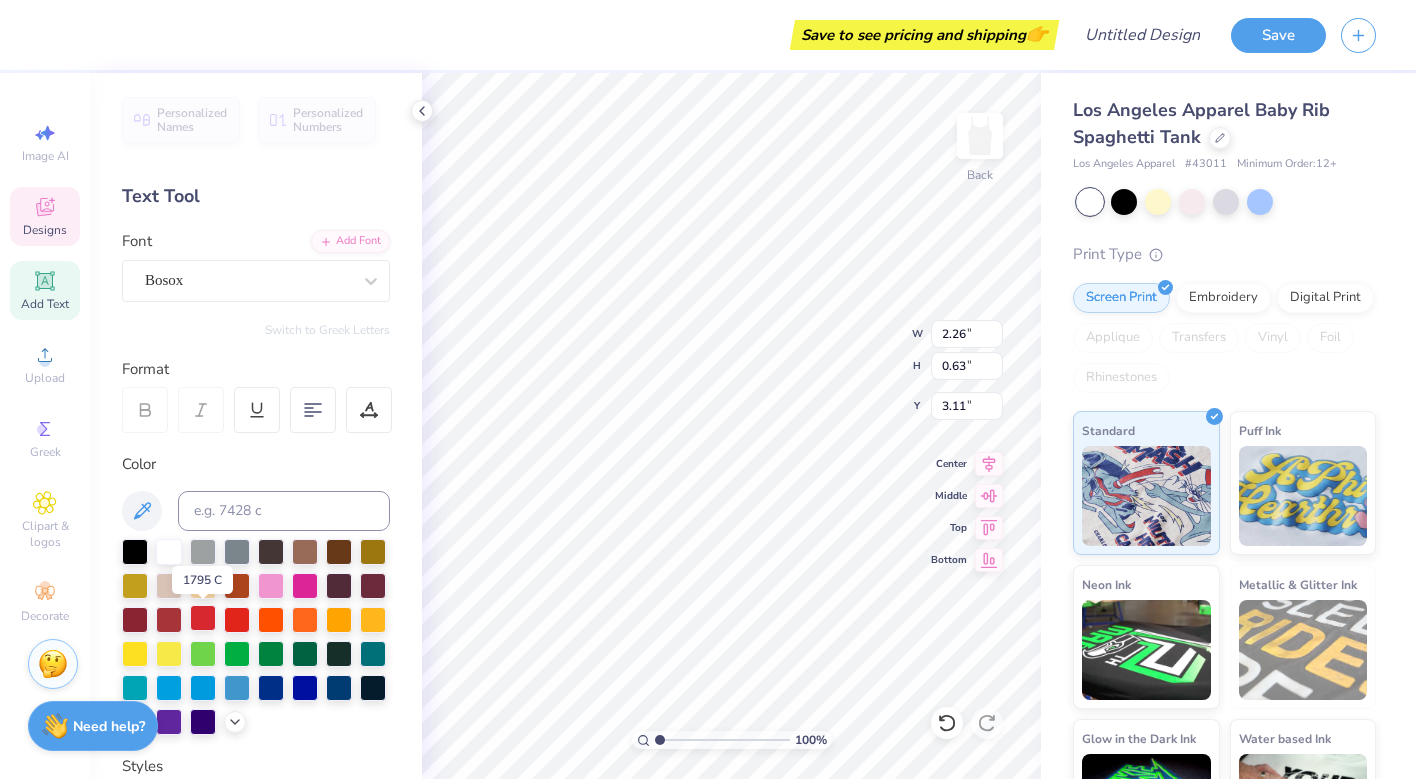 click at bounding box center (203, 618) 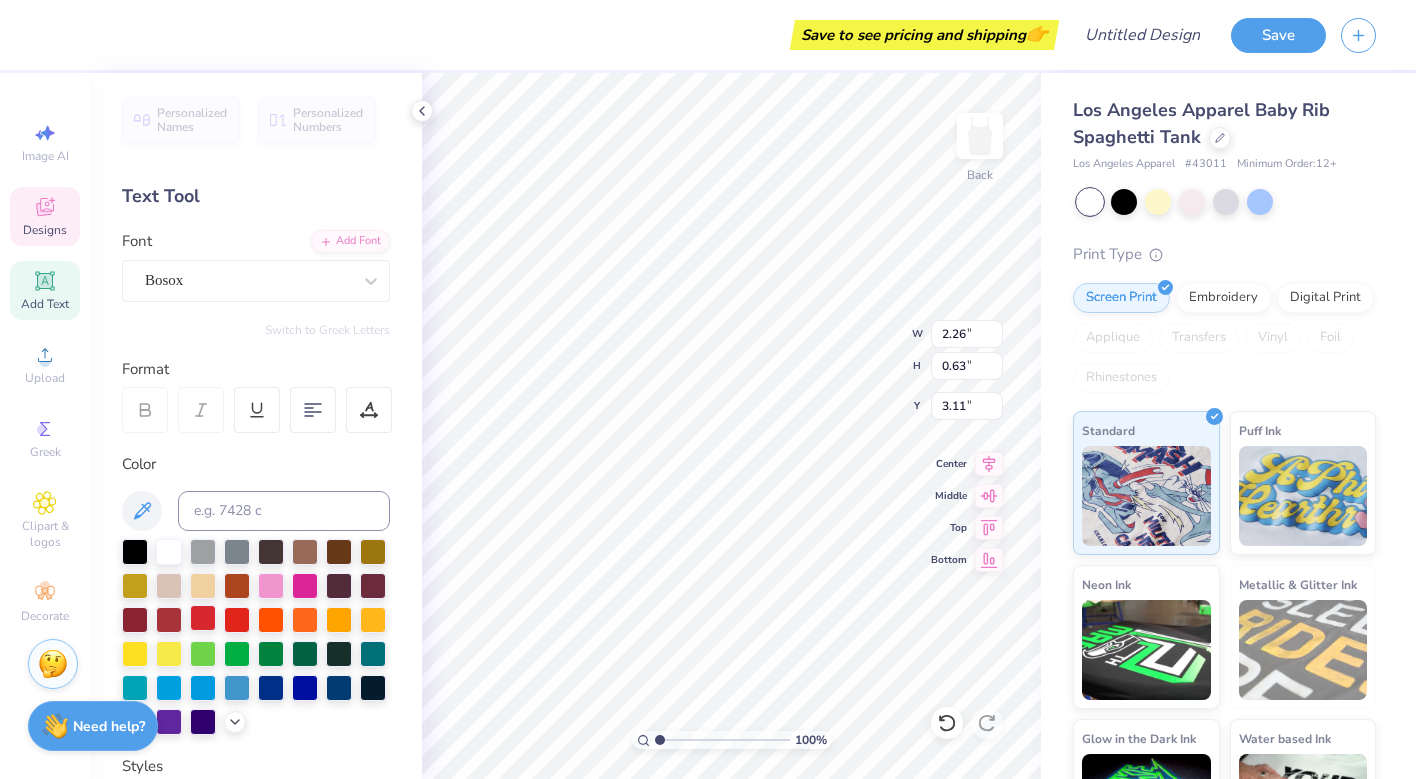 click at bounding box center [203, 618] 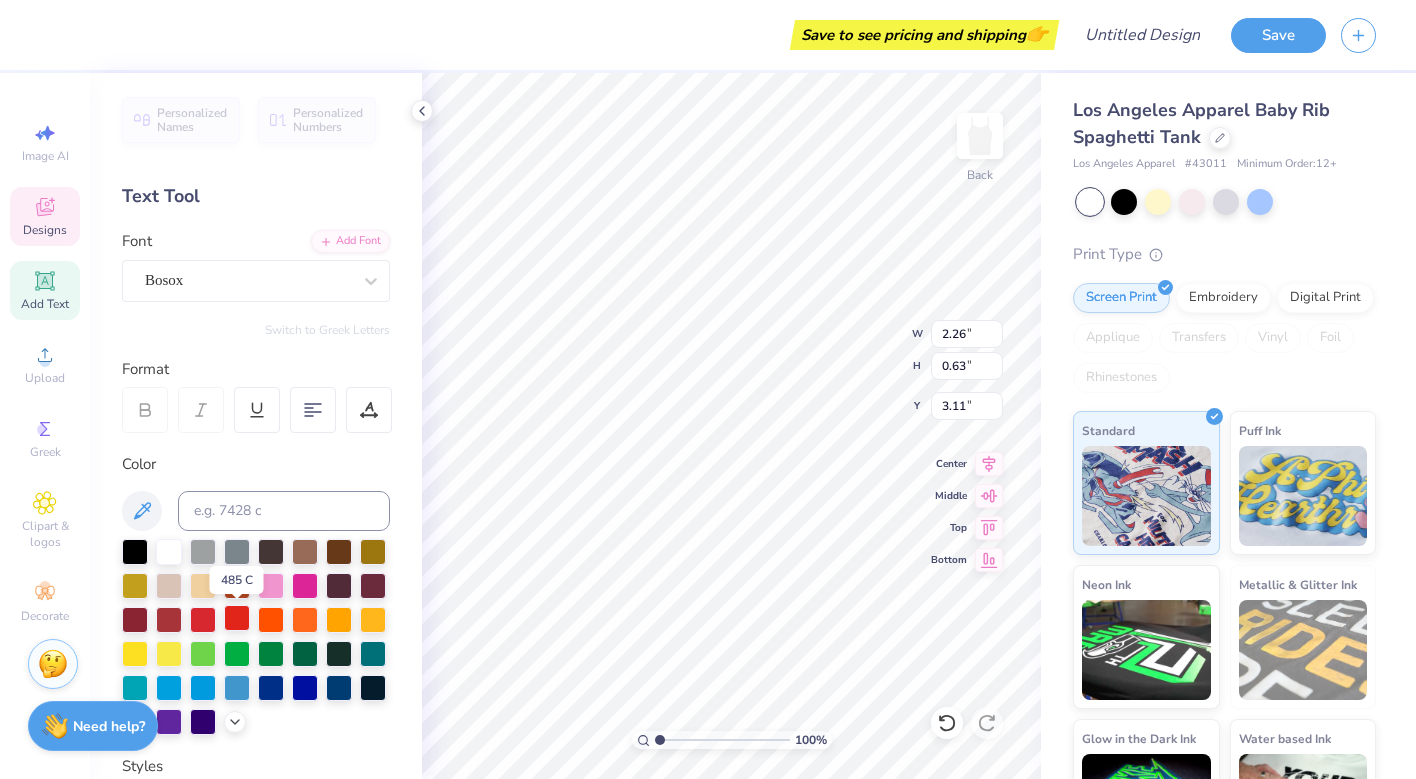click at bounding box center [237, 618] 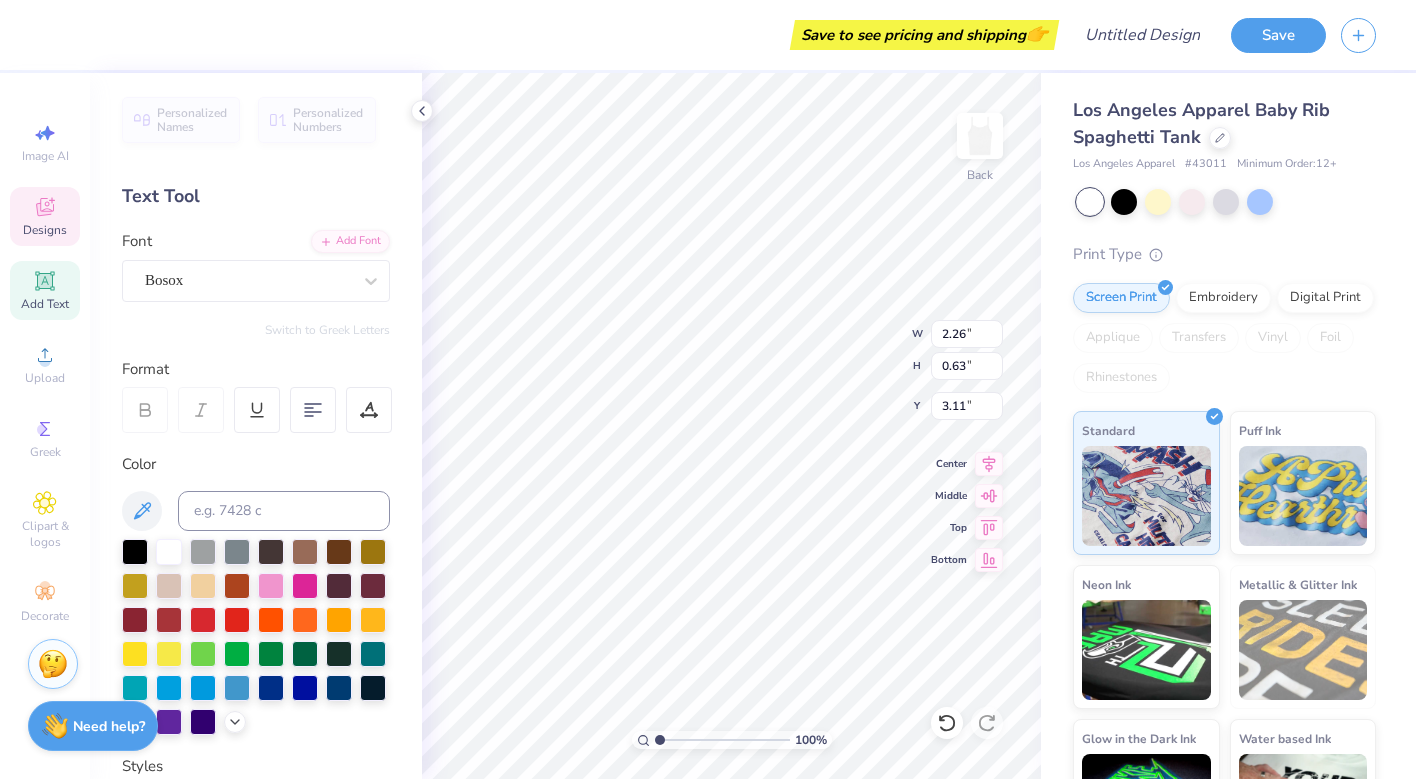 type on "4.43" 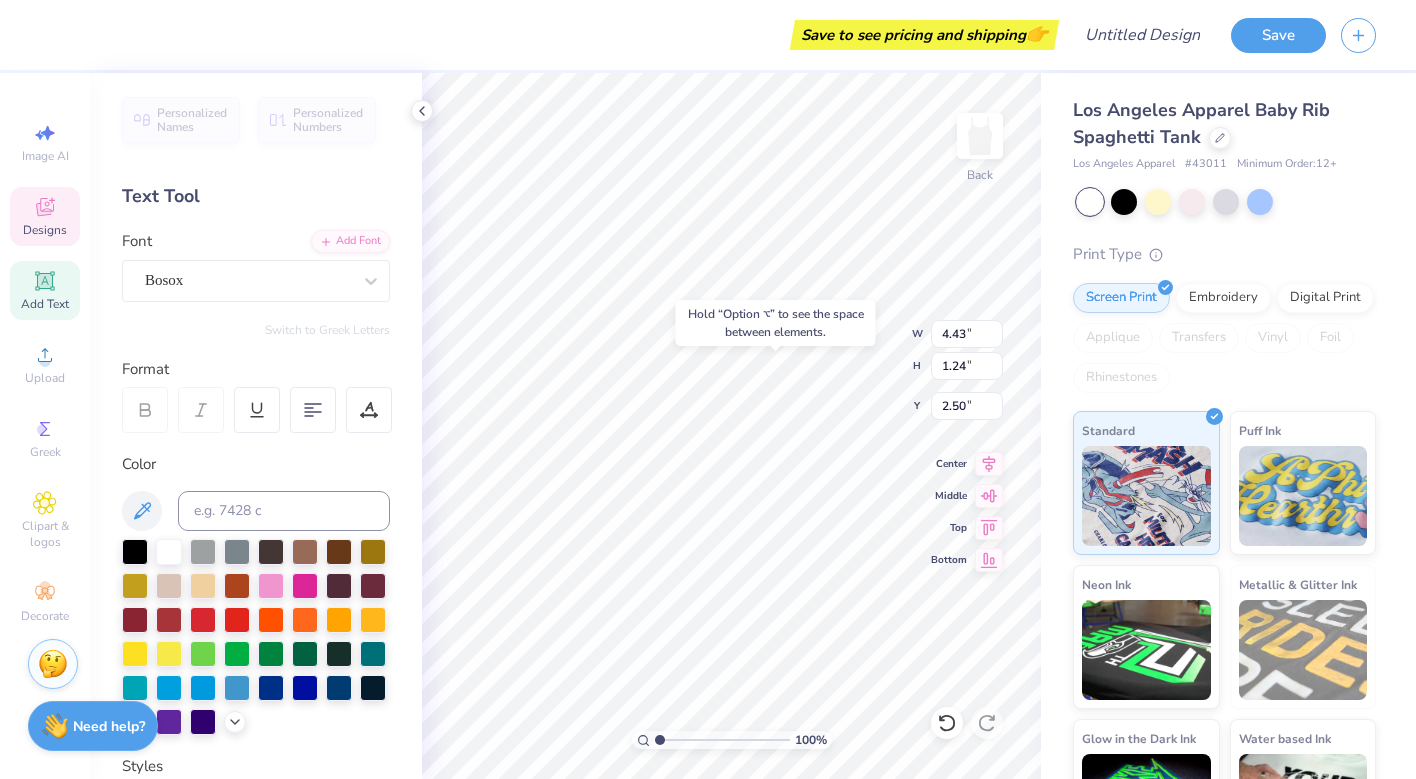 type on "2.12" 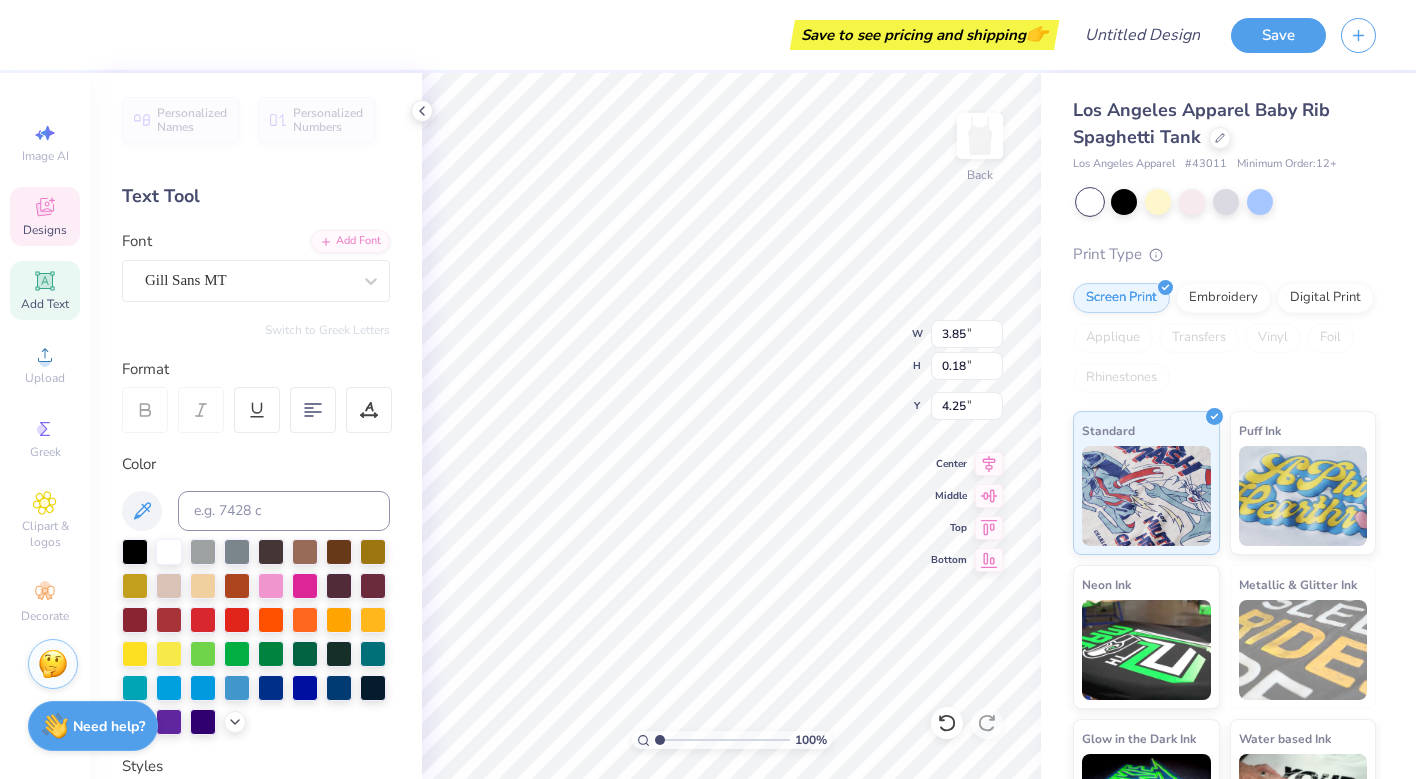 scroll, scrollTop: 0, scrollLeft: 9, axis: horizontal 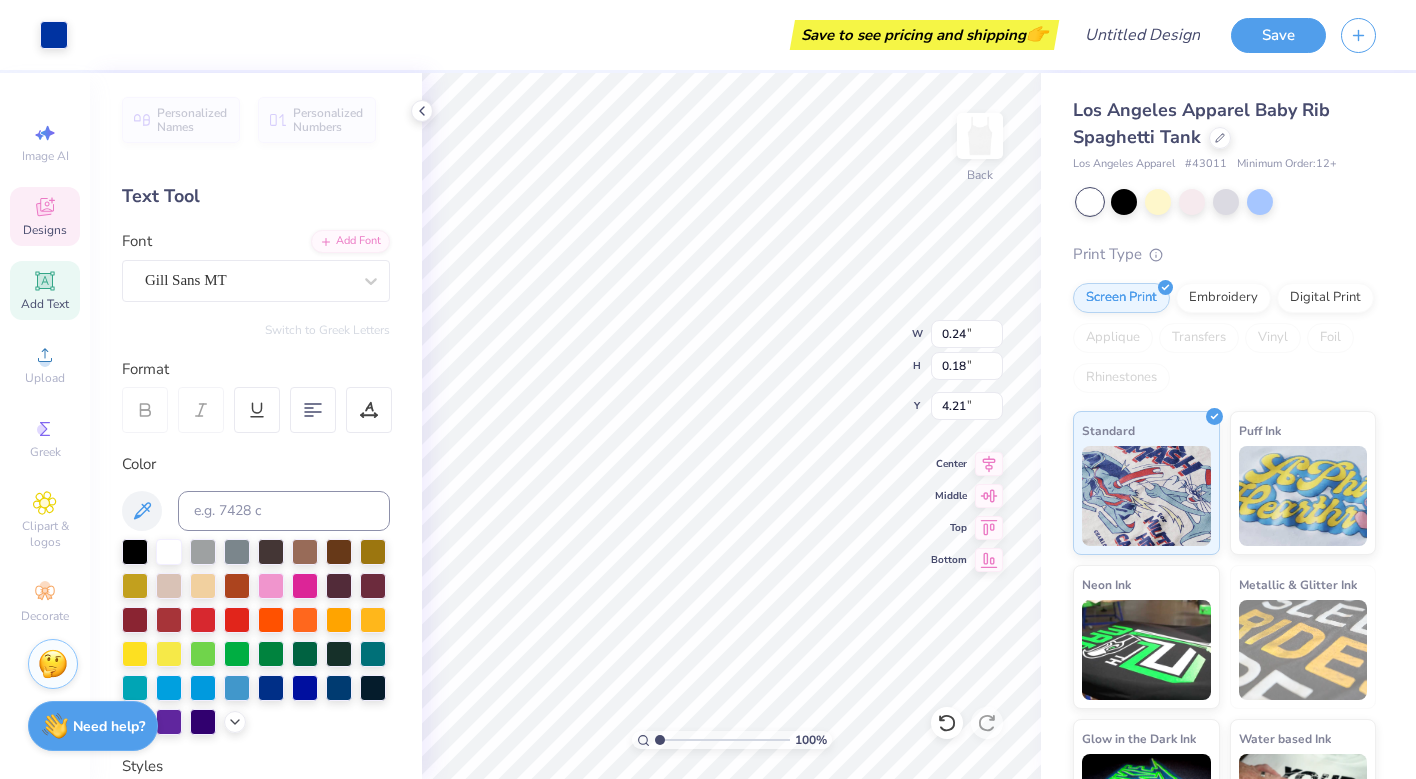 type on "4.24" 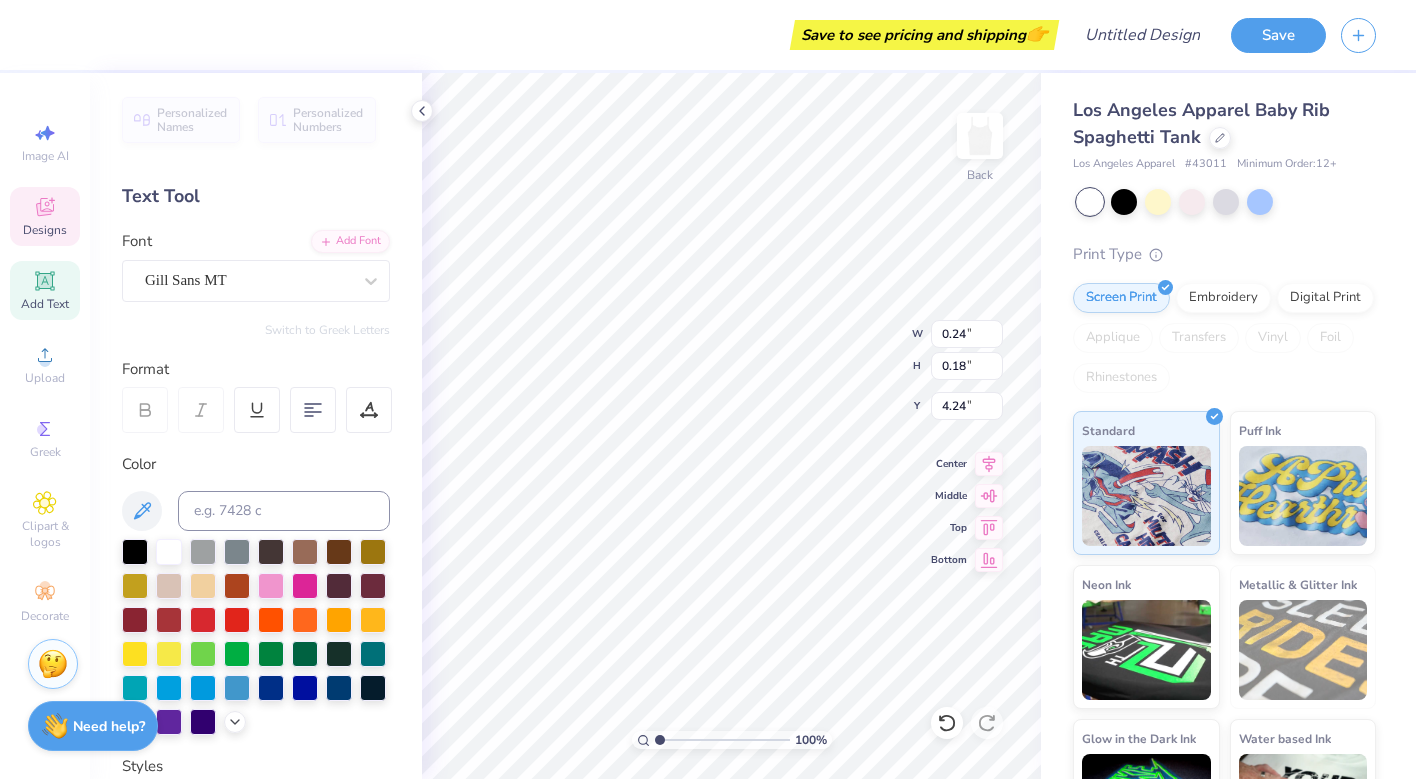 type on "1.16" 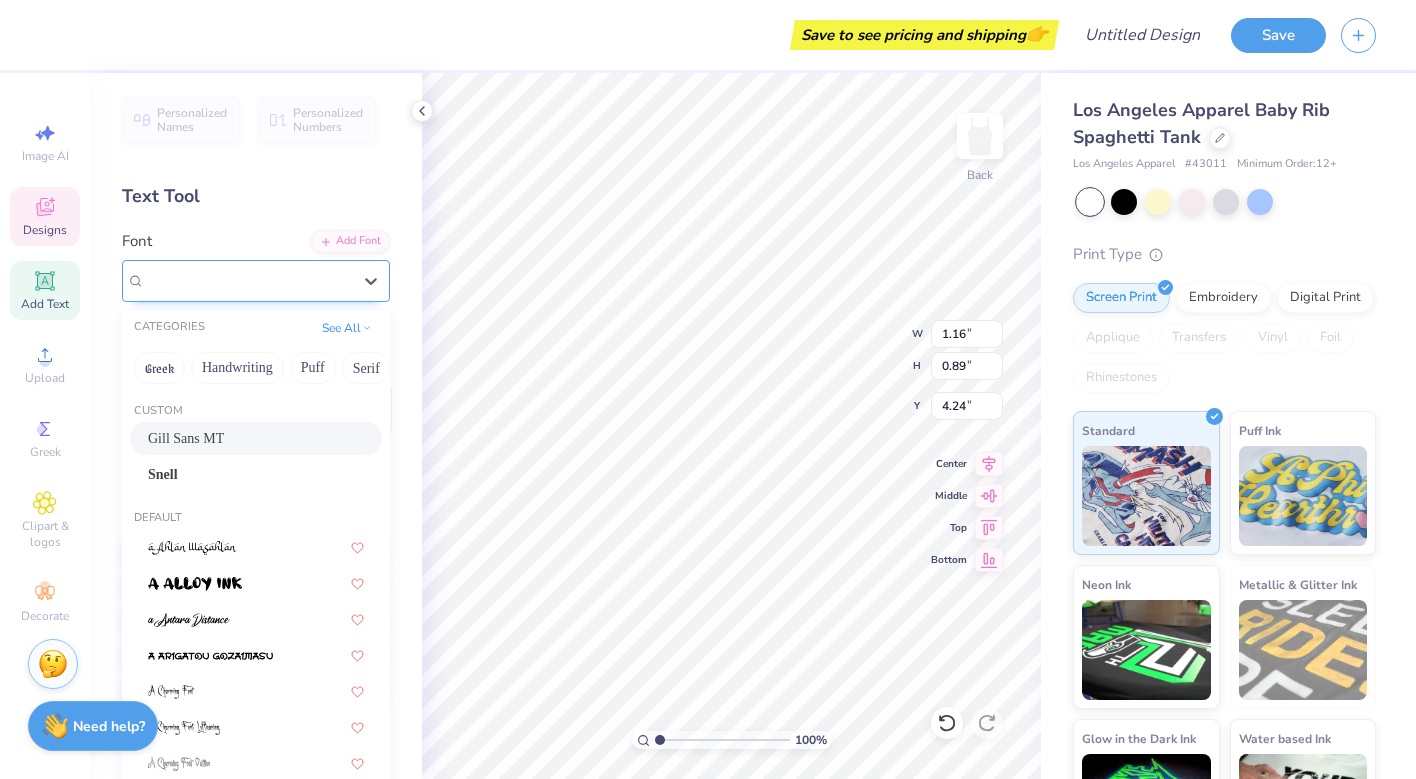 click on "Gill Sans MT" at bounding box center (248, 280) 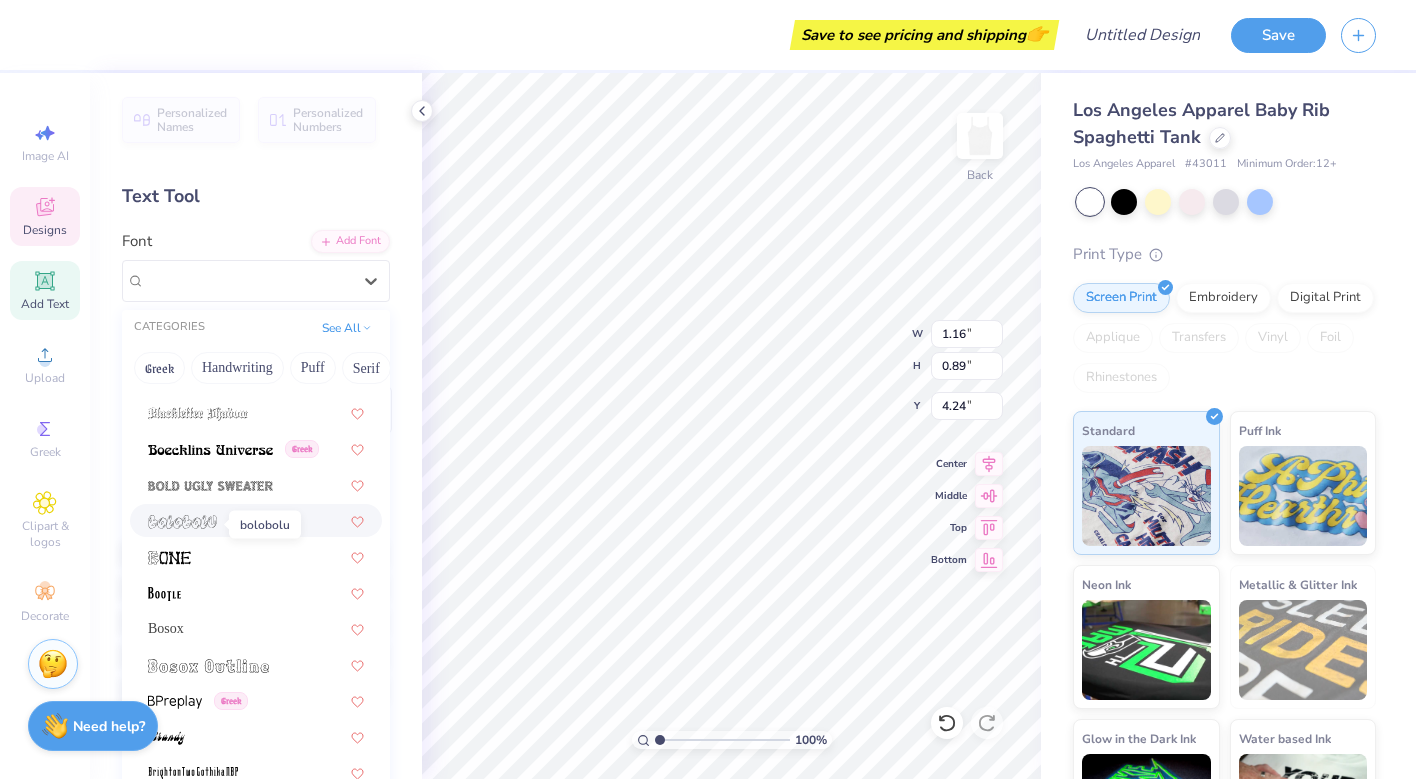 scroll, scrollTop: 1297, scrollLeft: 0, axis: vertical 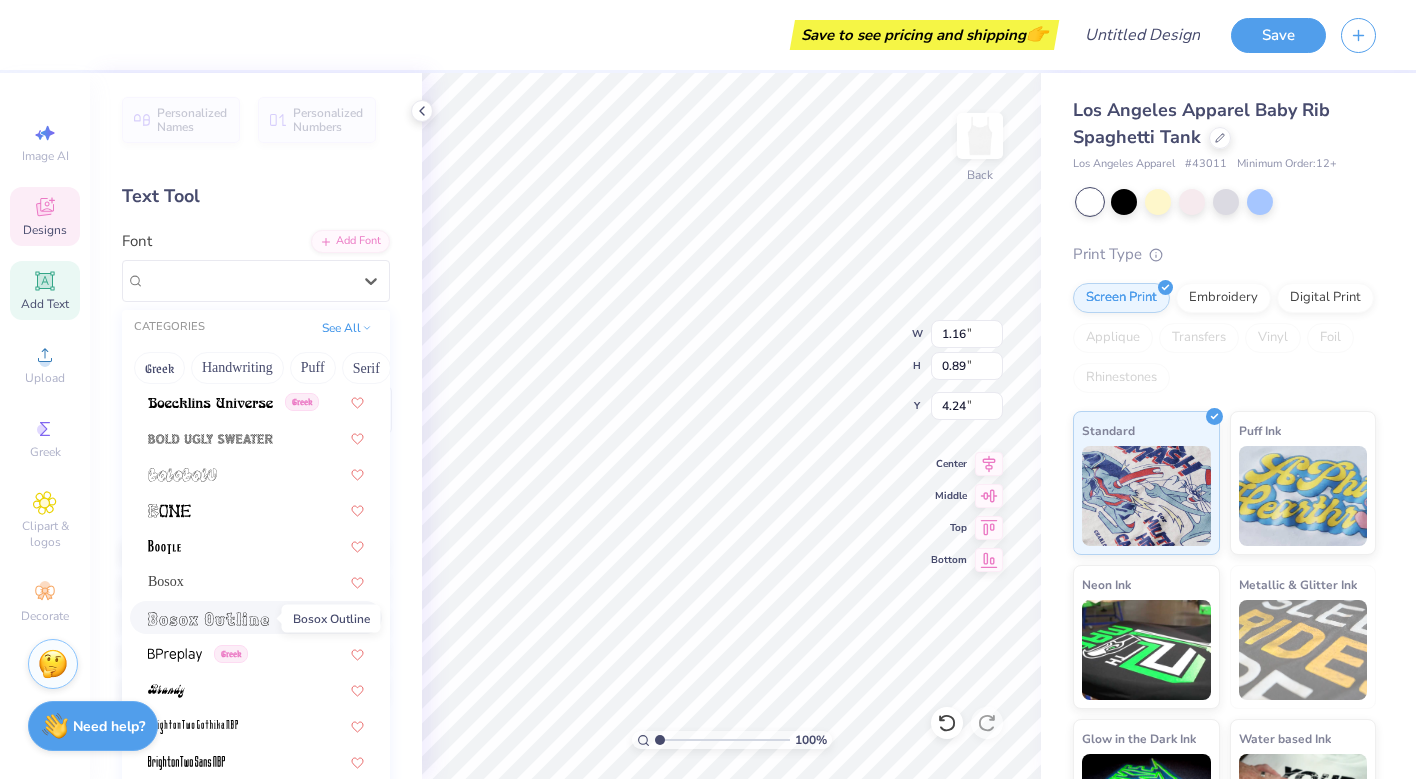click at bounding box center [208, 619] 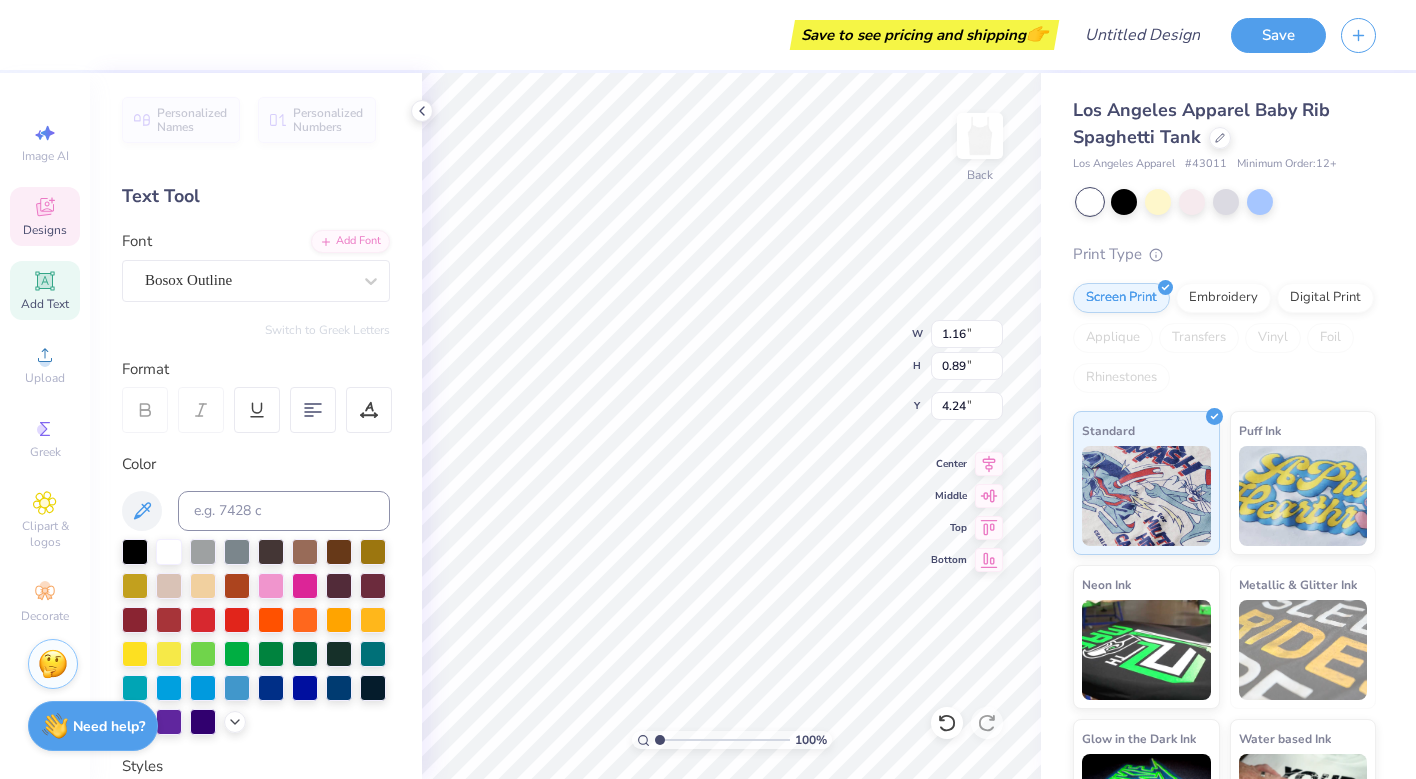 type on "1.10" 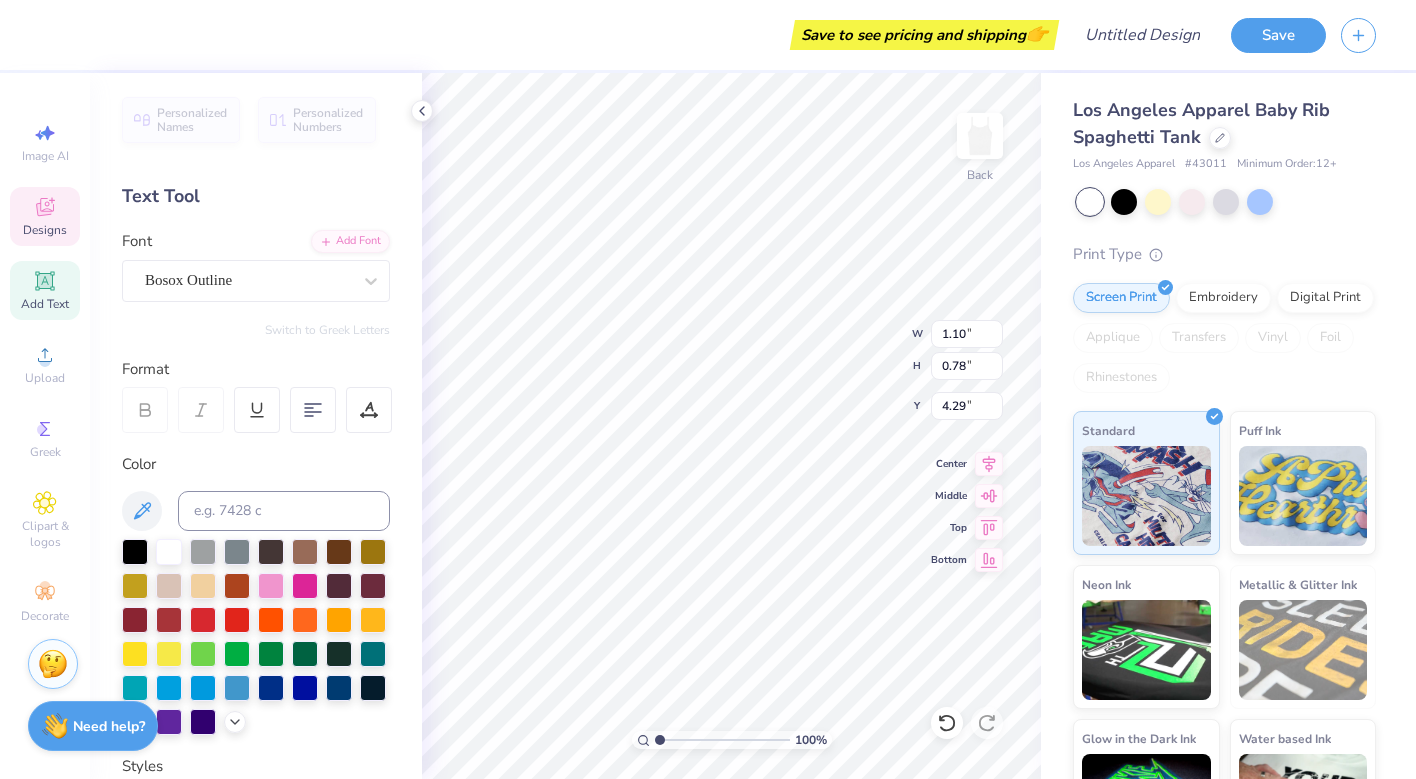 type on "6.11" 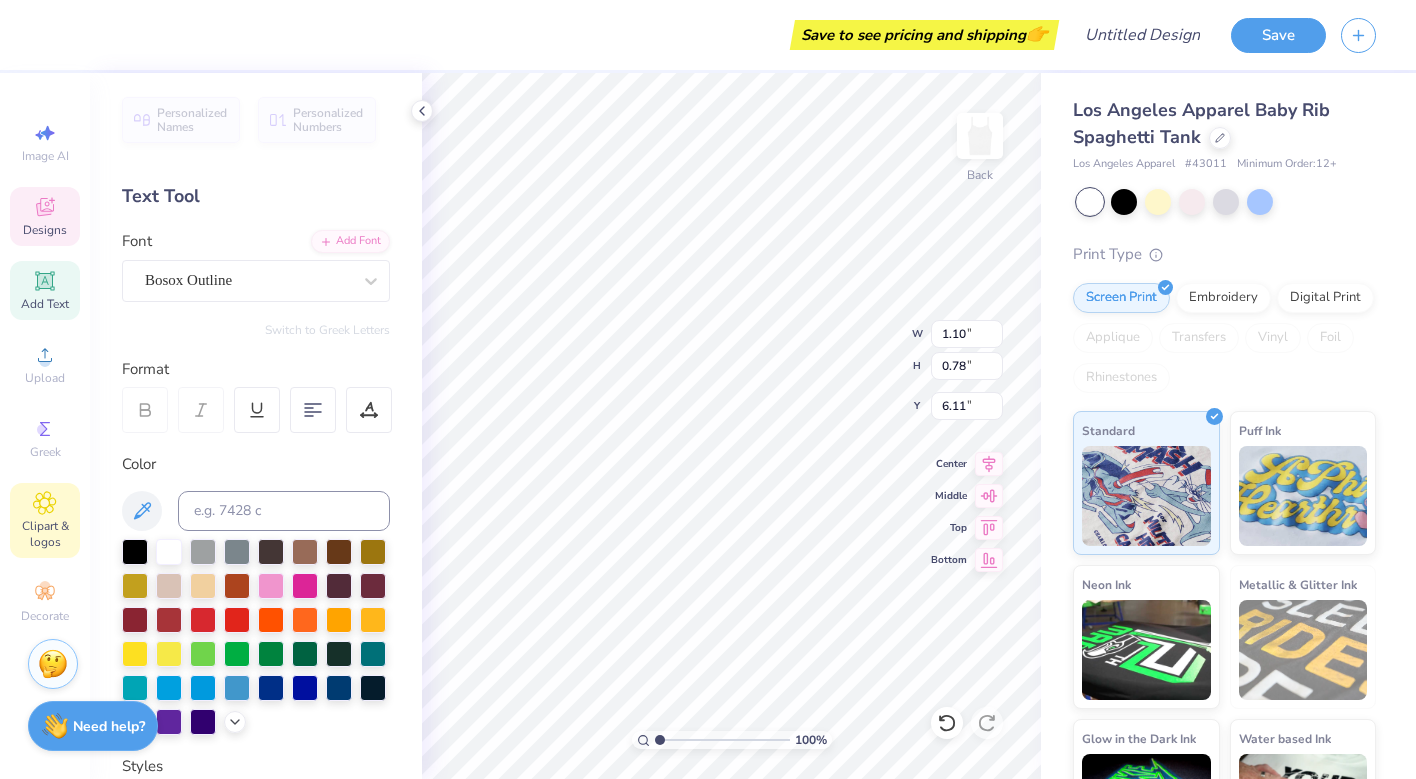 click 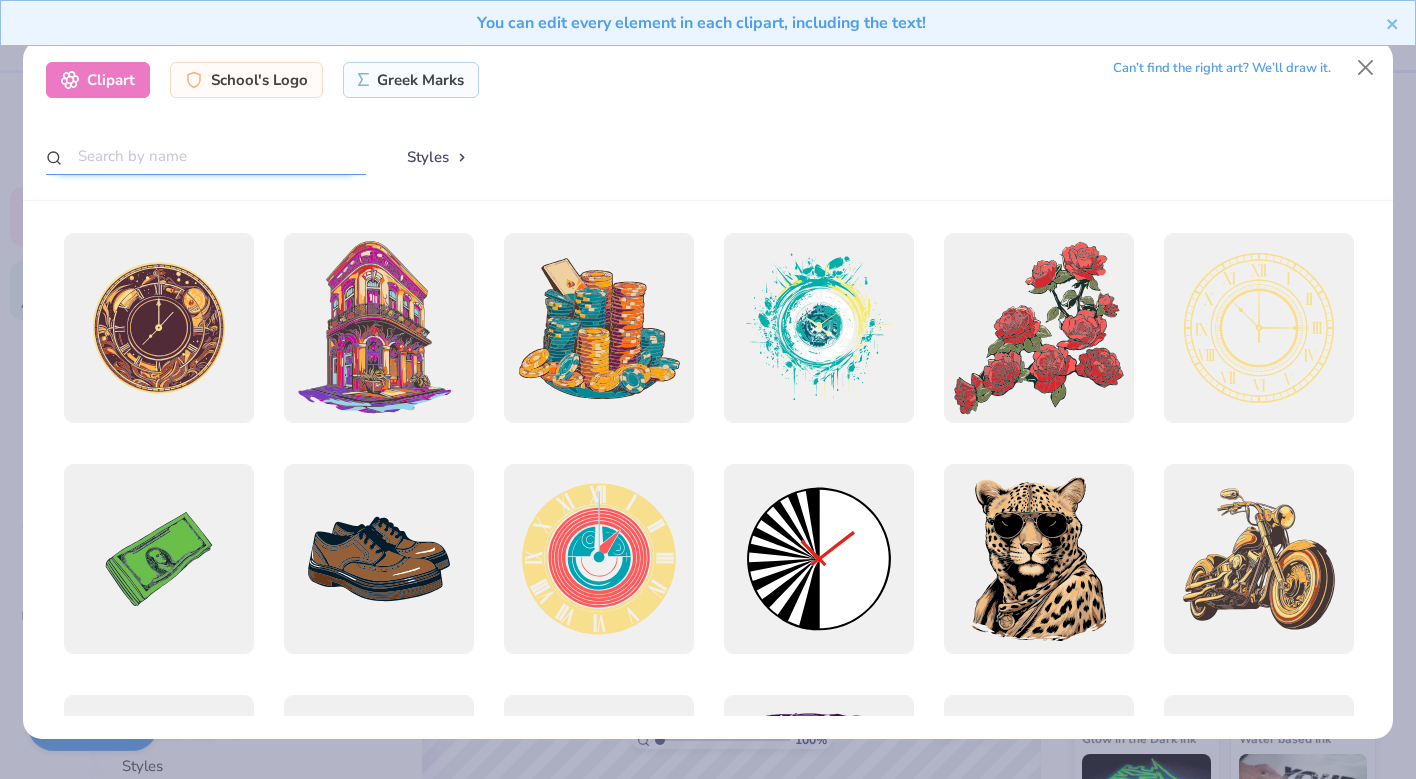 click at bounding box center (206, 156) 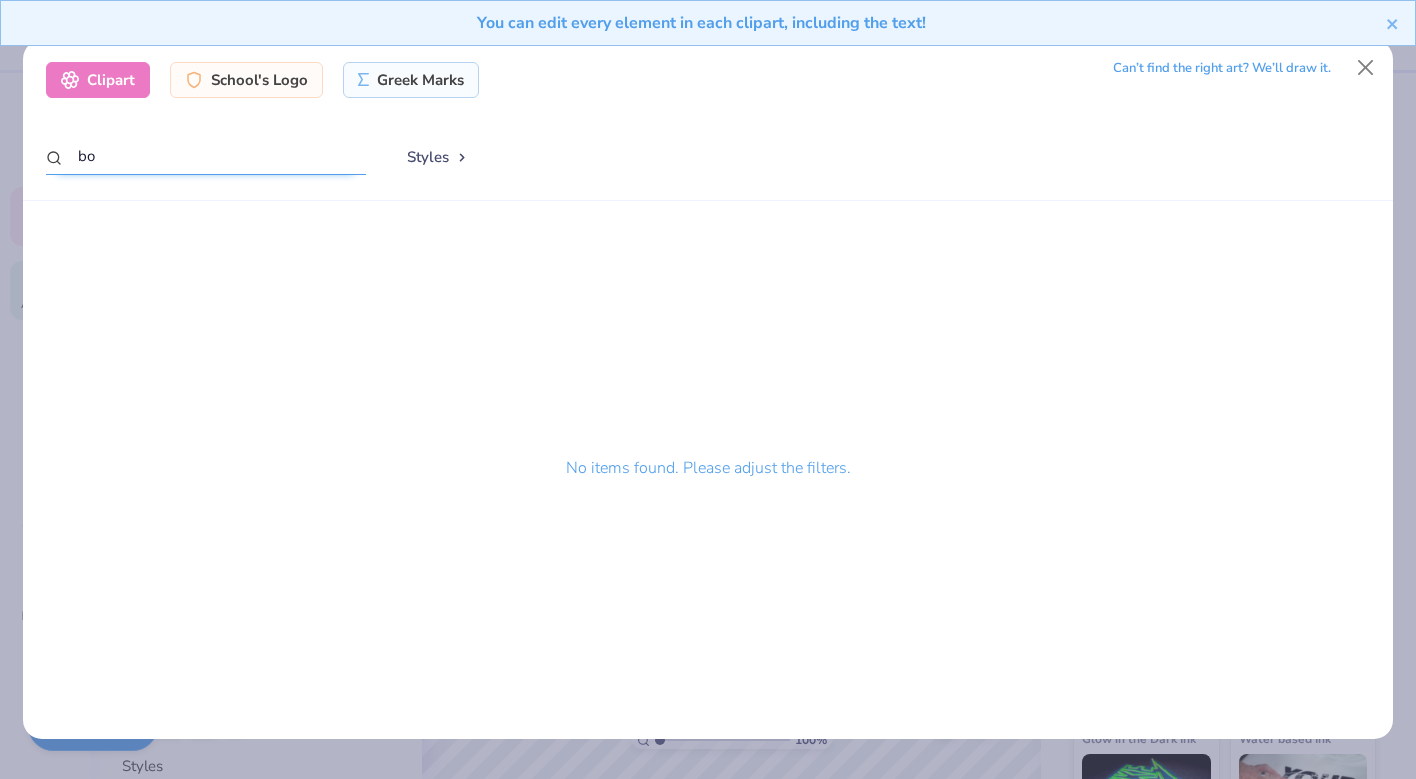 type on "b" 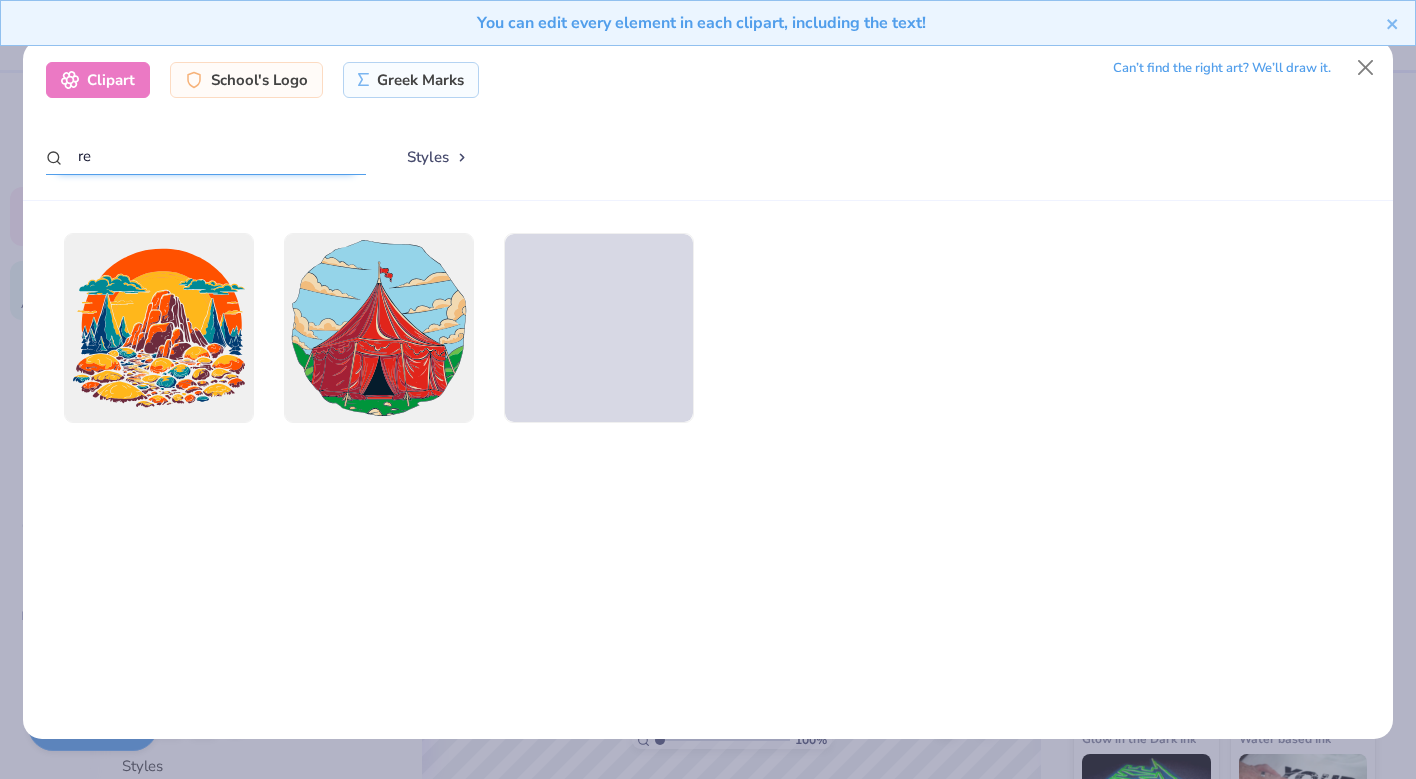 type on "r" 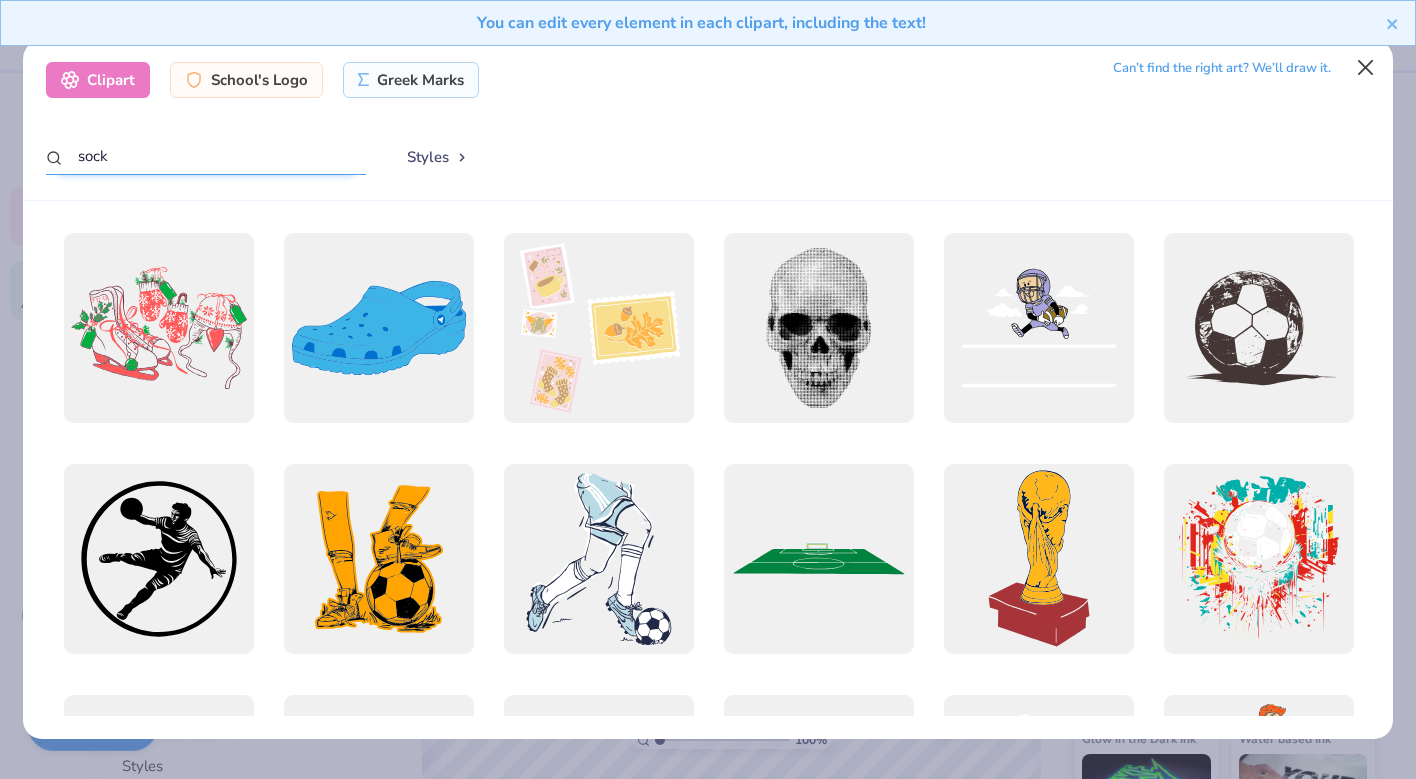 type on "sock" 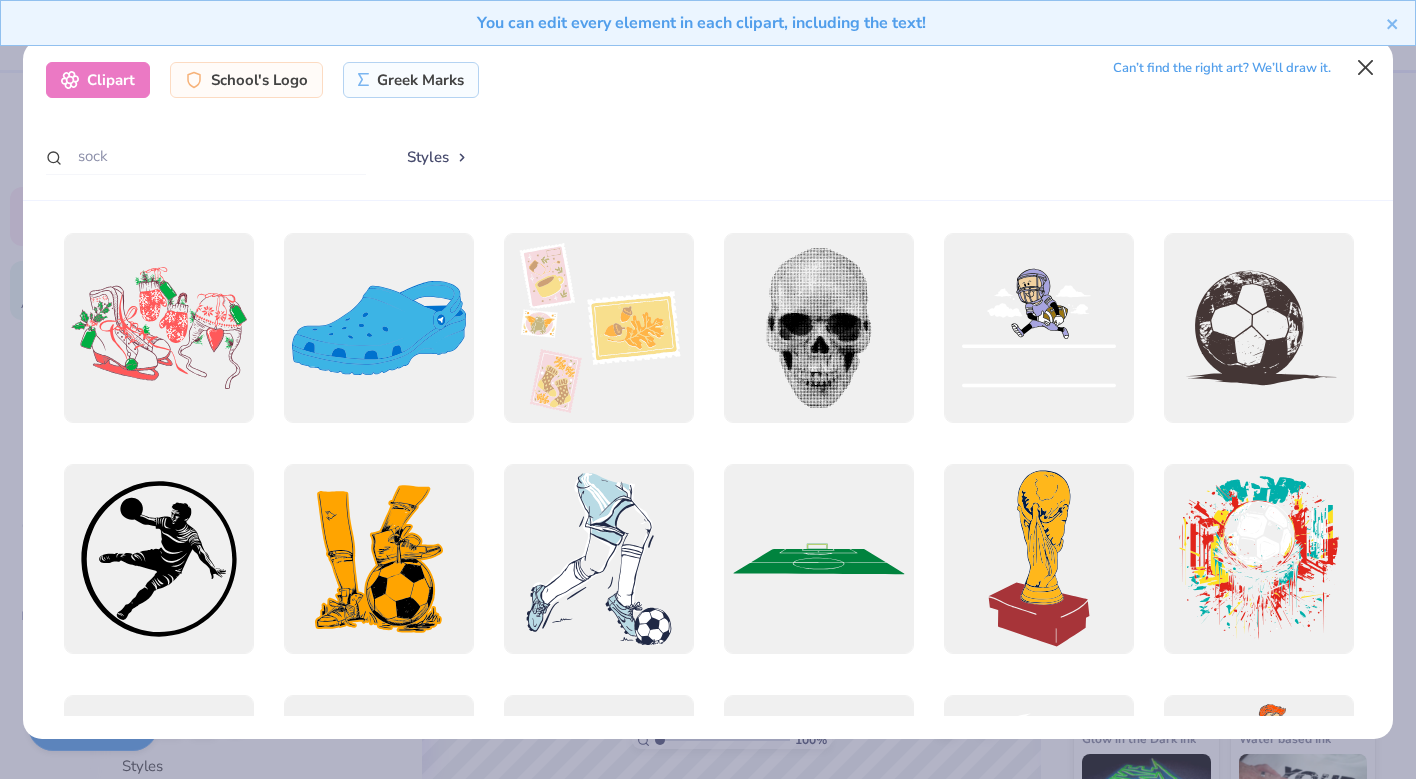 click at bounding box center (1366, 68) 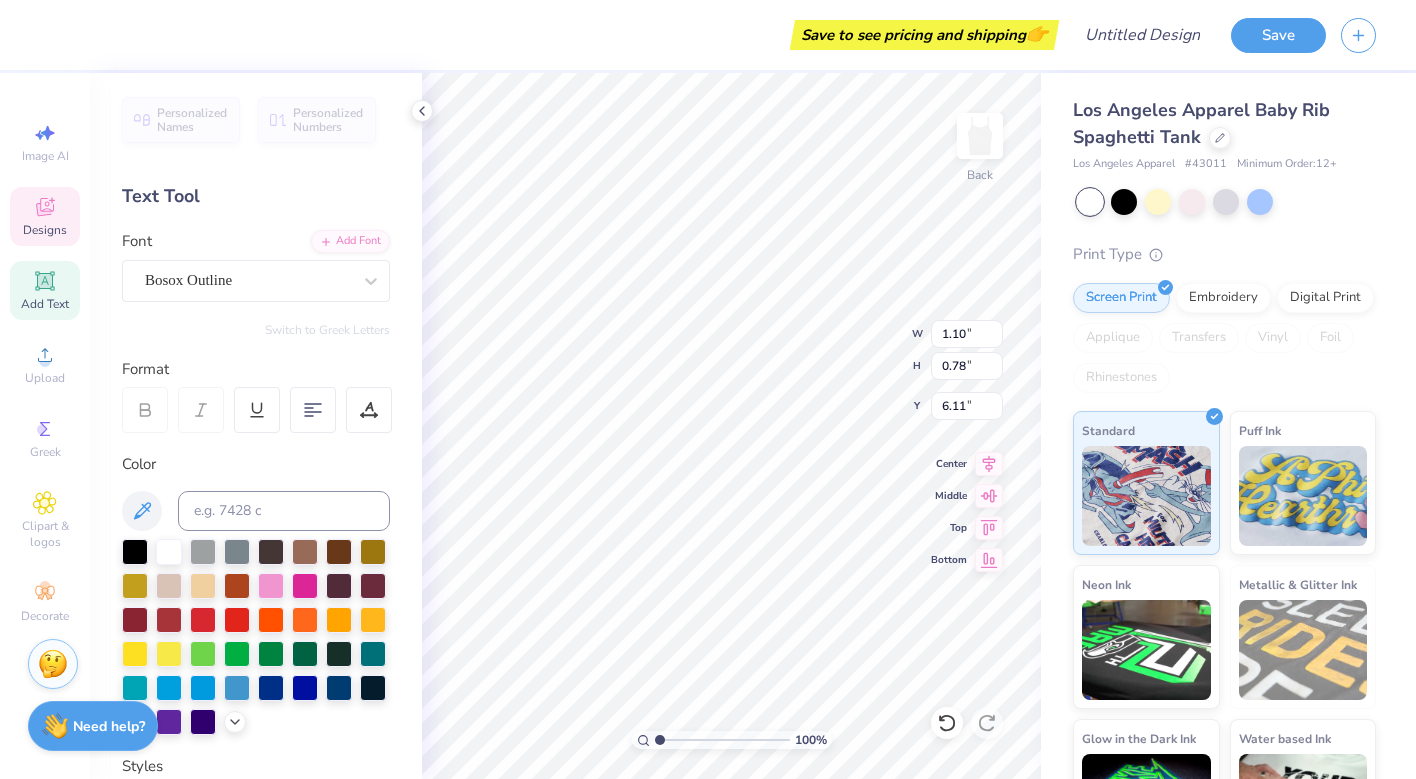click 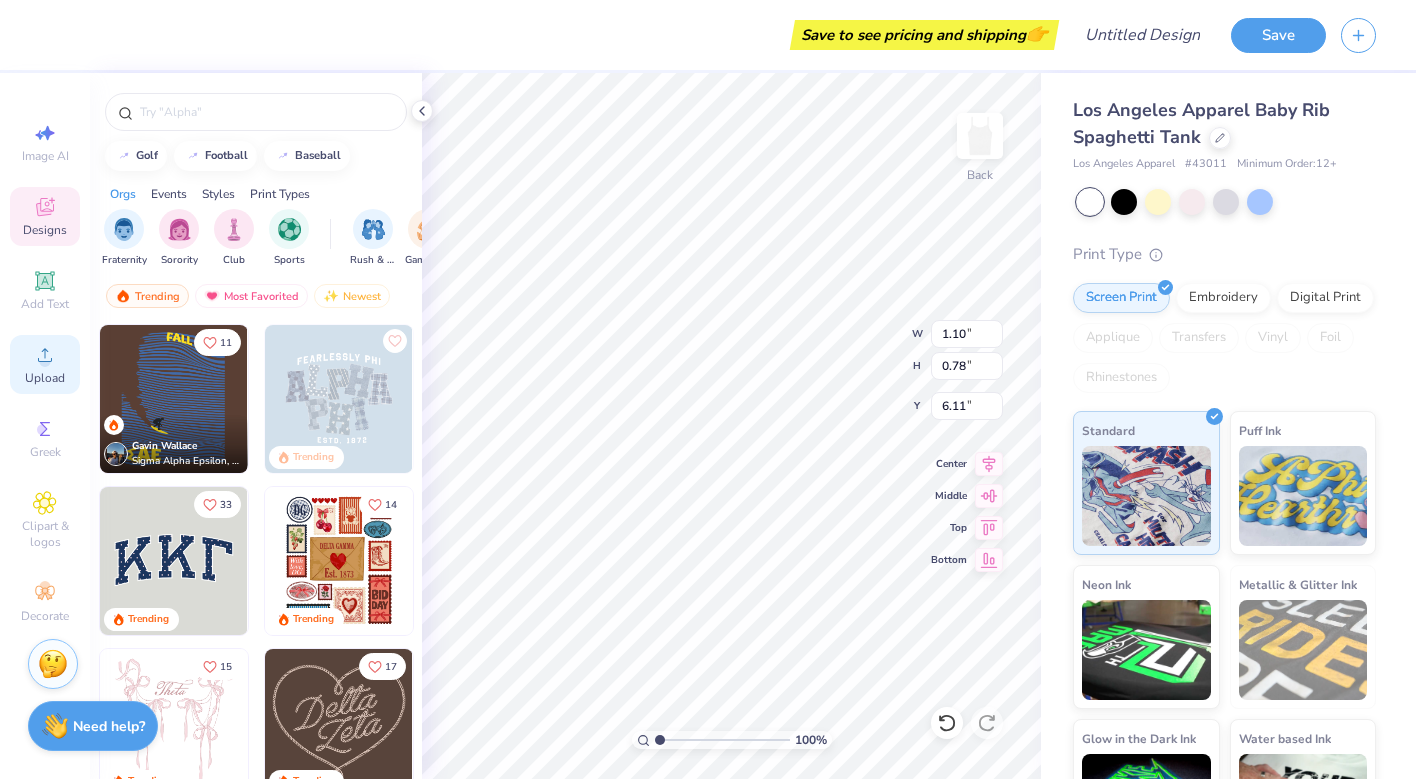 click on "Upload" at bounding box center (45, 378) 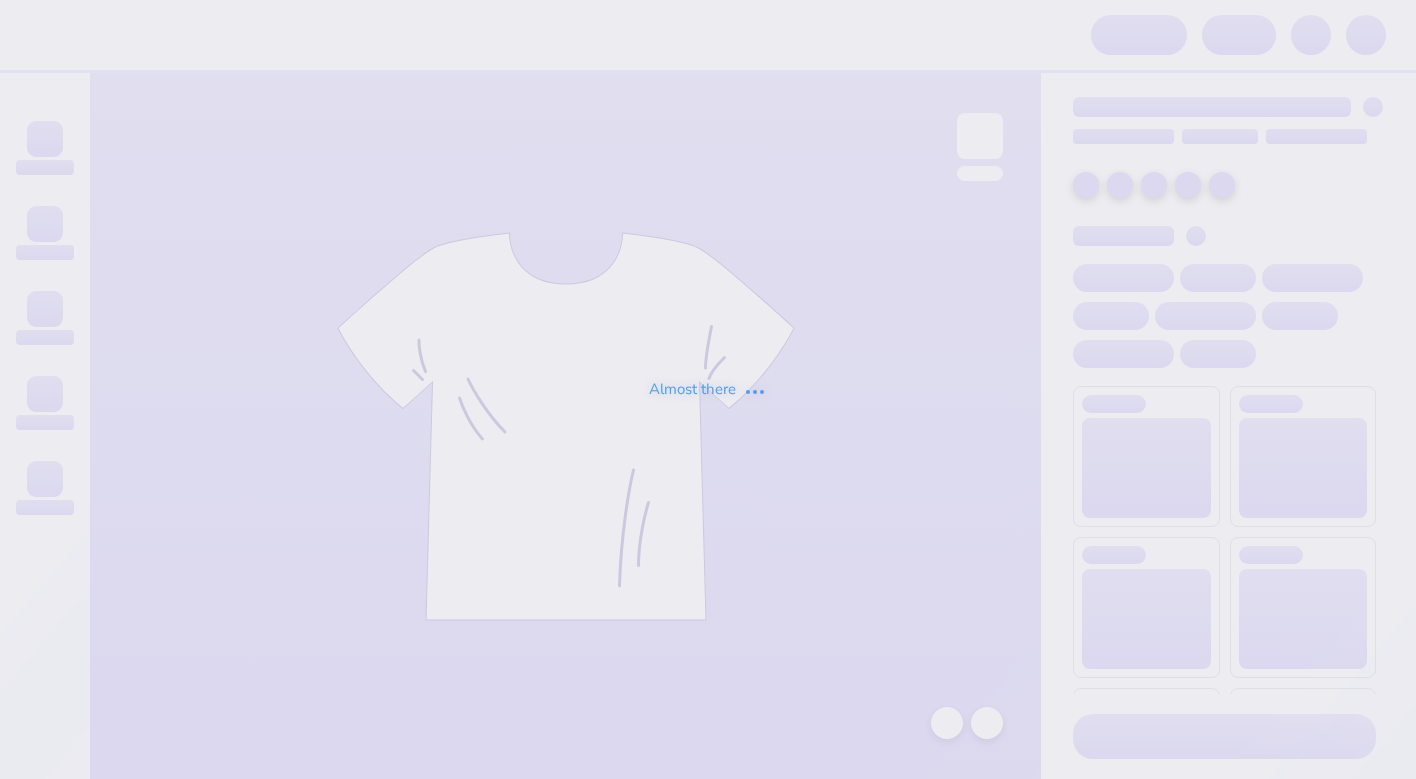 scroll, scrollTop: 0, scrollLeft: 0, axis: both 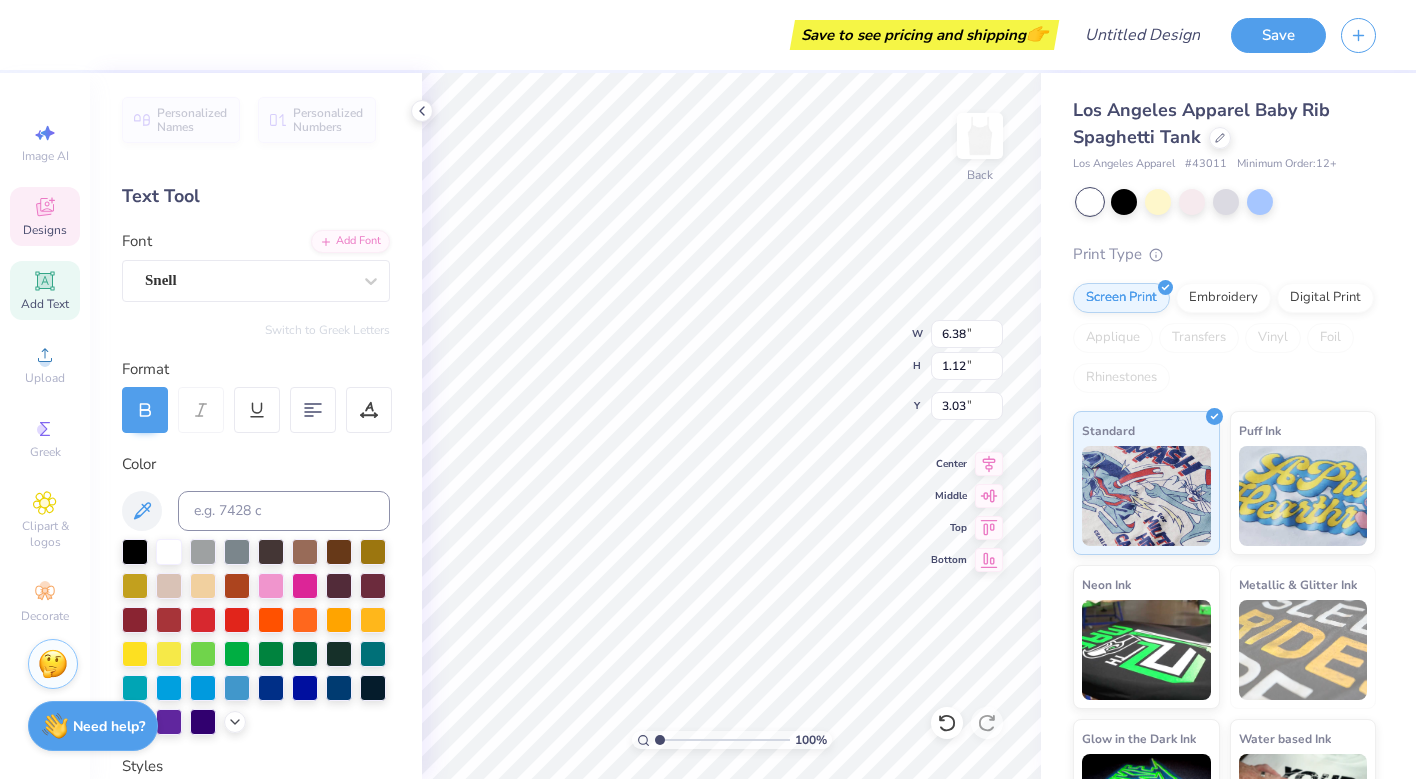 type on "Little" 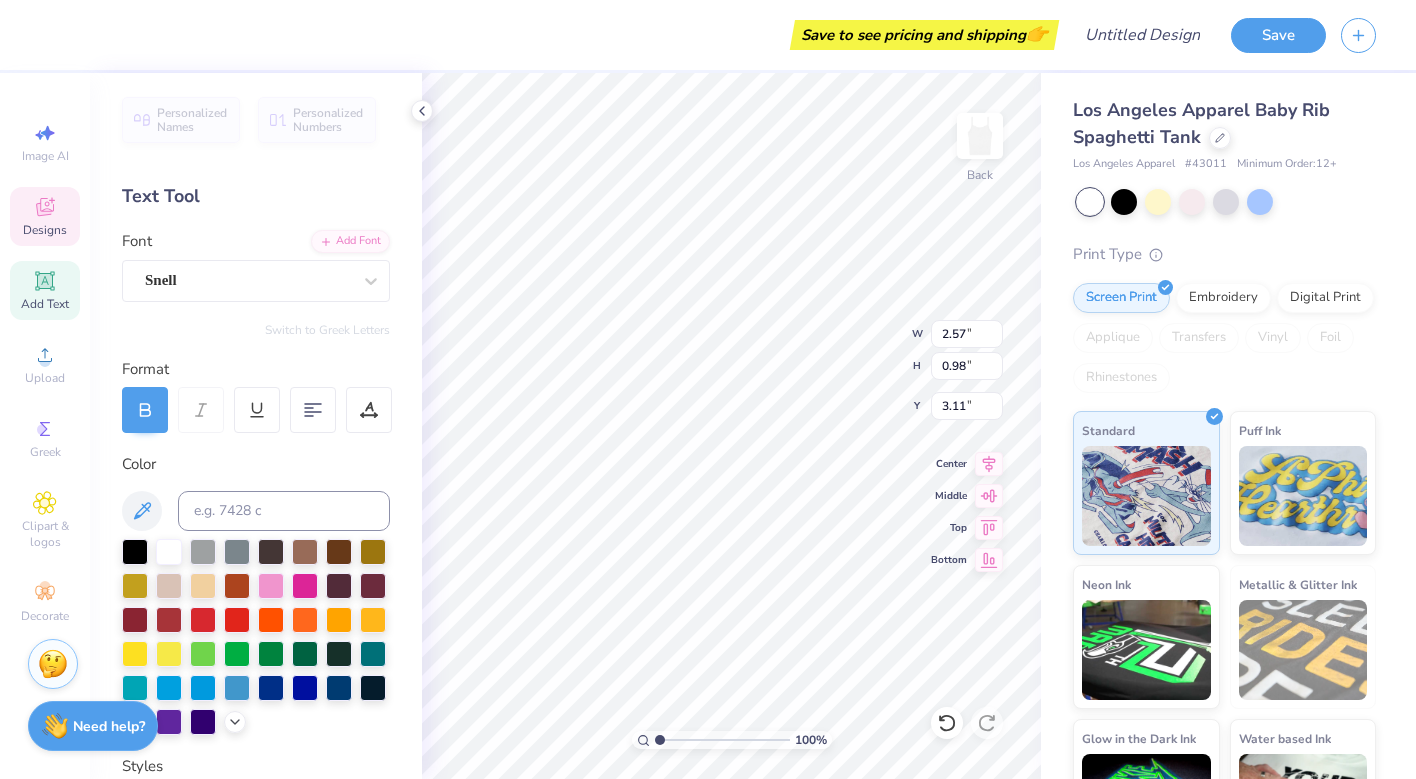 scroll, scrollTop: 0, scrollLeft: 1, axis: horizontal 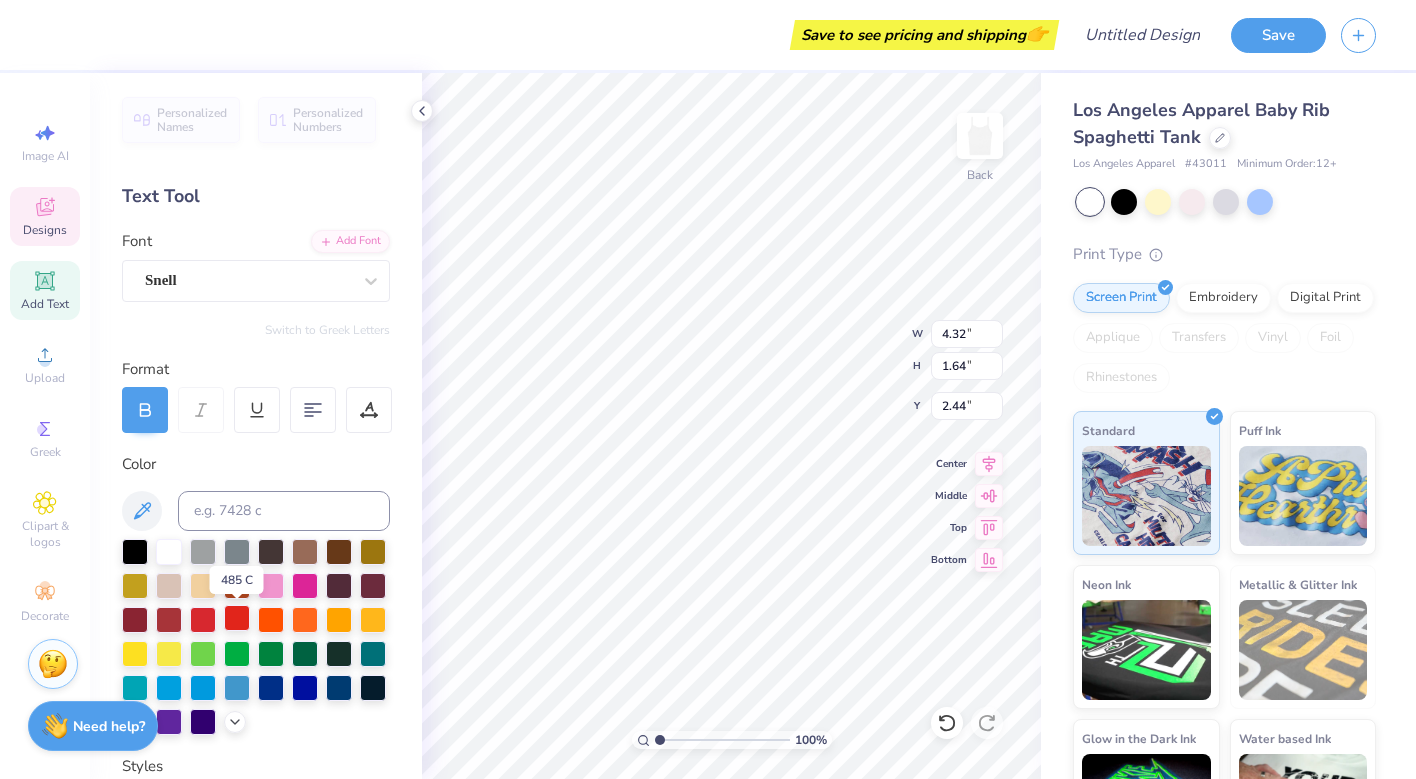 click at bounding box center (237, 618) 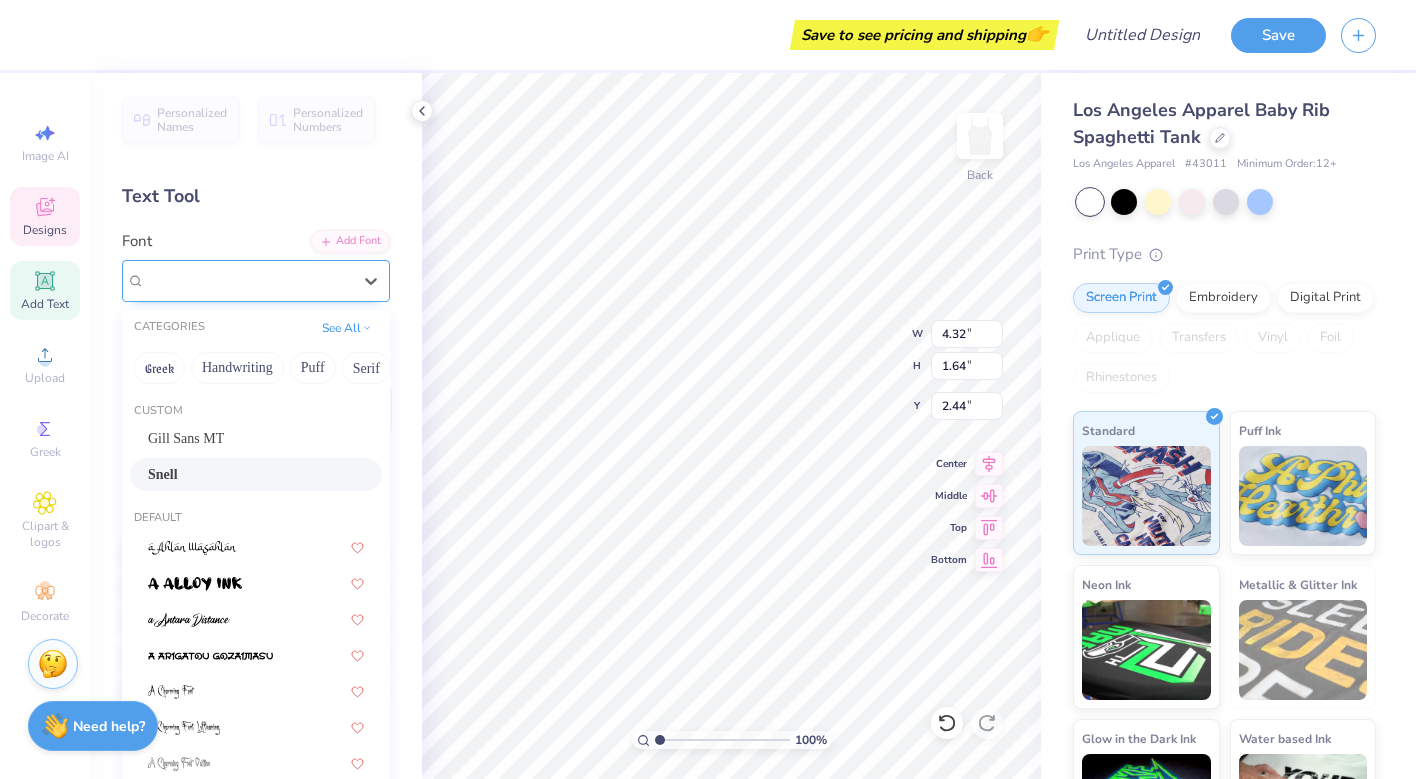 click on "Snell" at bounding box center [248, 280] 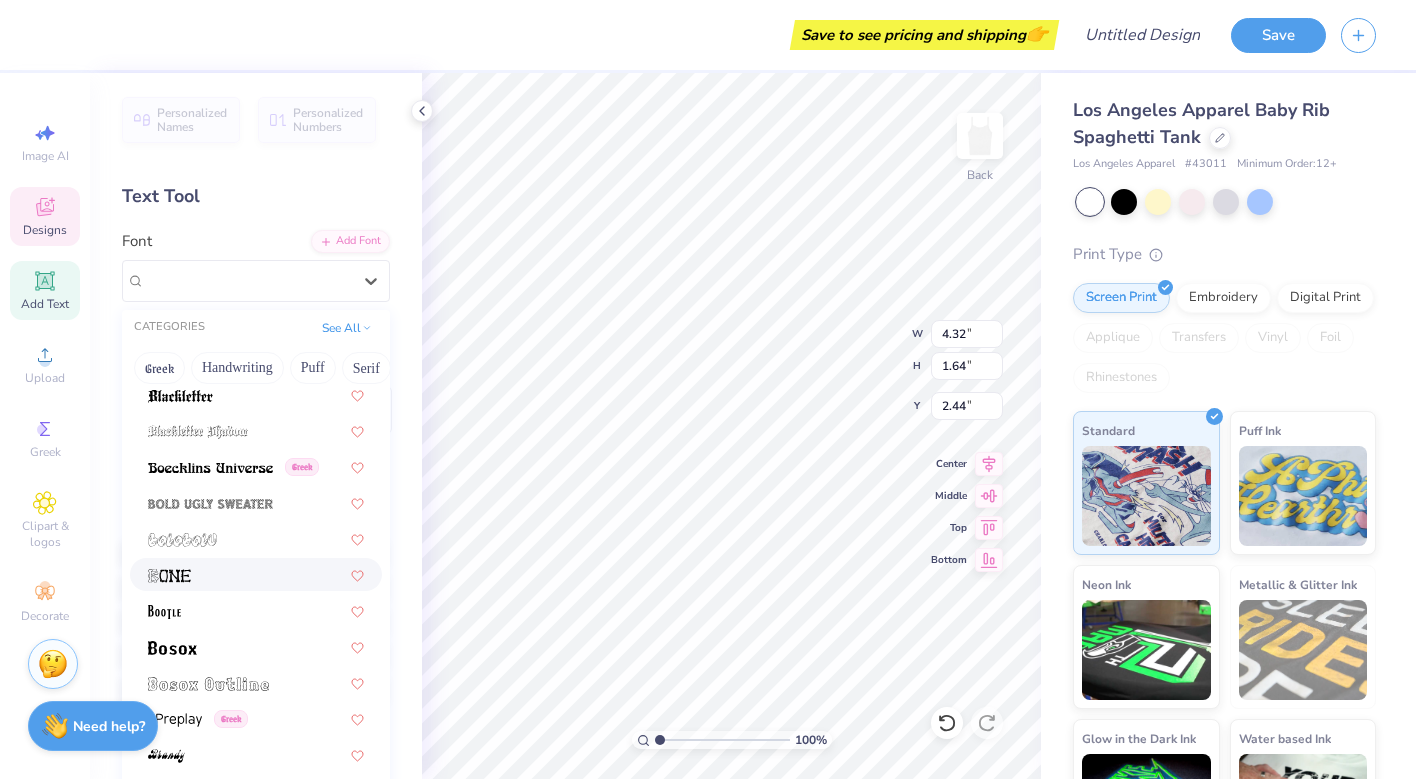 scroll, scrollTop: 1235, scrollLeft: 0, axis: vertical 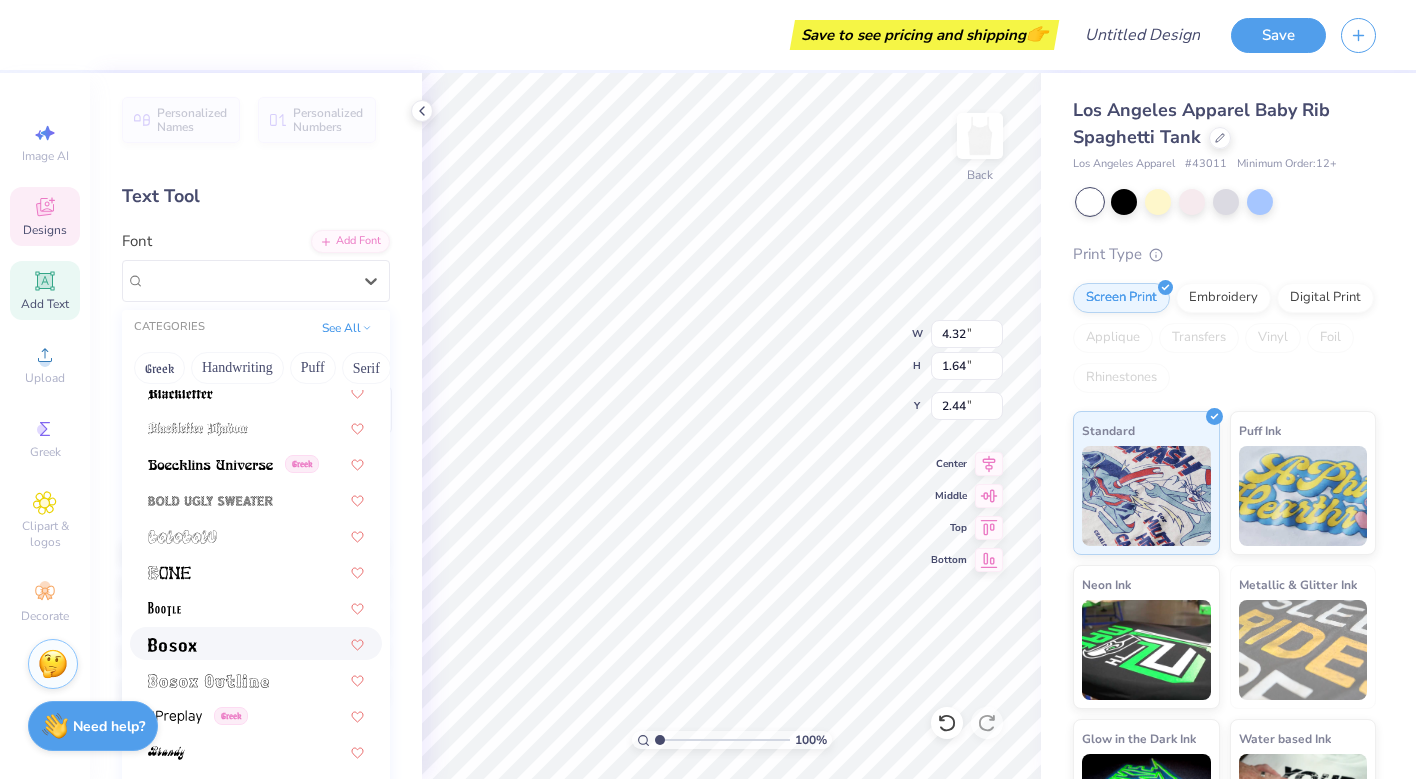 click at bounding box center [256, 643] 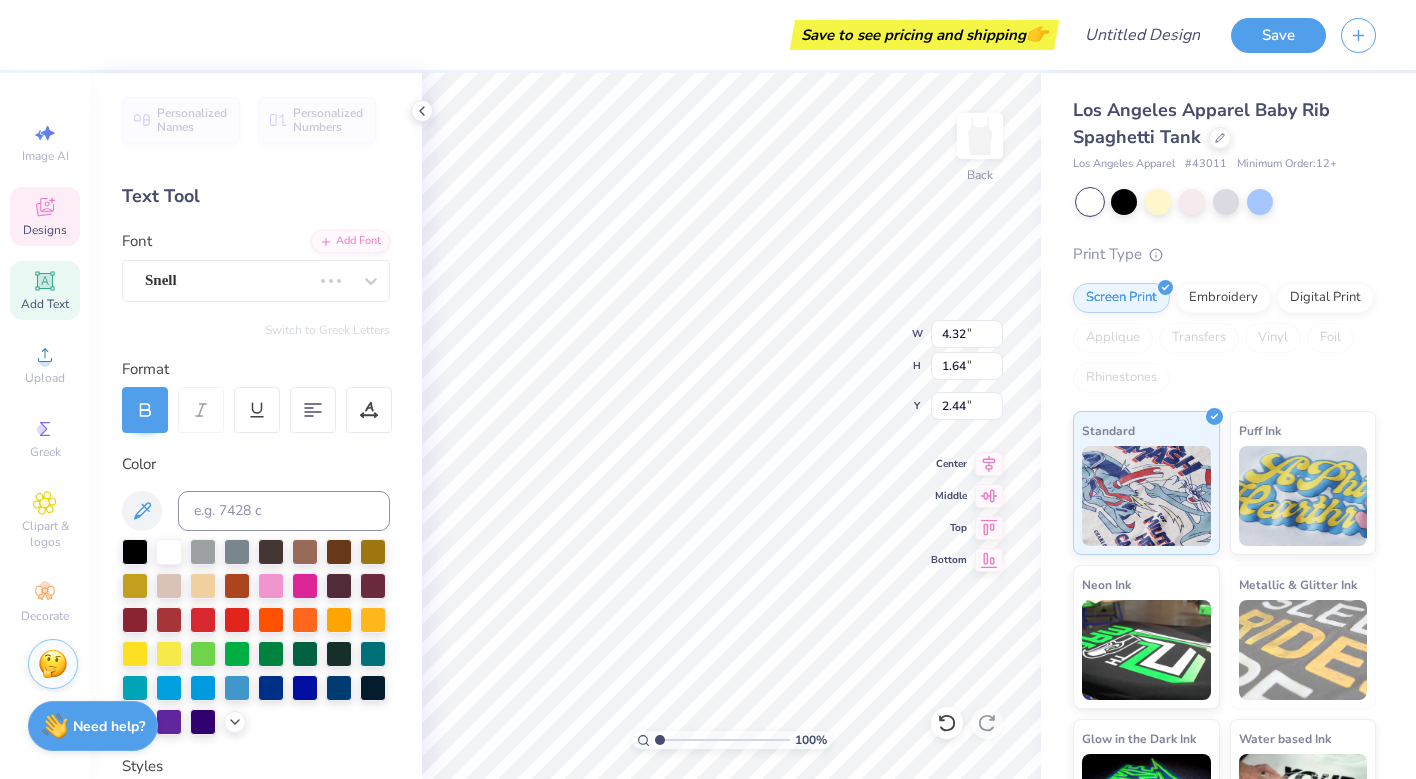 type on "3.79" 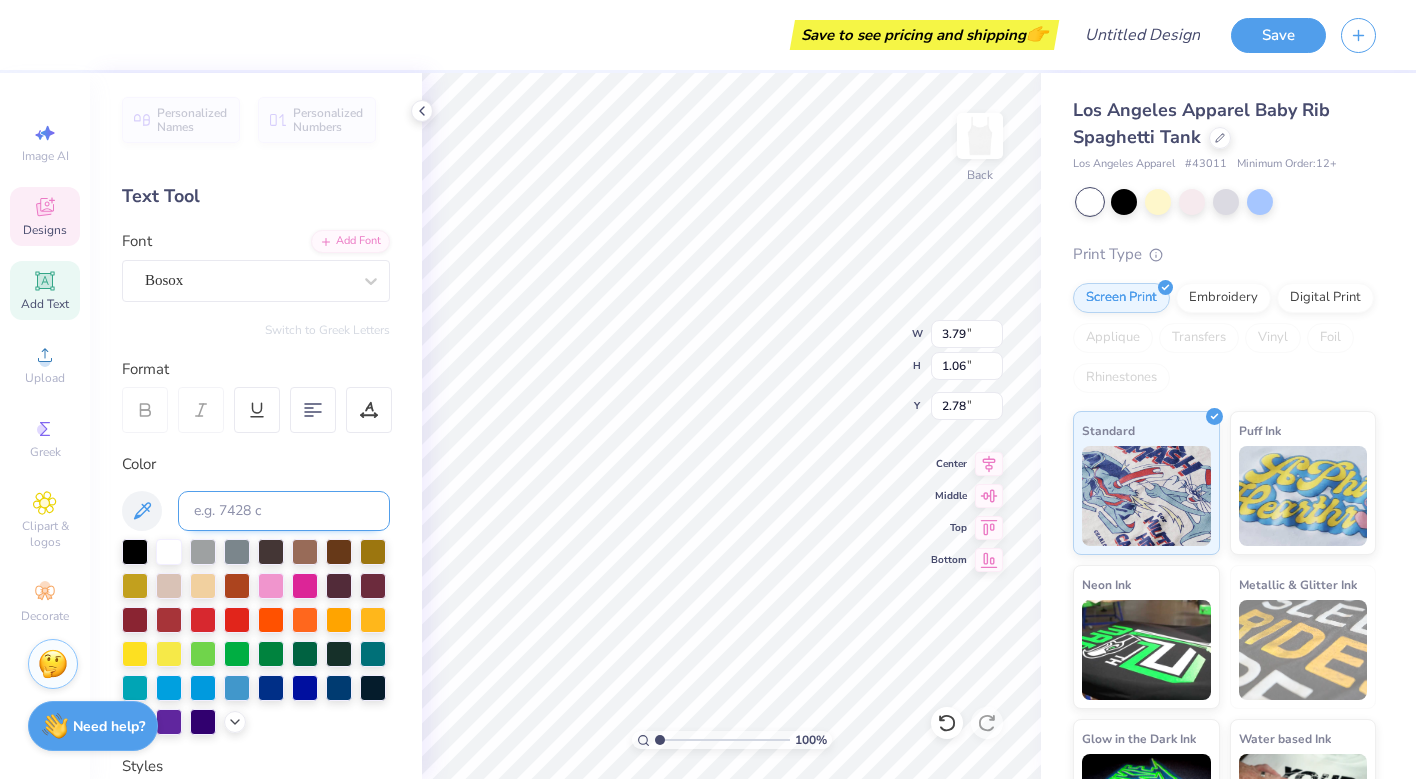 type on "2.07" 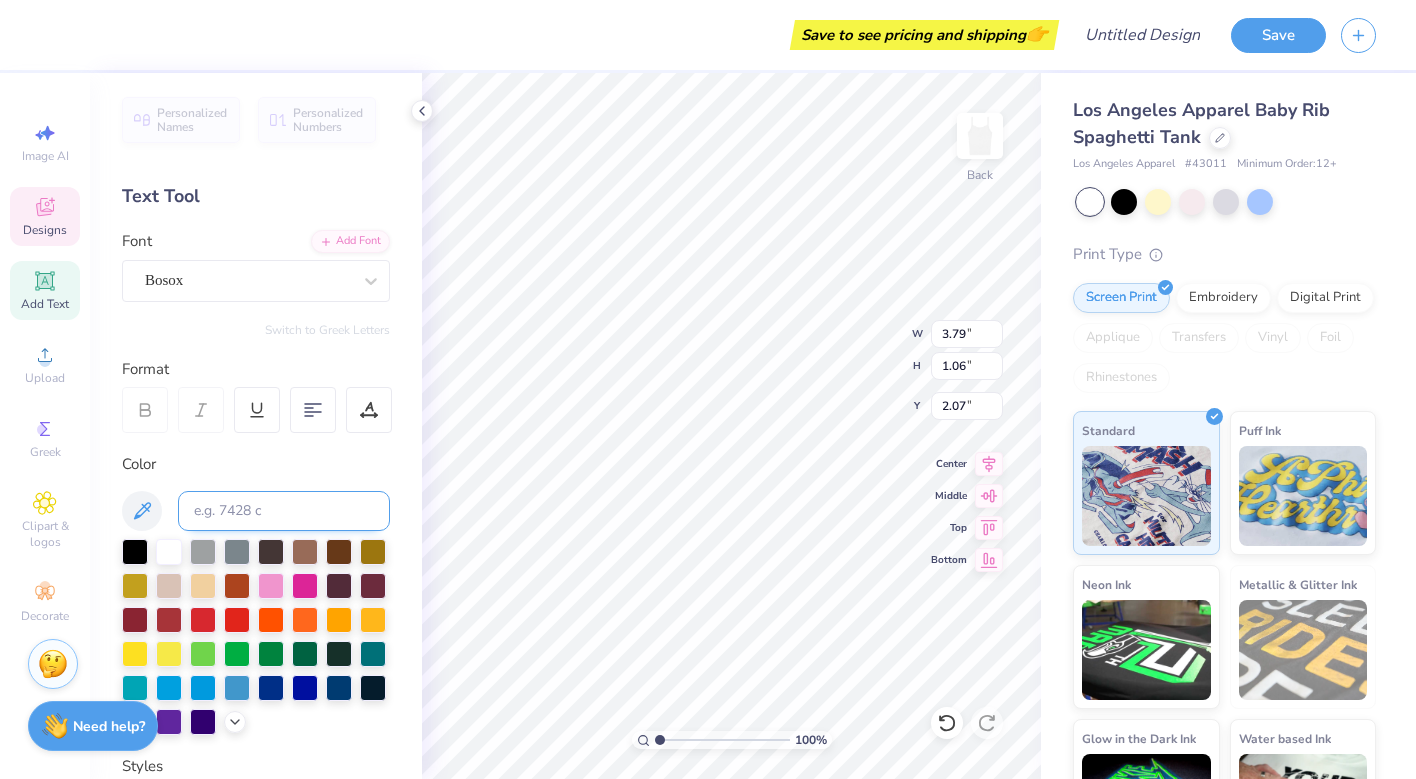 type on "5.12" 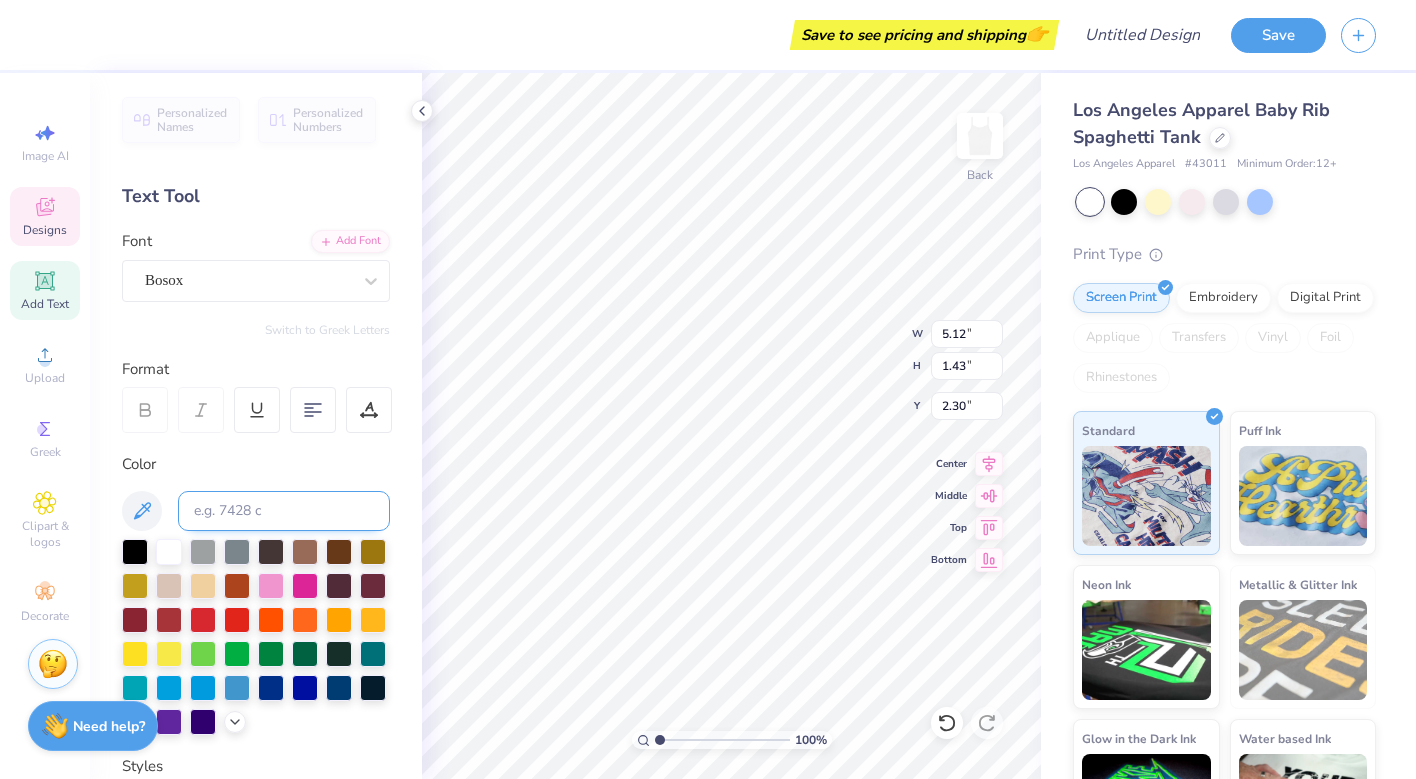 type on "1.91" 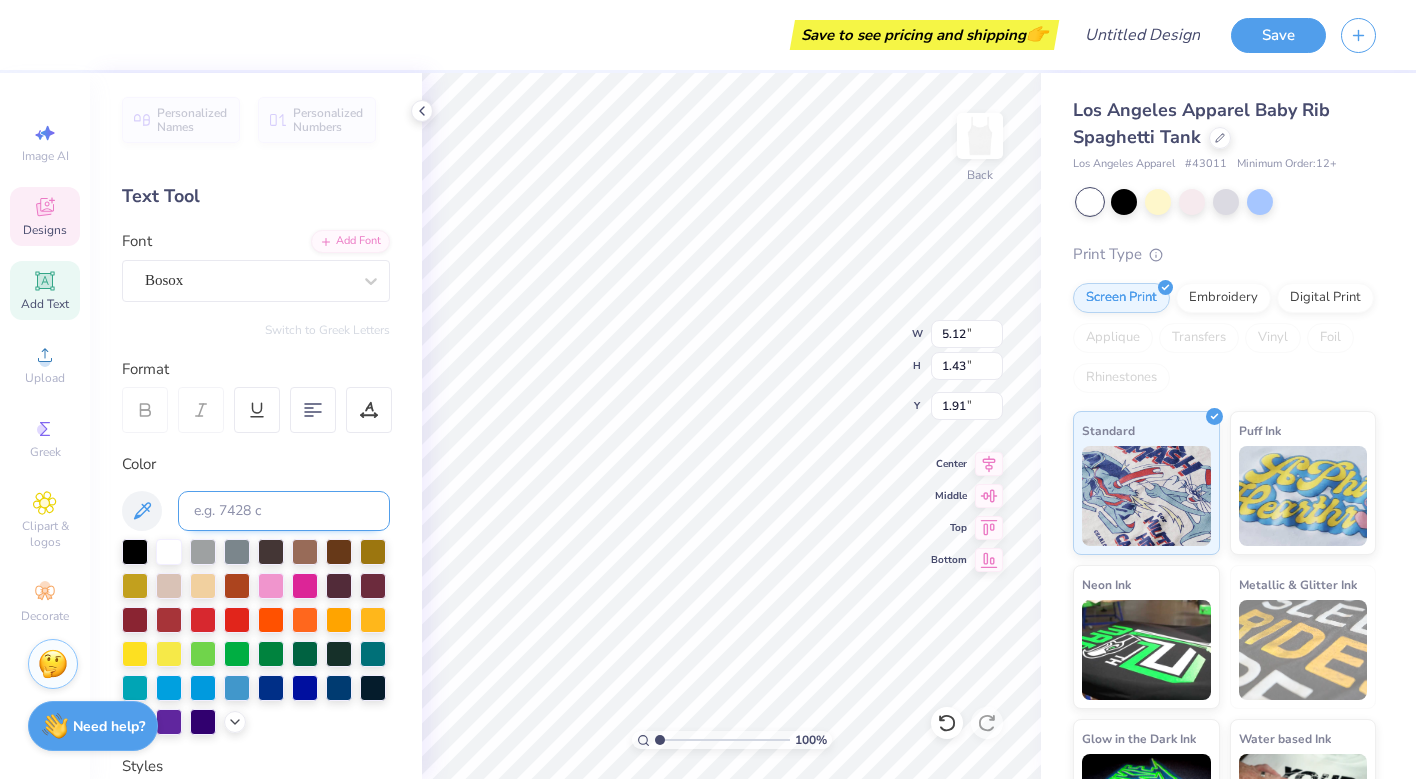 type on "4.41" 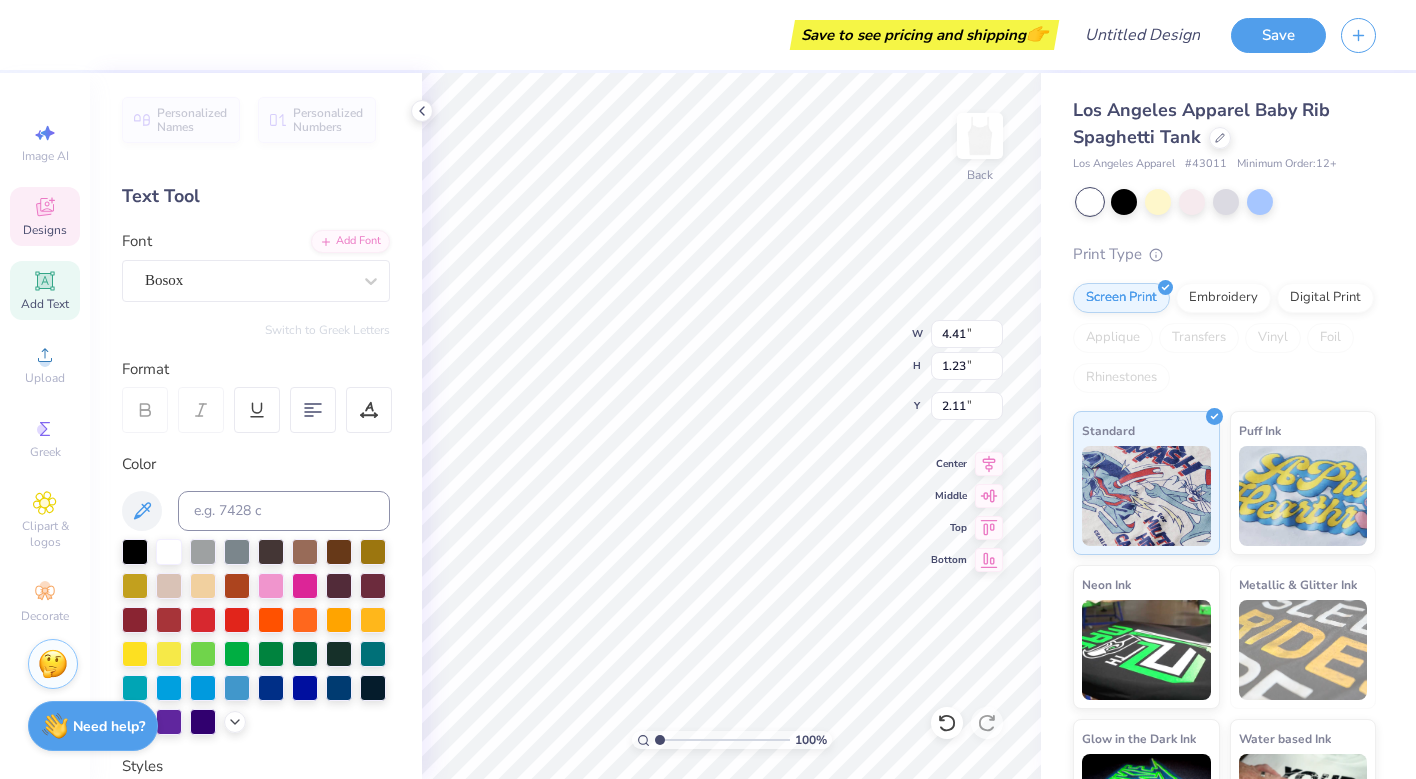 click 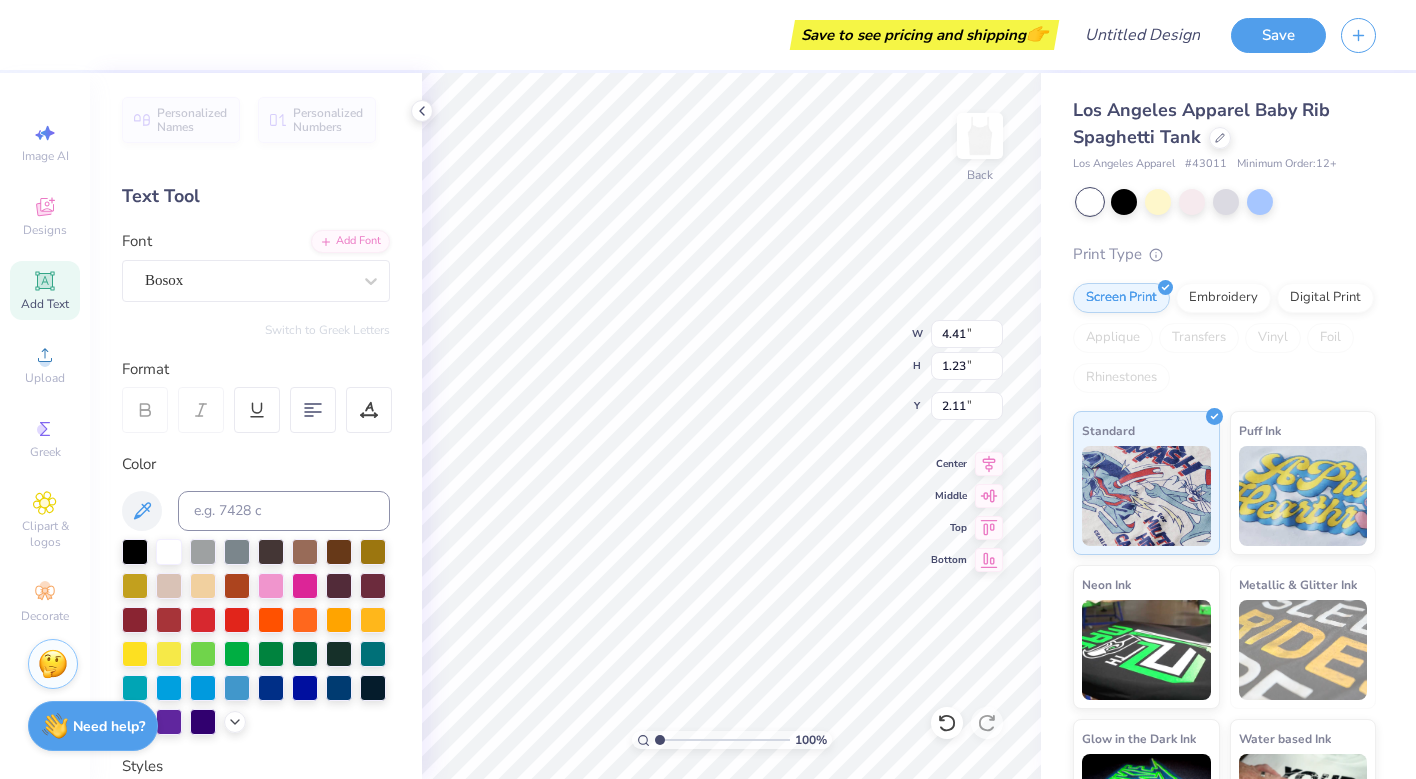 type on "3.84" 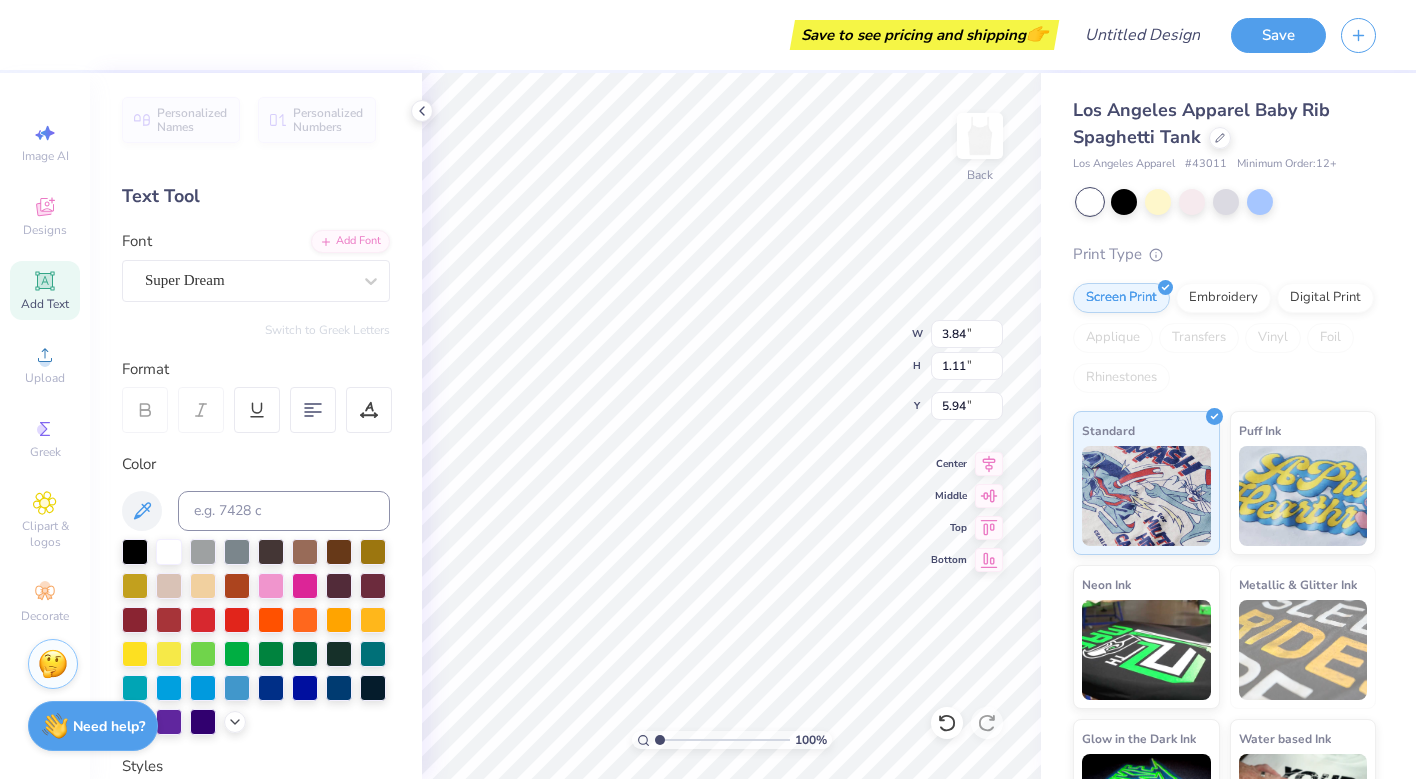 type on "3.76" 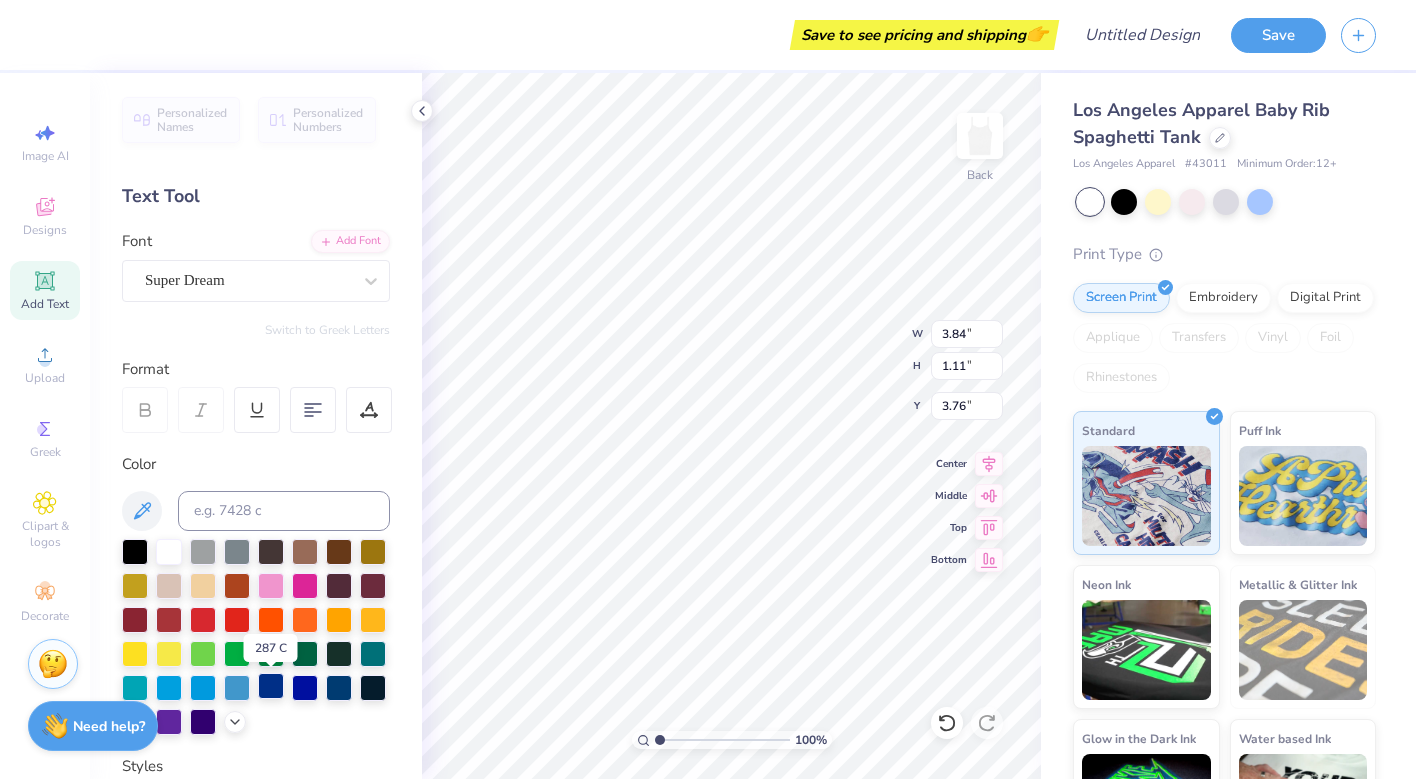 type on "25" 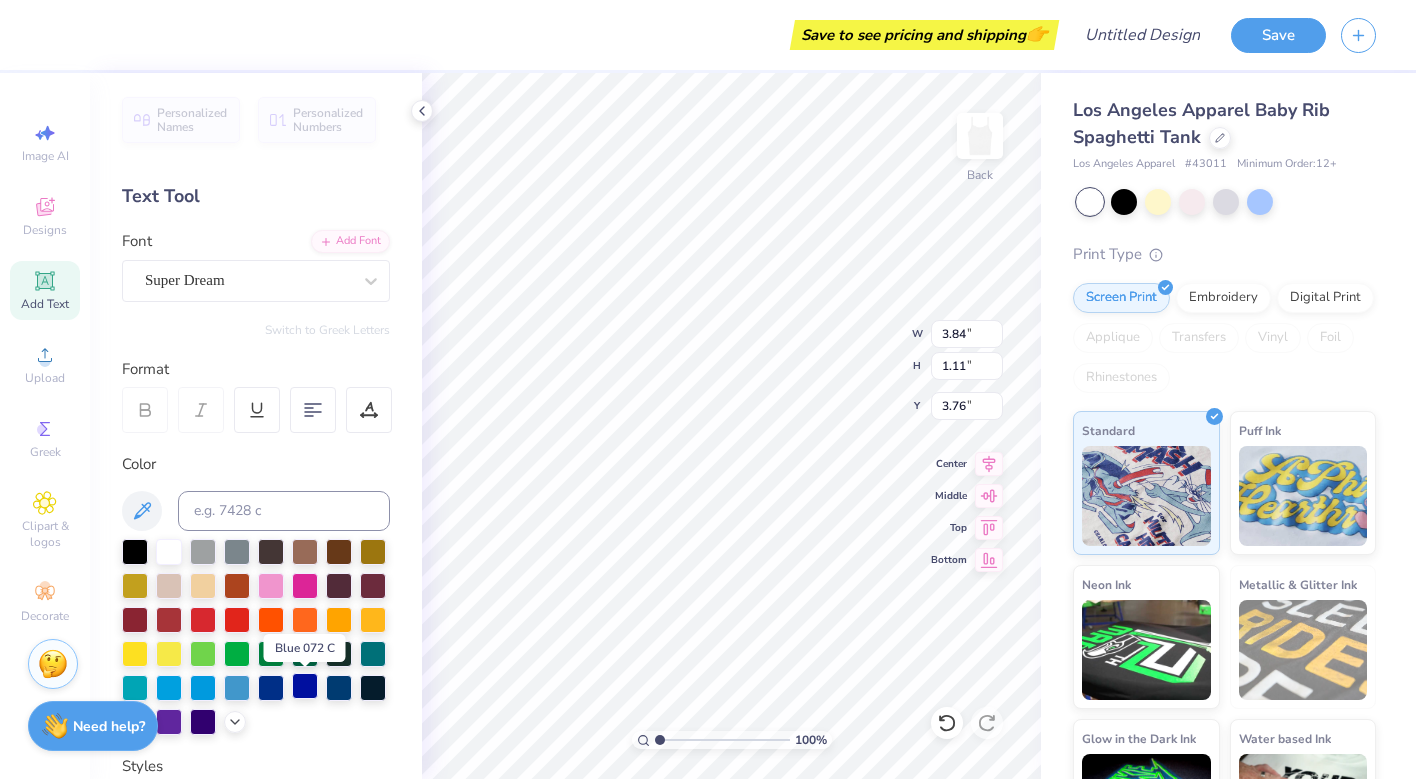 click at bounding box center [305, 686] 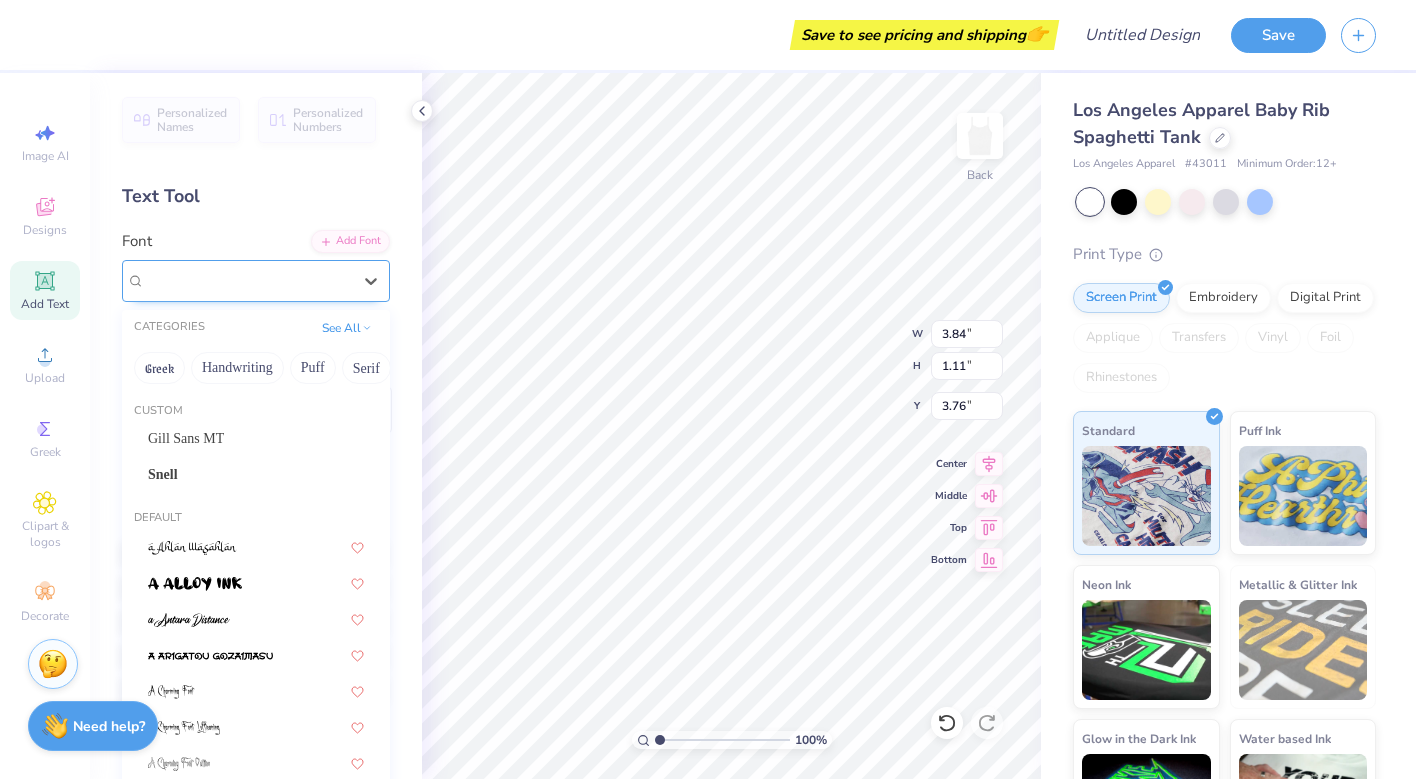 click on "Super Dream" at bounding box center (248, 280) 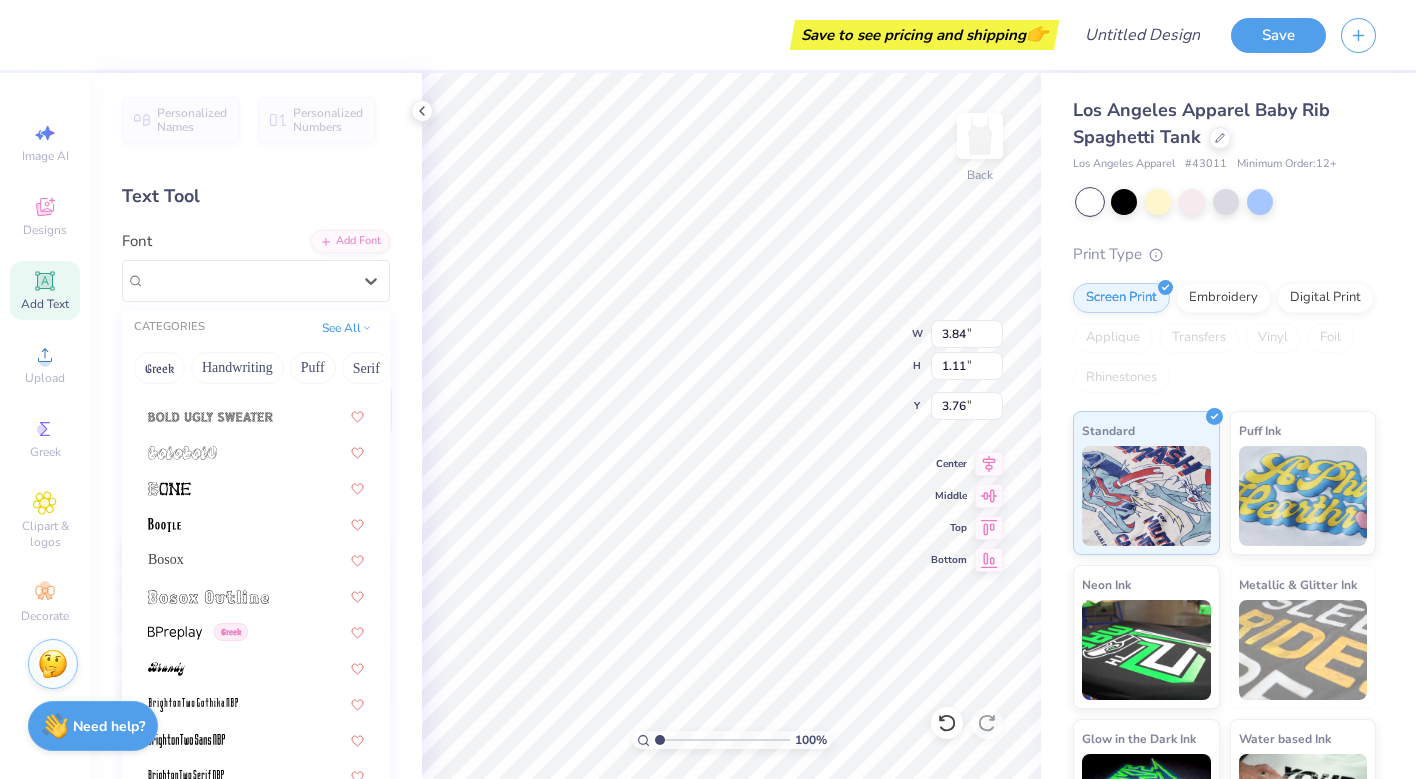scroll, scrollTop: 1331, scrollLeft: 0, axis: vertical 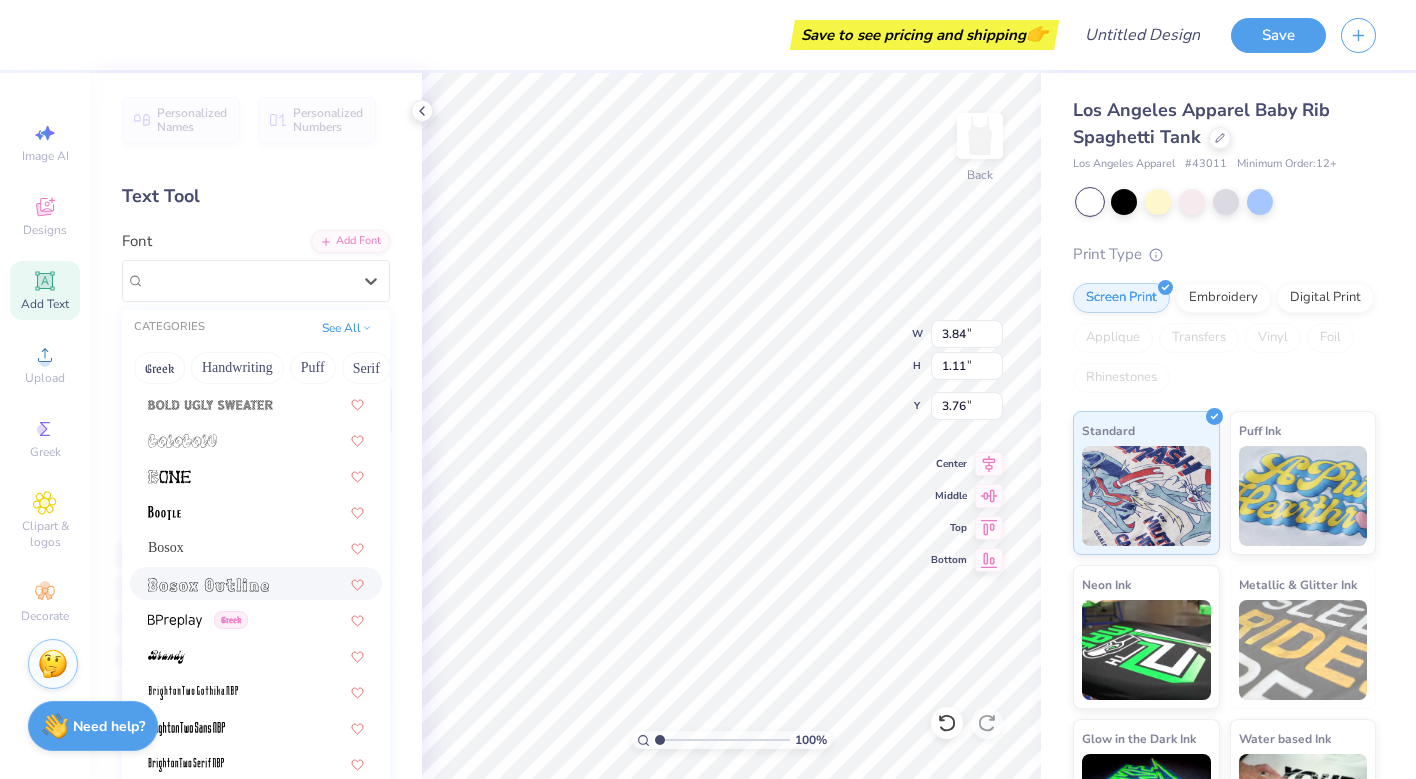 click at bounding box center [208, 585] 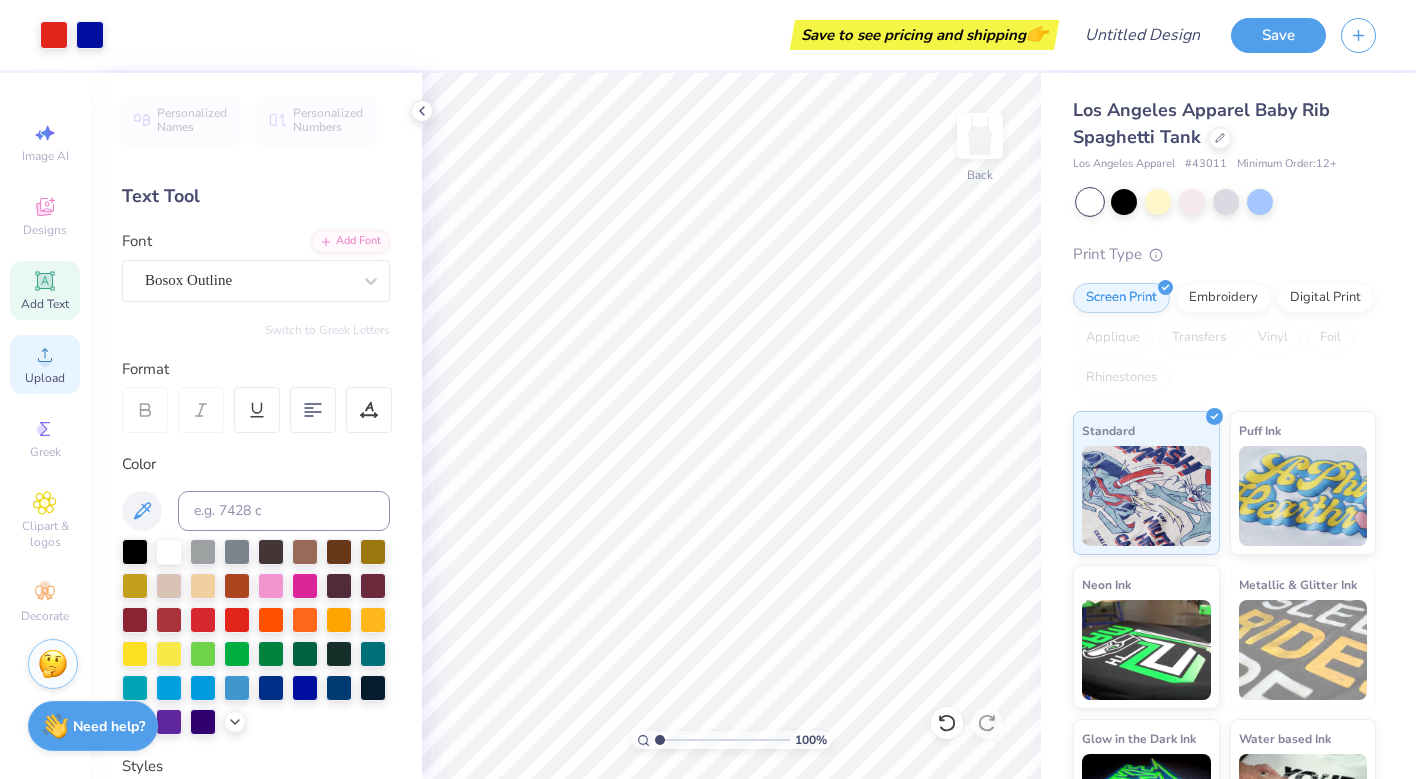 click 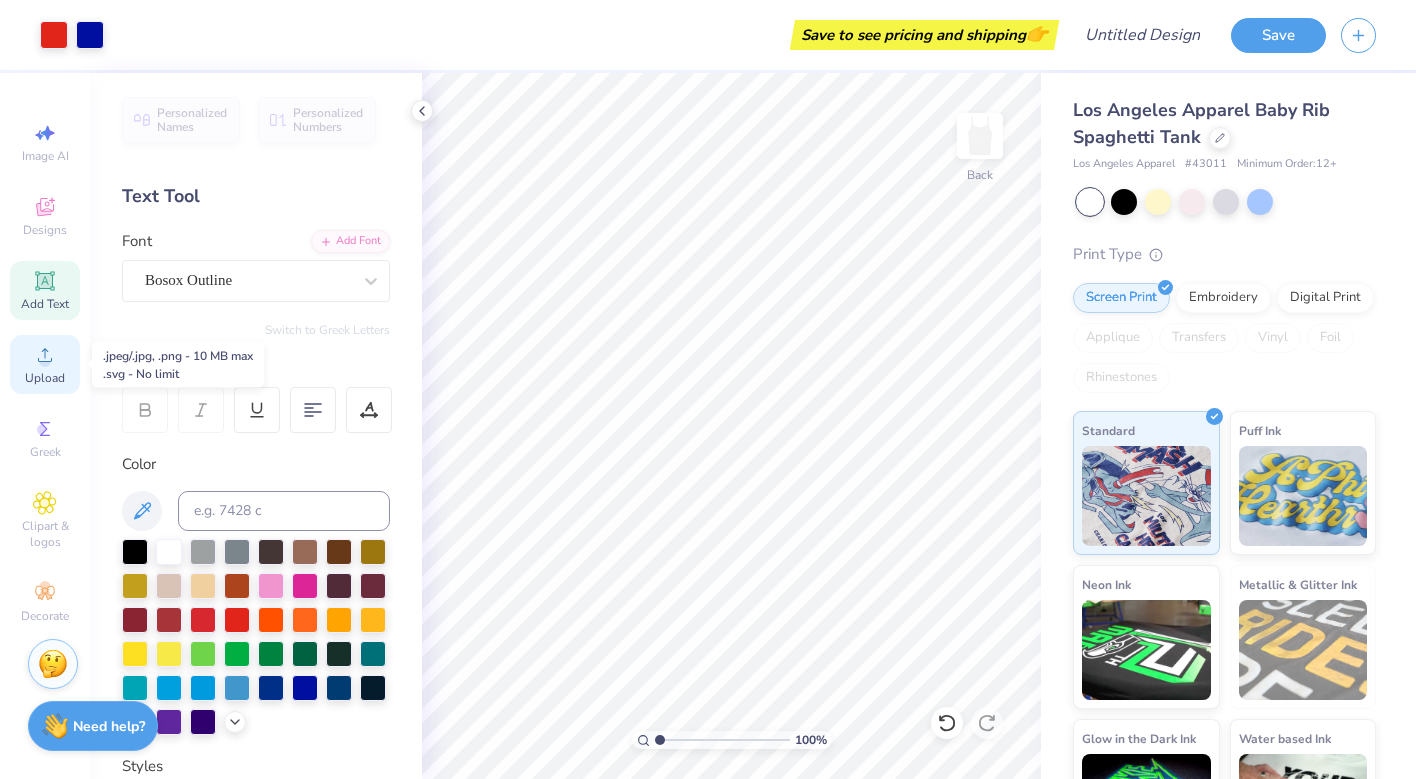 click on "Upload" at bounding box center (45, 378) 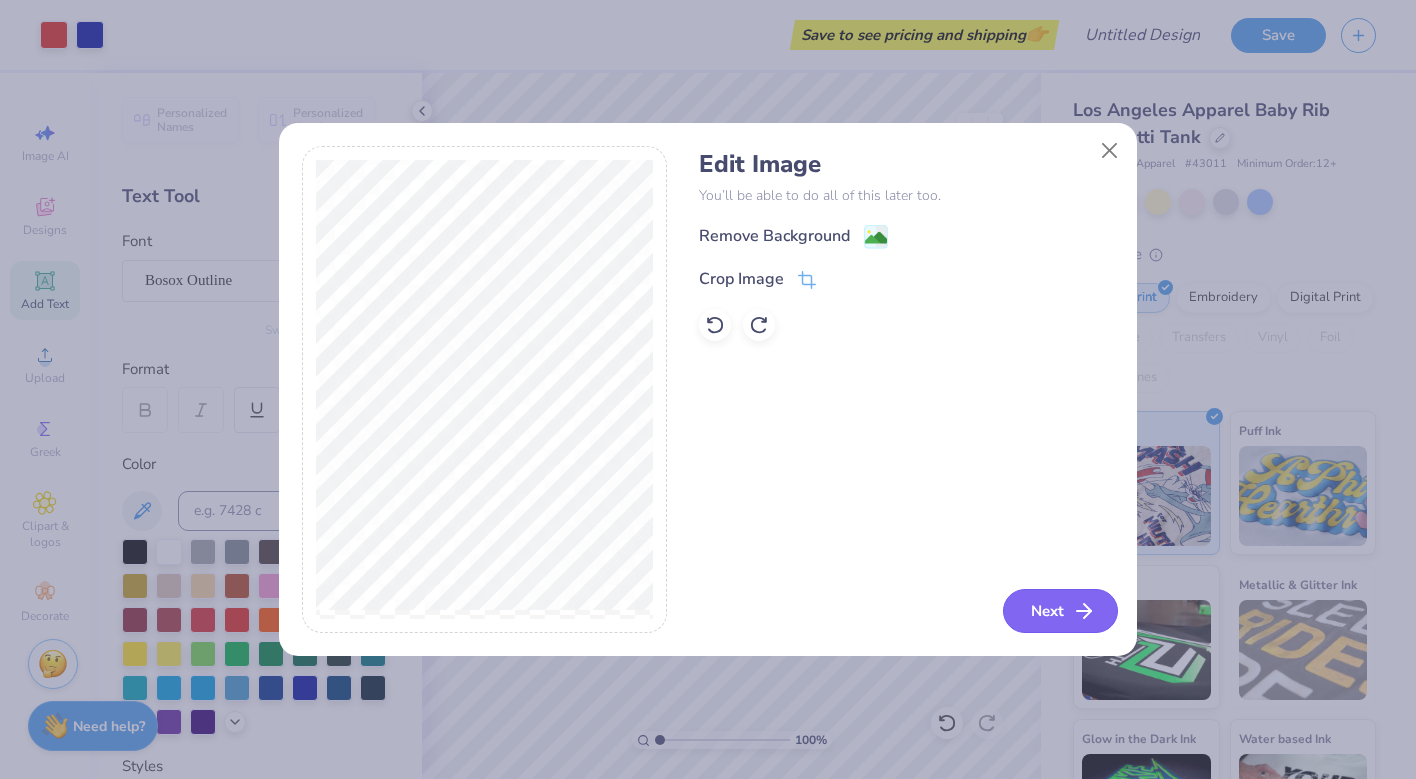 click 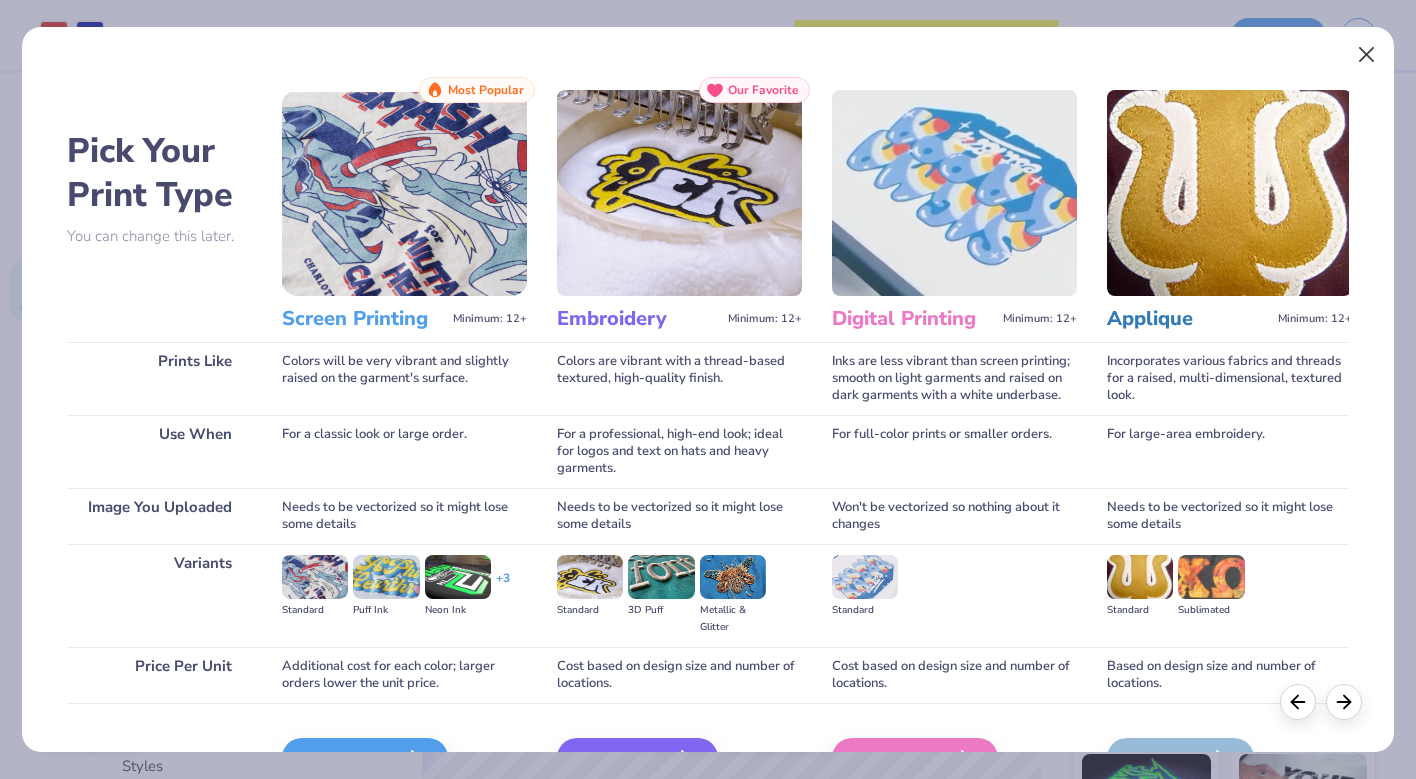click at bounding box center [1367, 55] 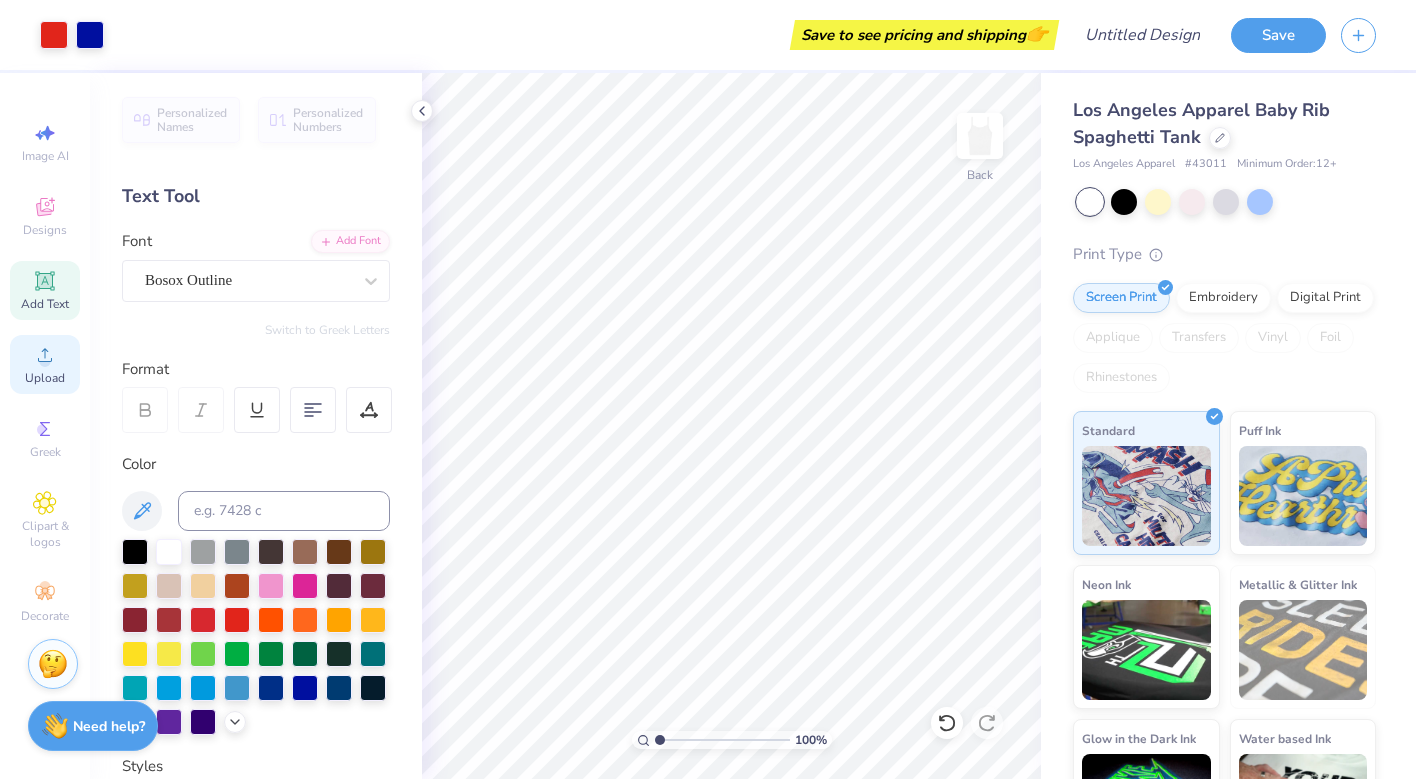click 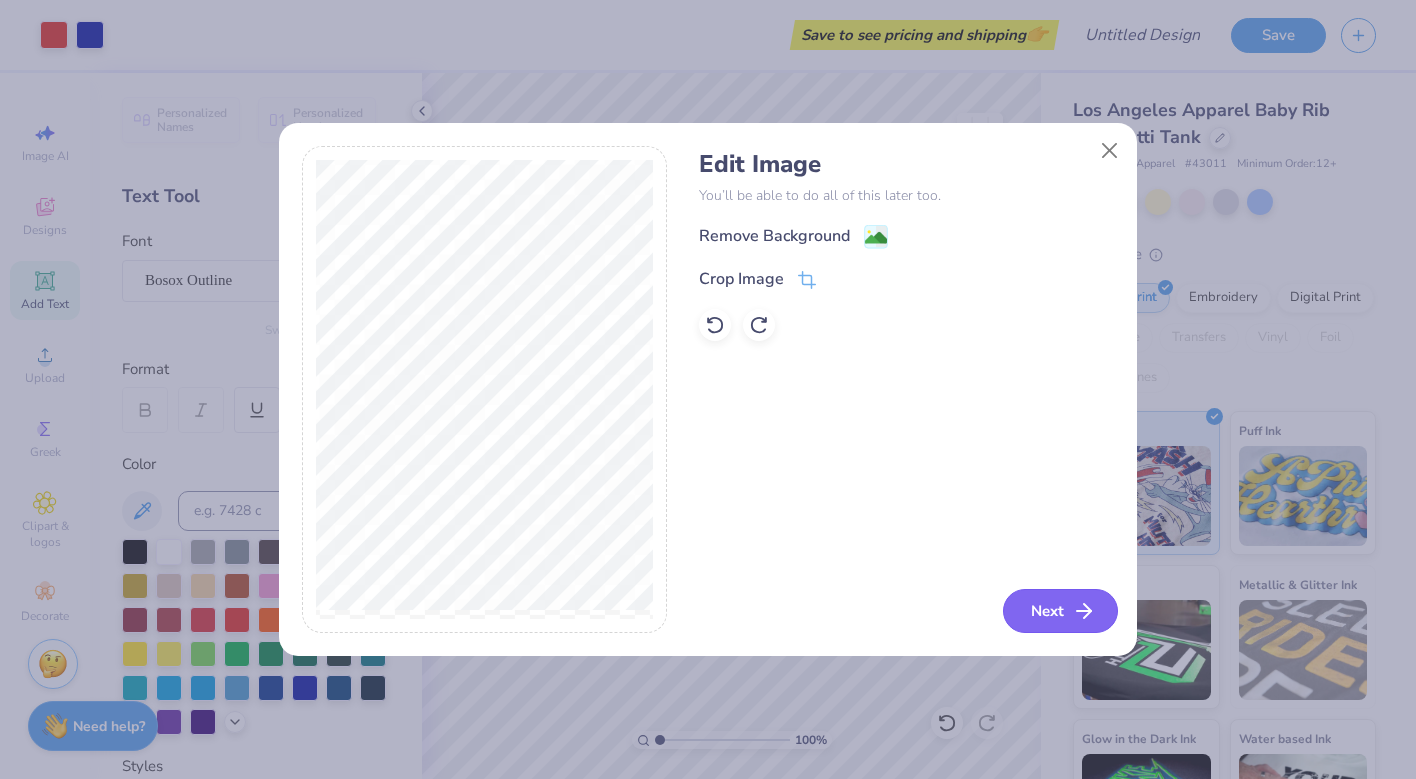 click on "Next" at bounding box center (1060, 611) 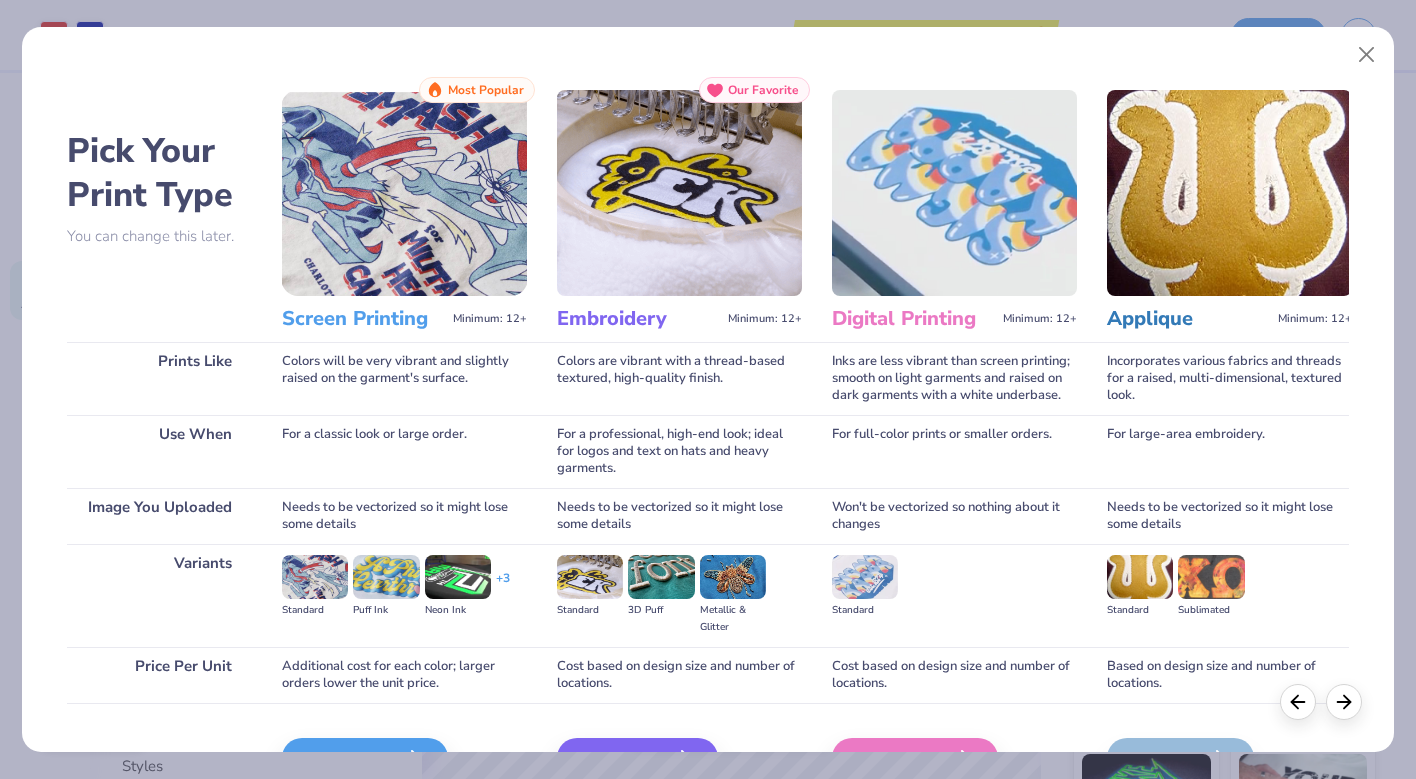 click on "Screen Printing" at bounding box center (363, 319) 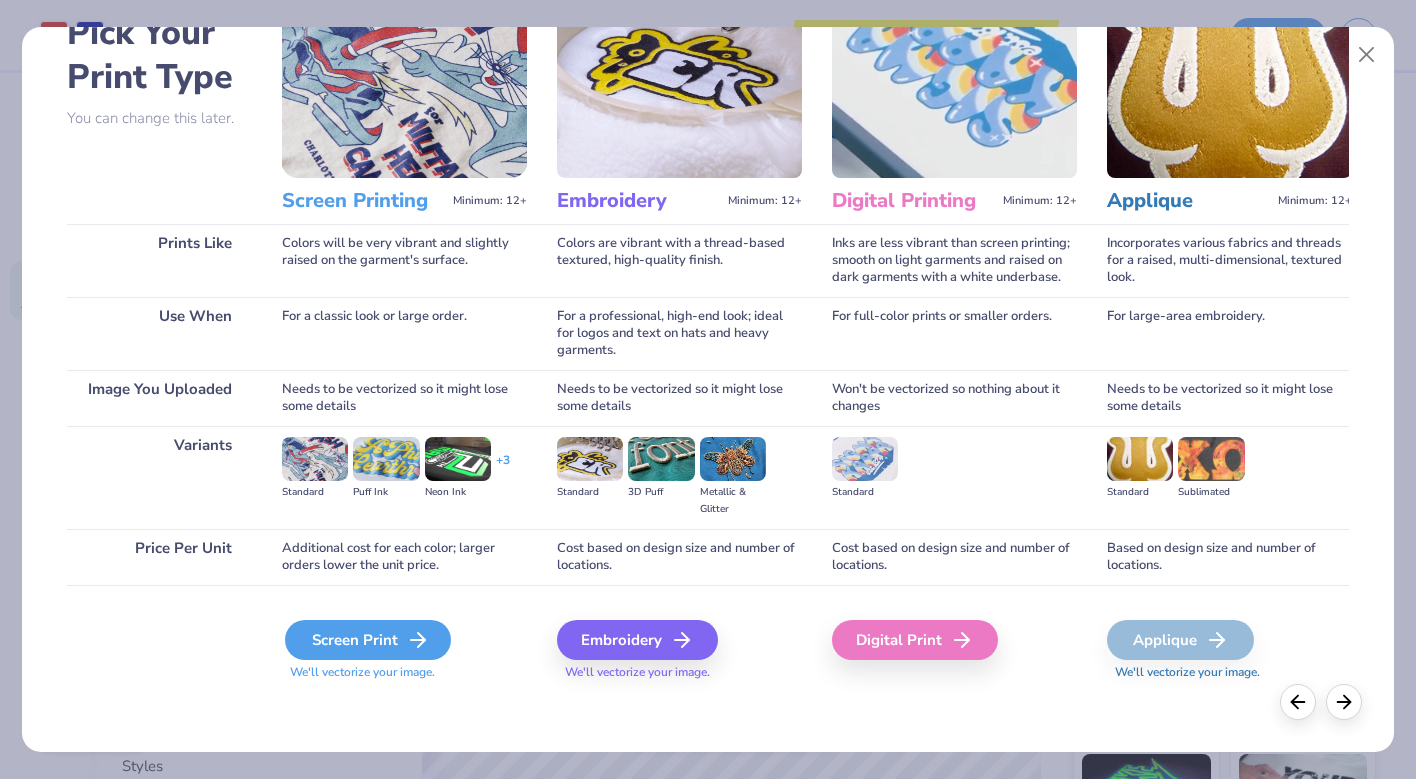 scroll, scrollTop: 118, scrollLeft: 0, axis: vertical 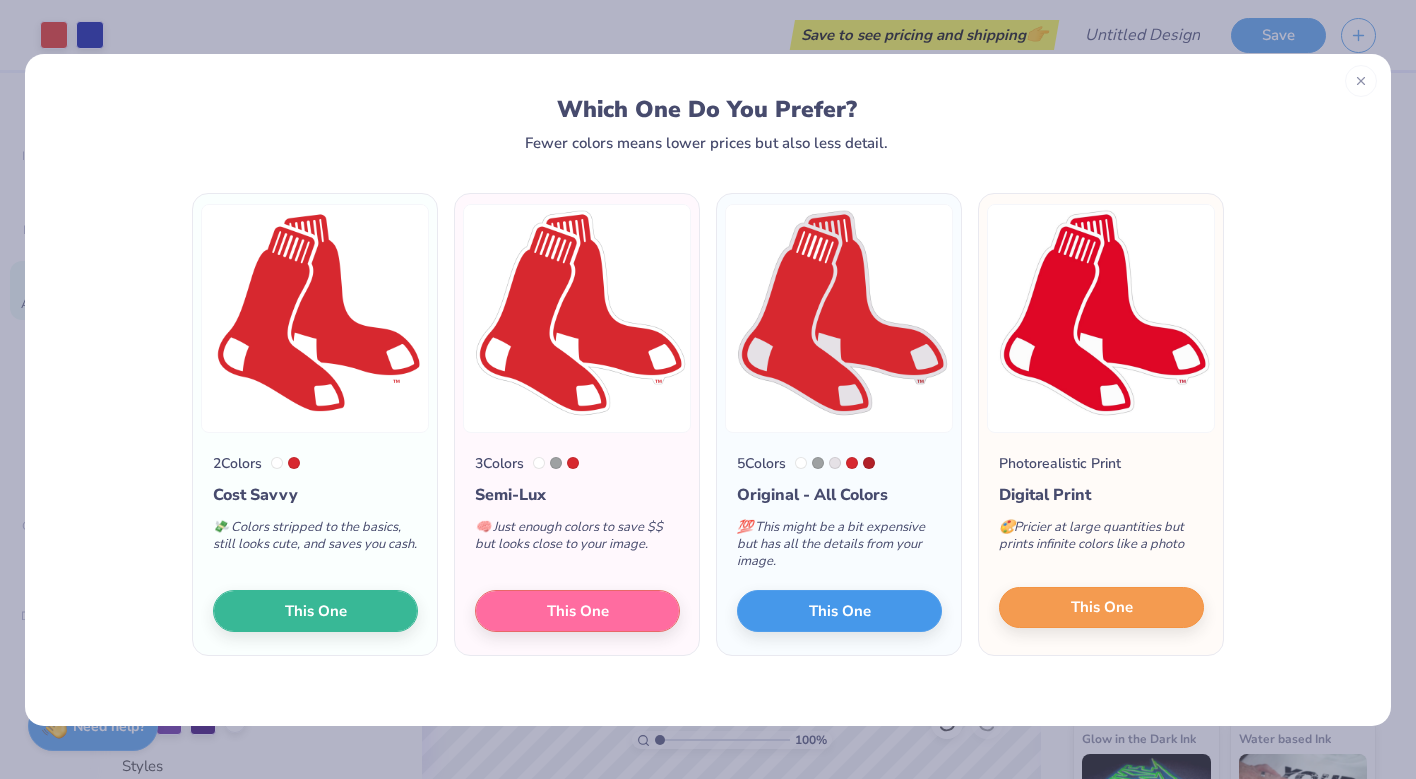 click on "This One" at bounding box center [1102, 607] 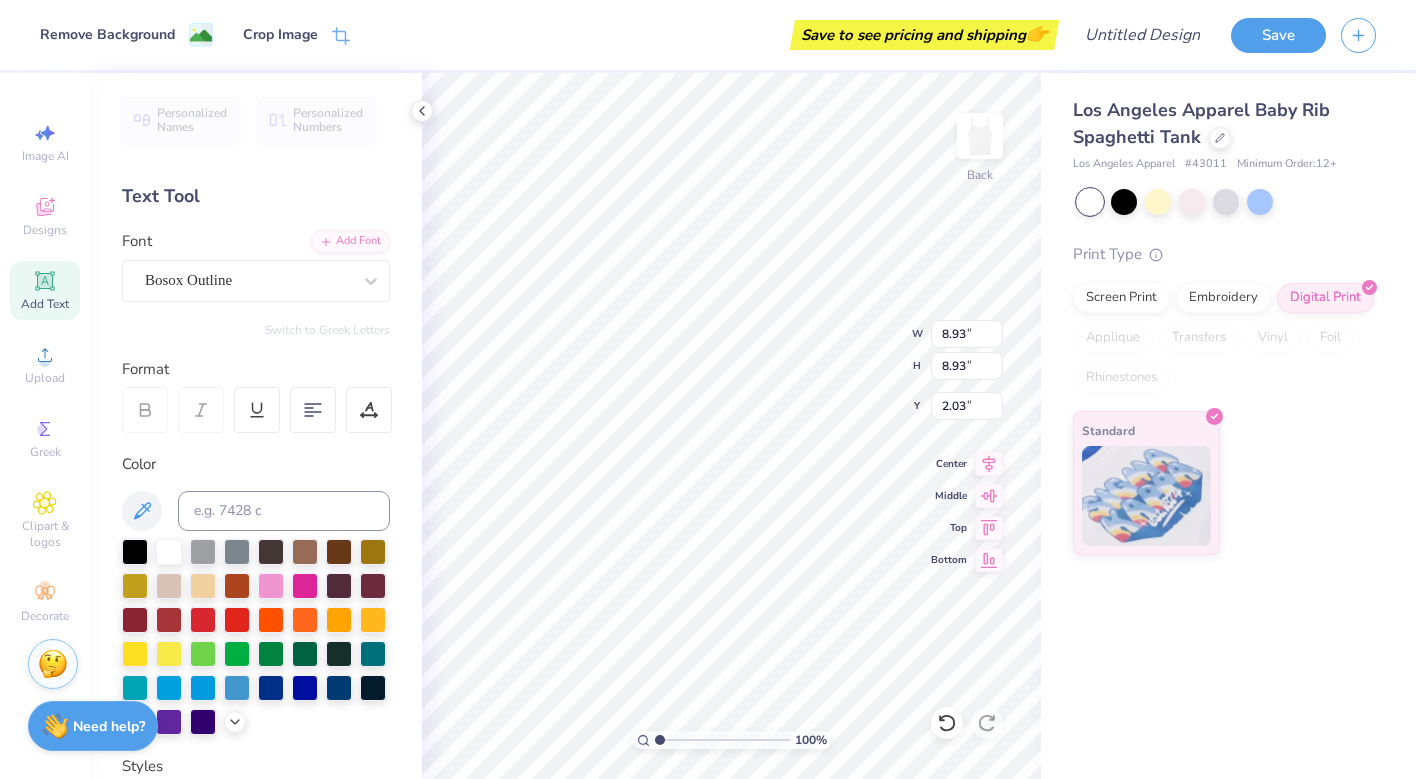 type on "2.40" 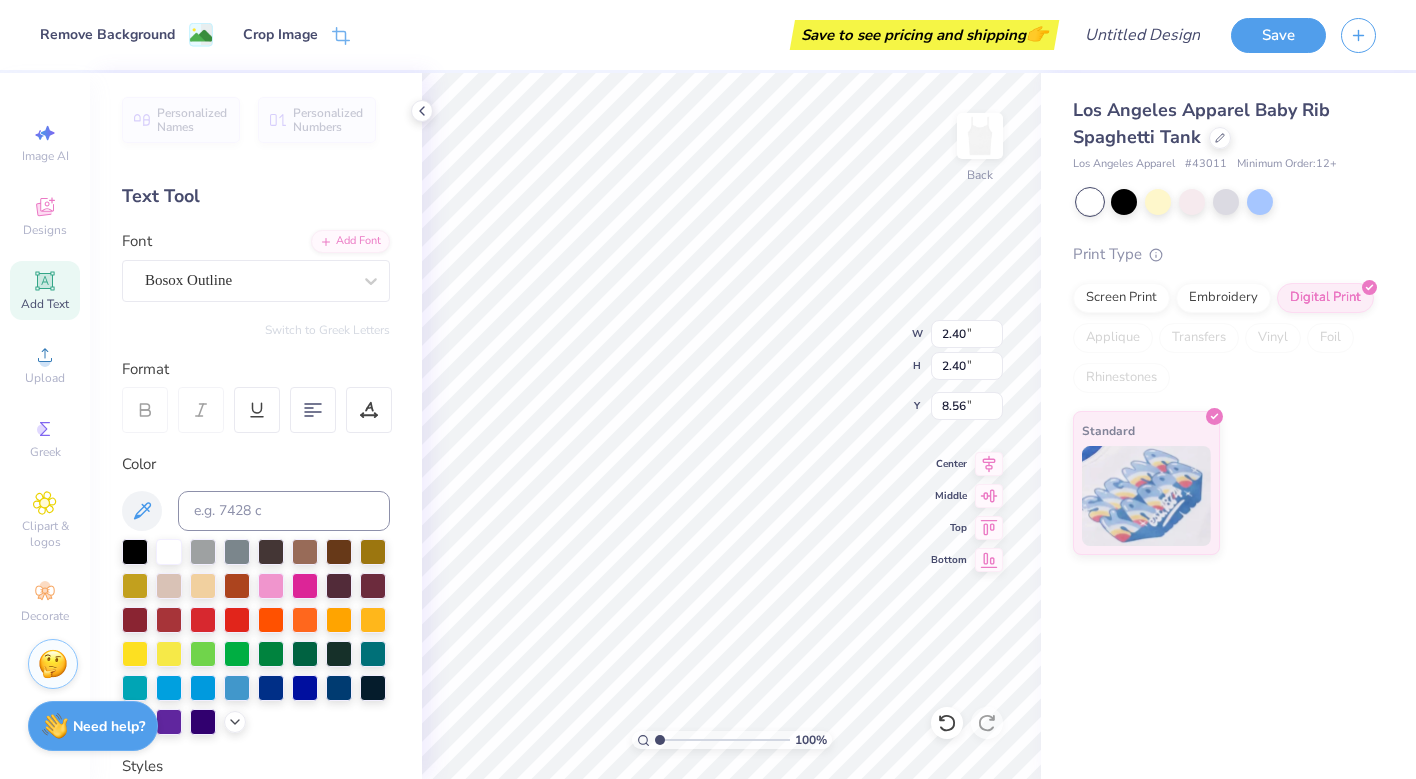 type on "5.02" 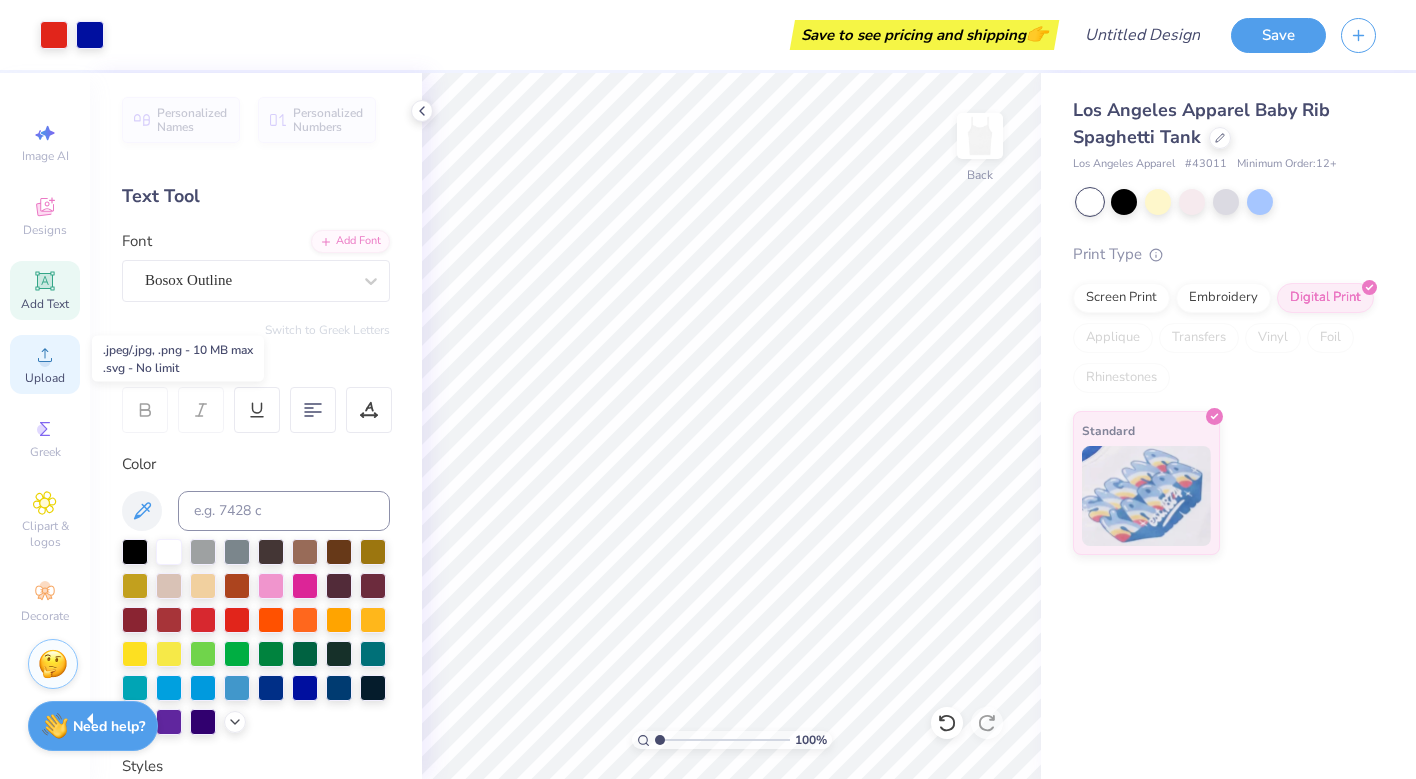 click 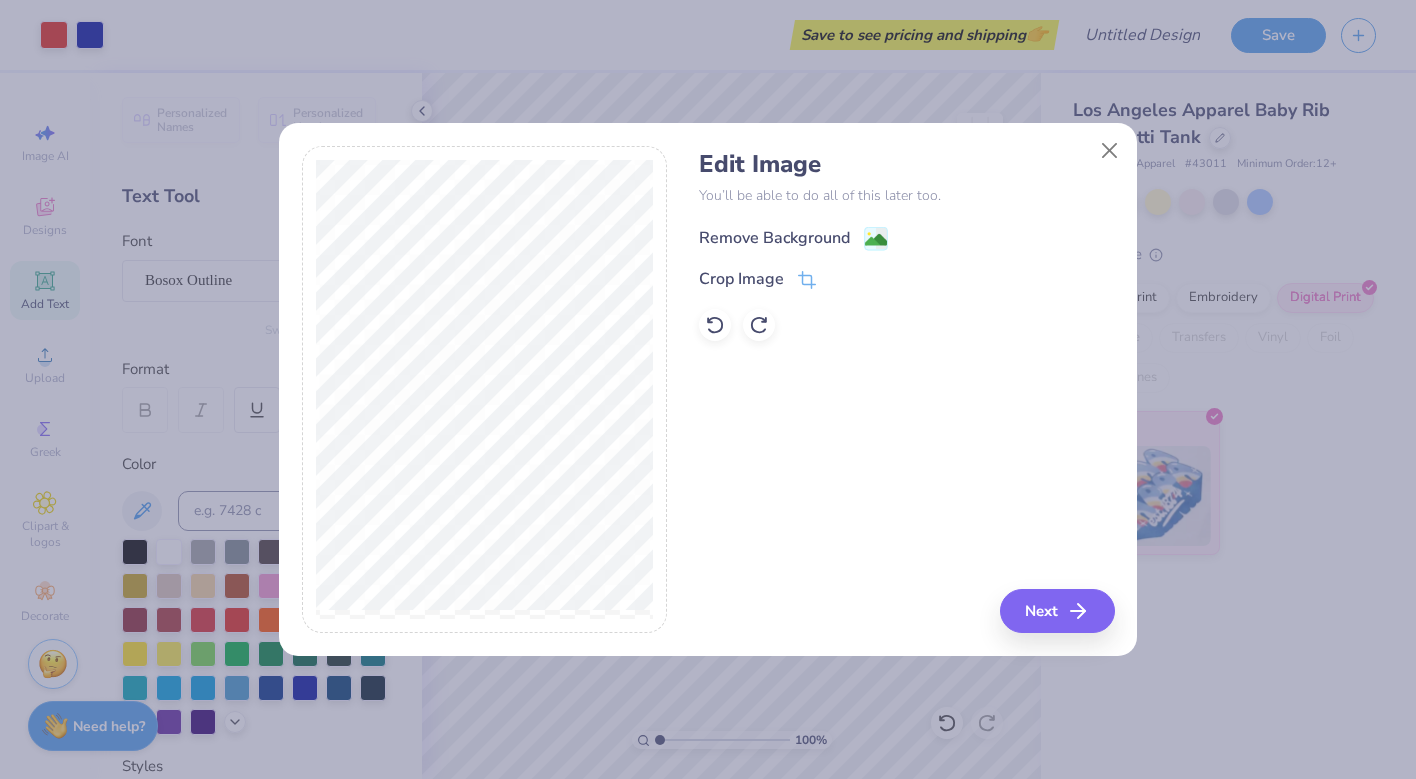 click 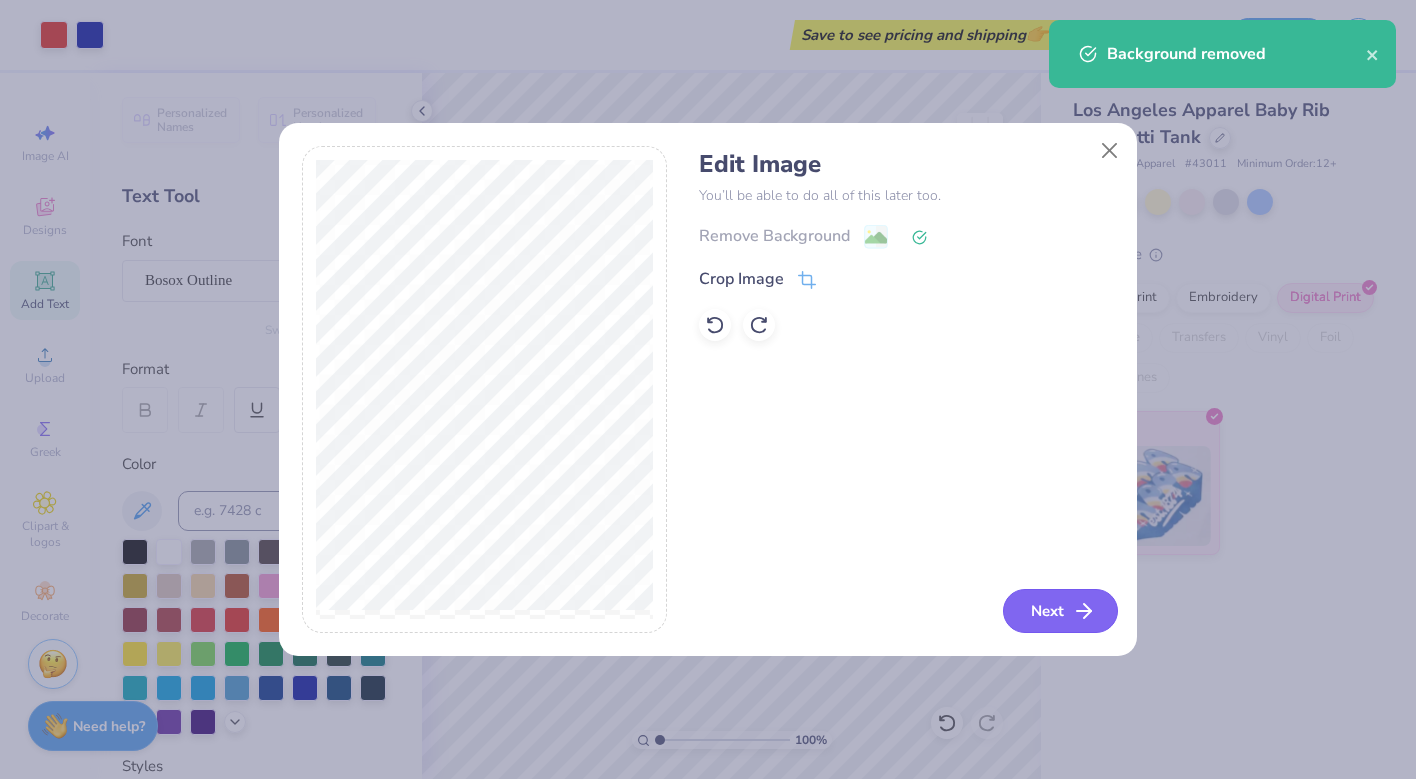 click on "Next" at bounding box center (1060, 611) 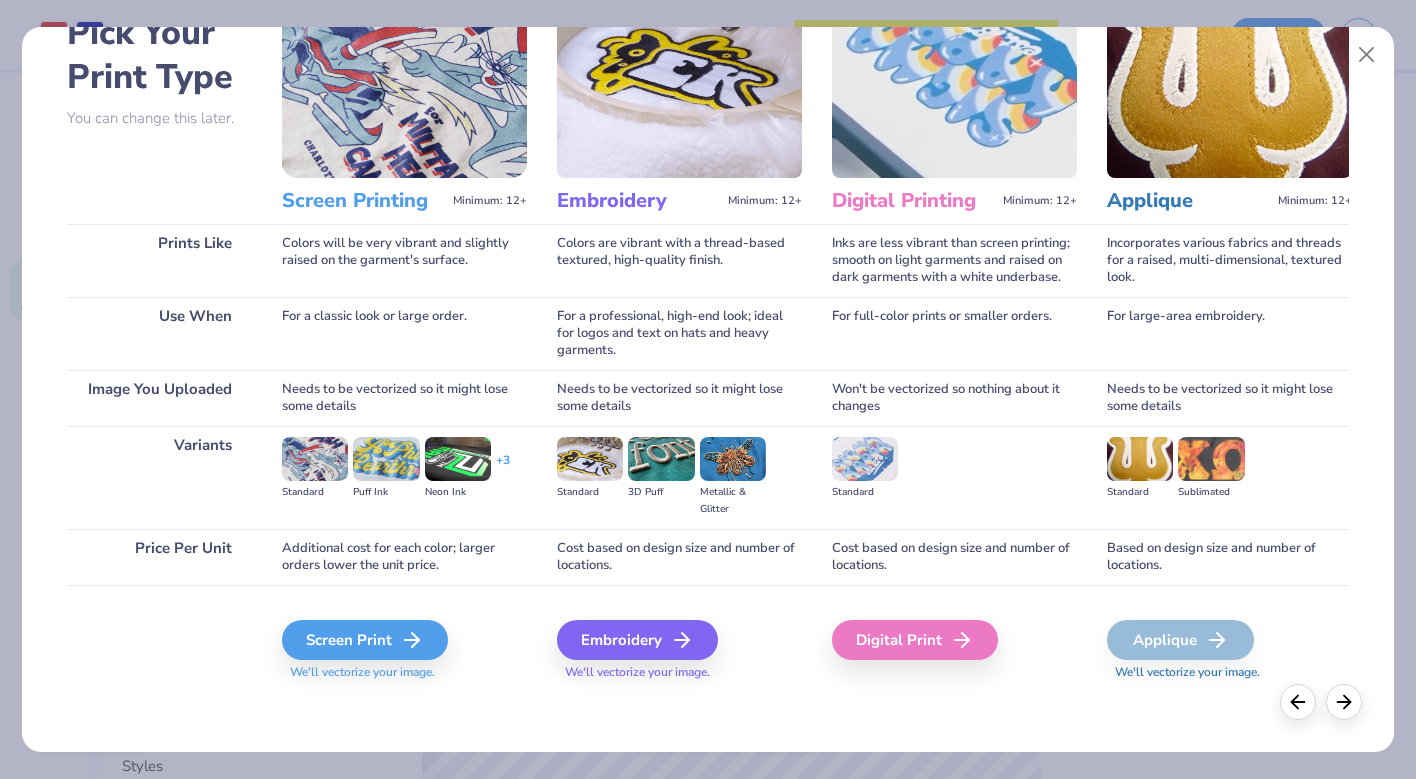 scroll, scrollTop: 118, scrollLeft: 0, axis: vertical 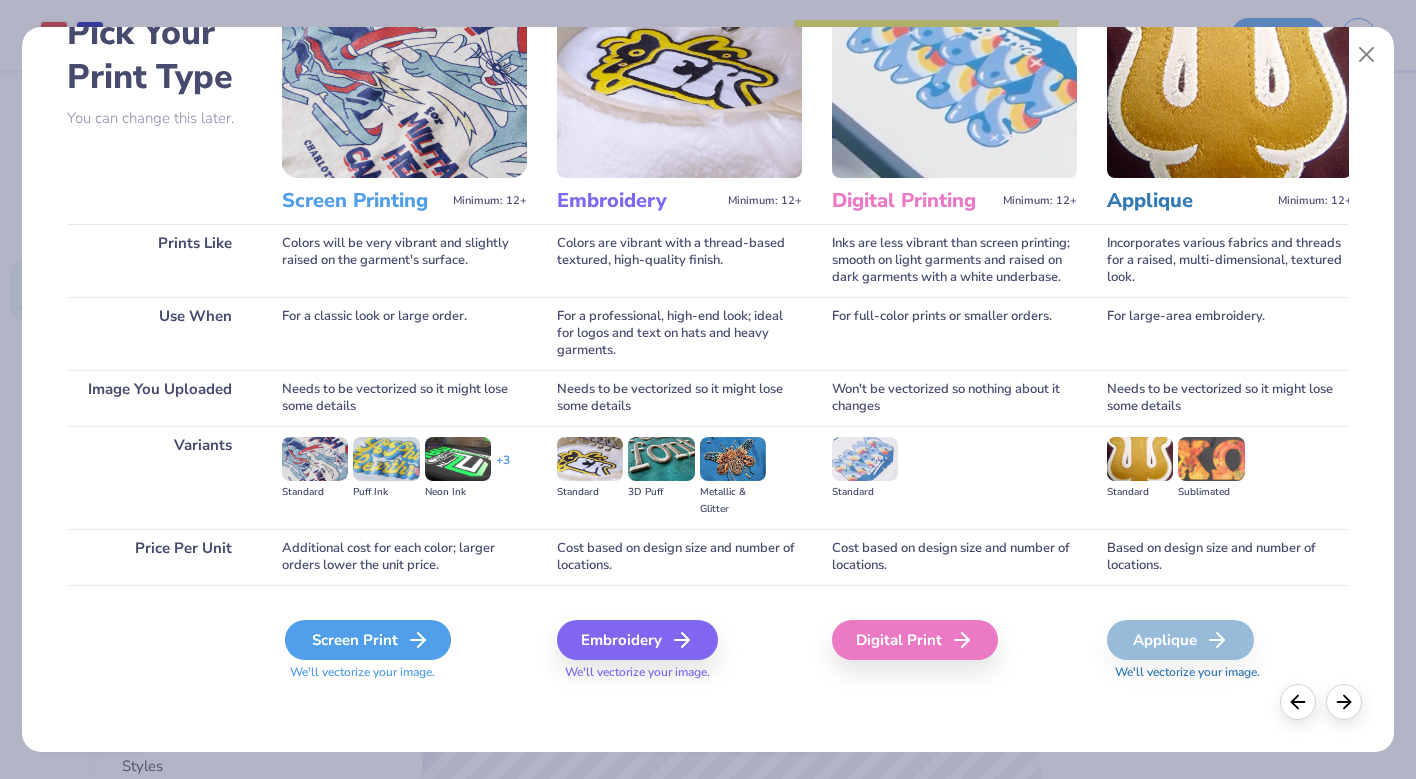 click on "Screen Print" at bounding box center [368, 640] 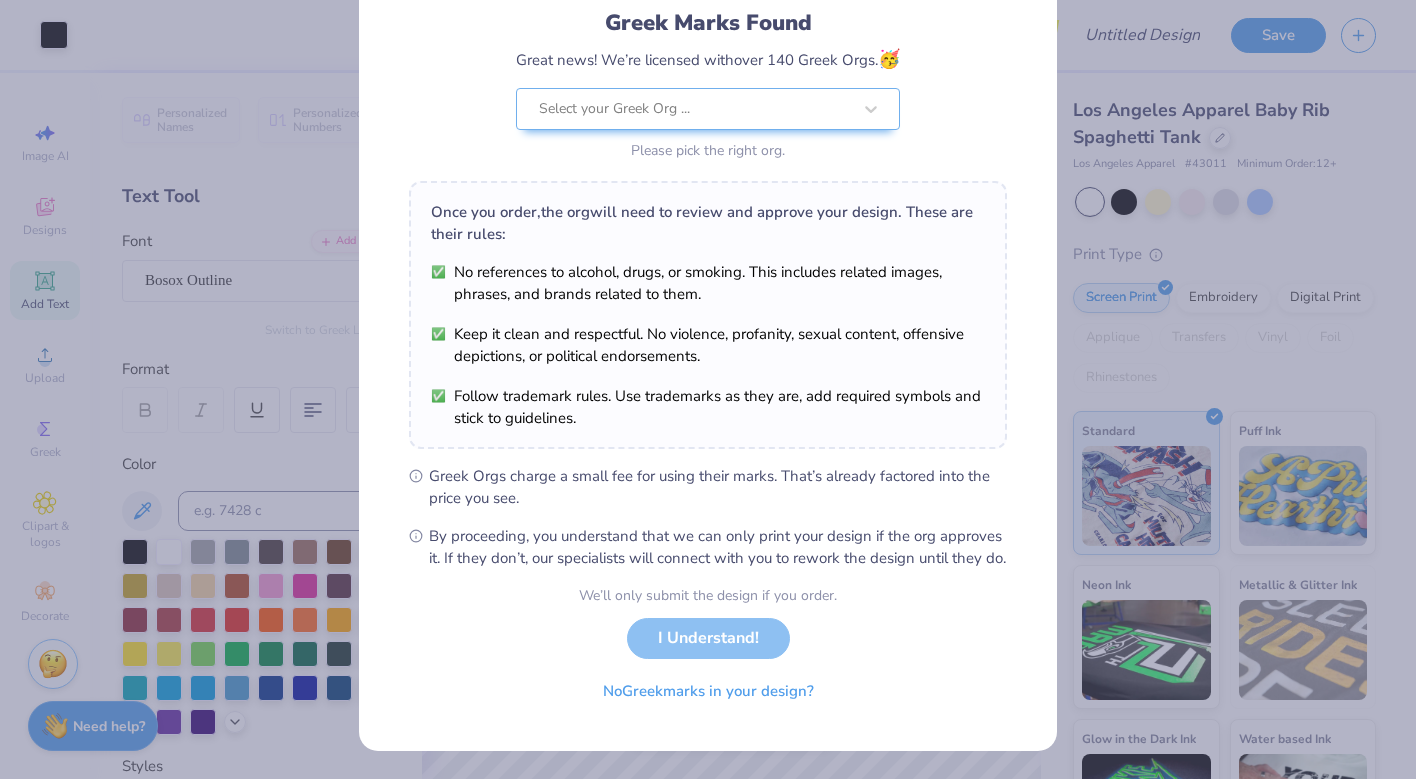 scroll, scrollTop: 157, scrollLeft: 0, axis: vertical 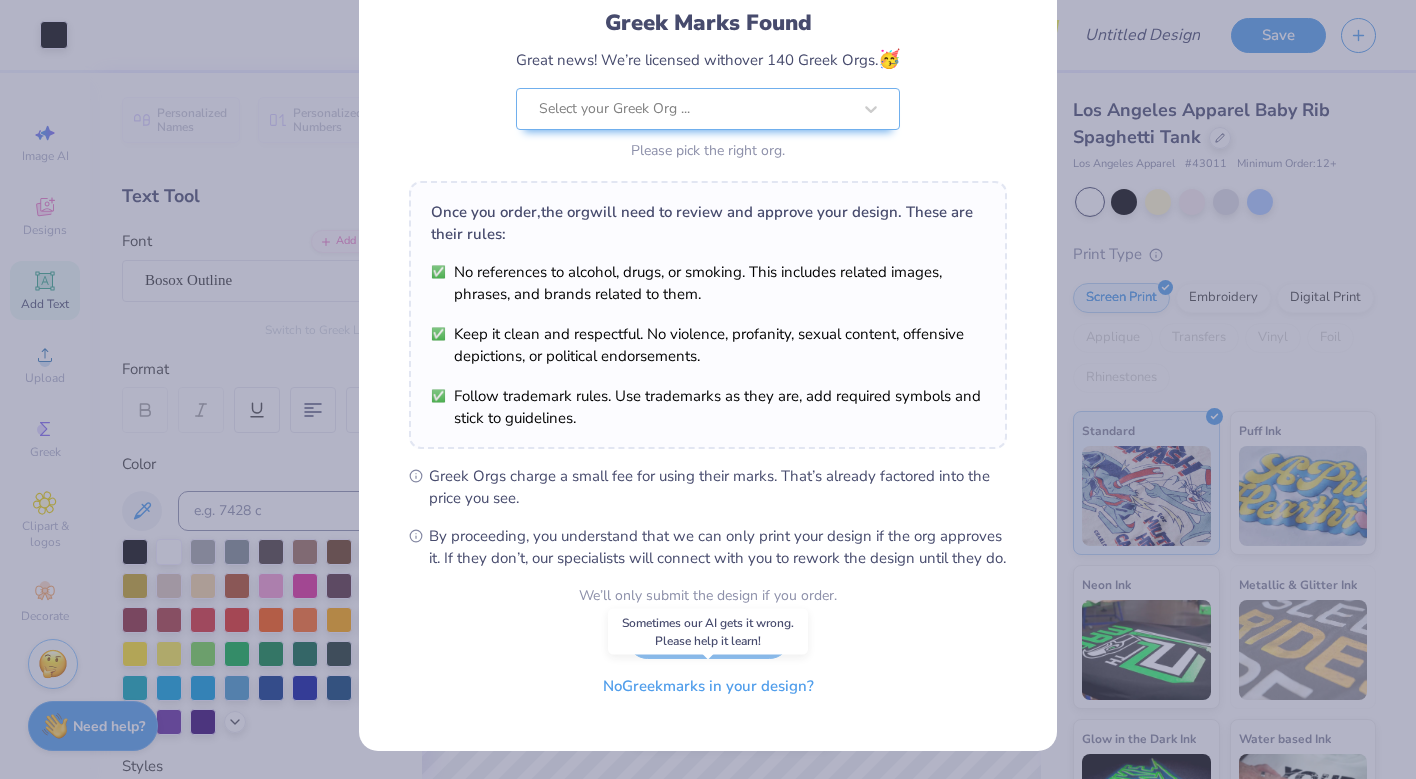 click on "No  Greek  marks in your design?" at bounding box center [708, 686] 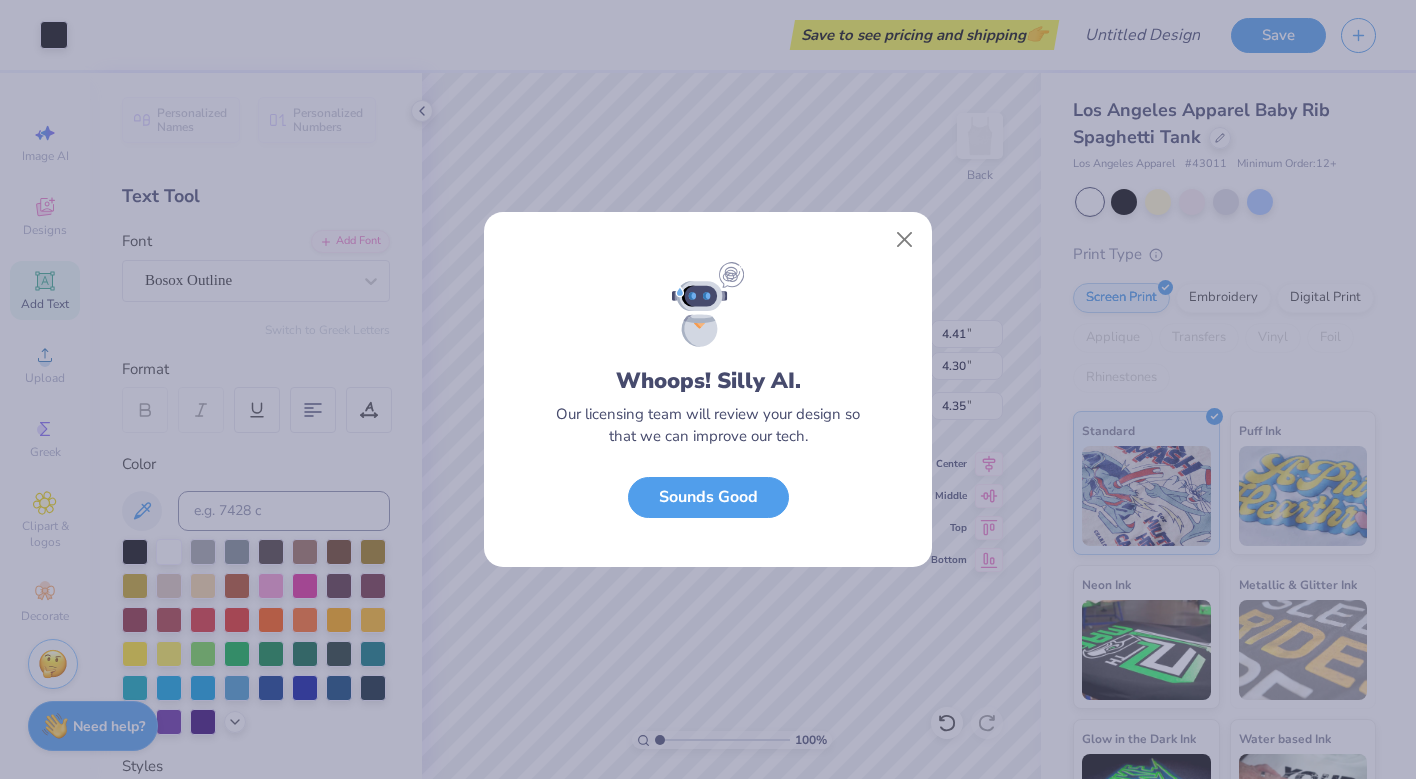 scroll, scrollTop: 0, scrollLeft: 0, axis: both 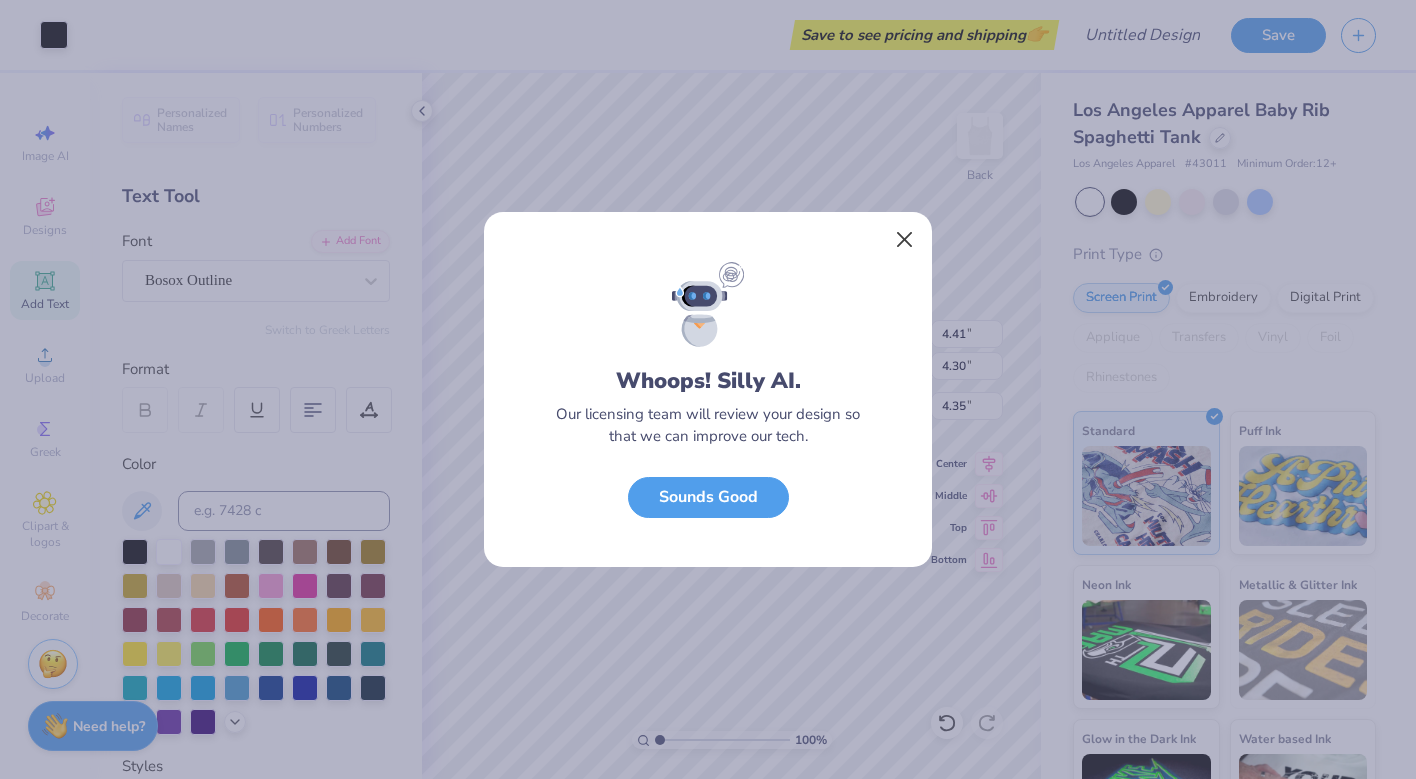 click at bounding box center (905, 240) 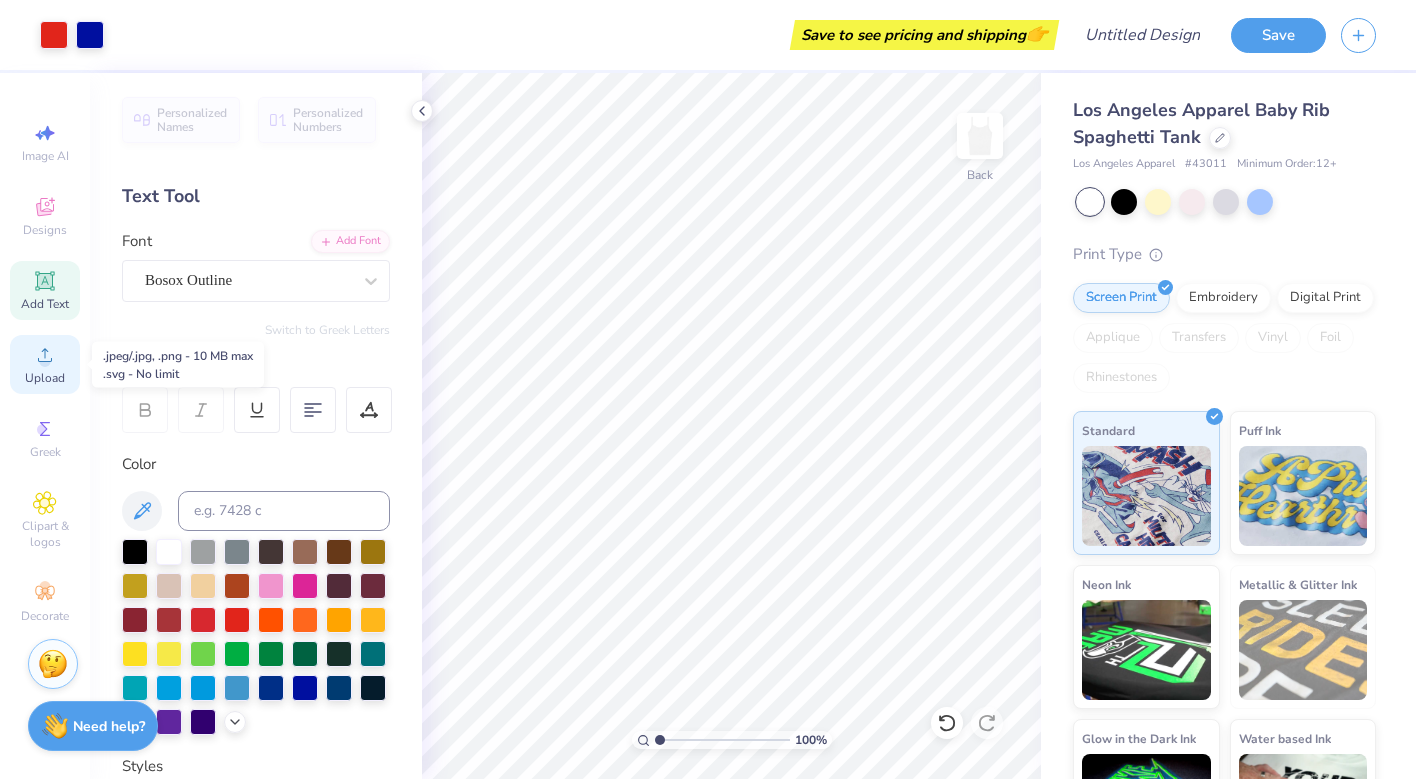 click on "Upload" at bounding box center (45, 378) 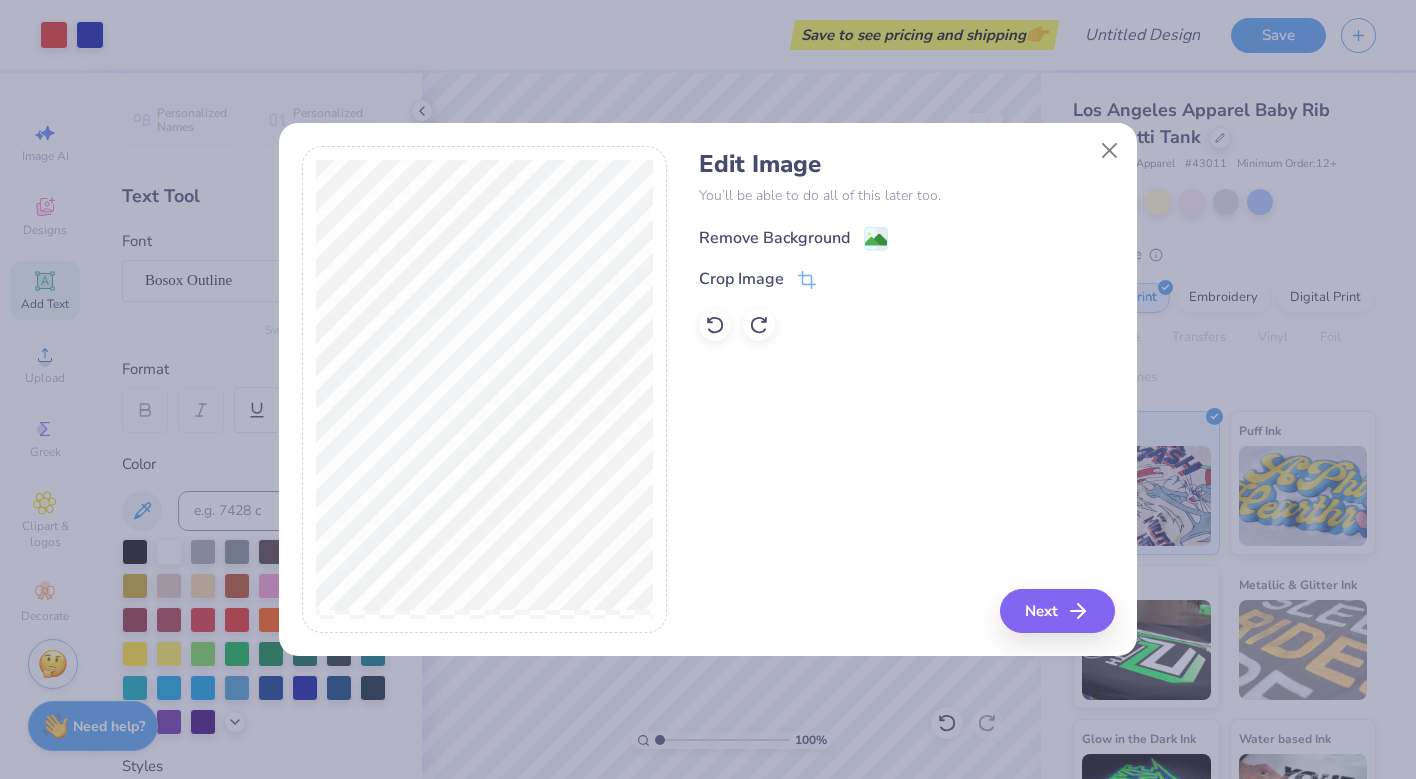click 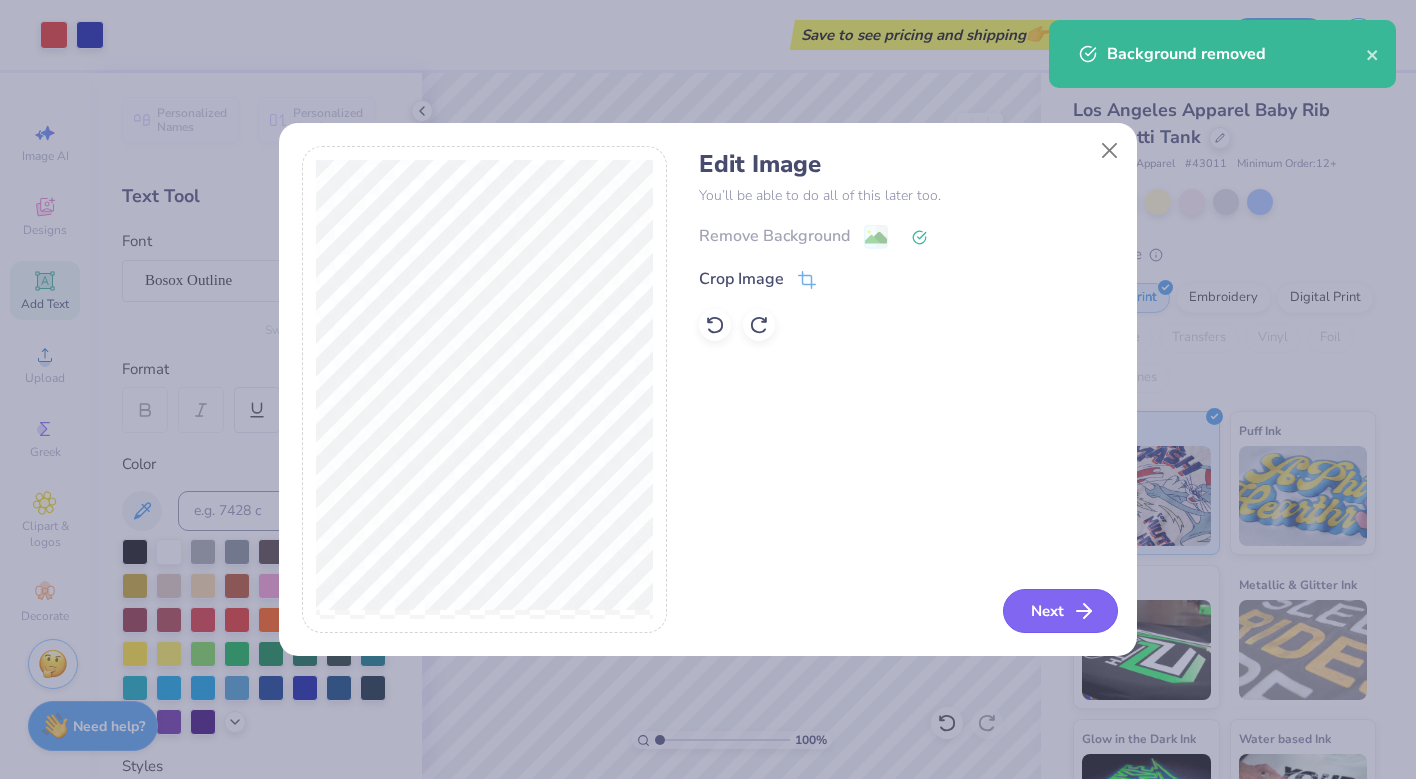 click 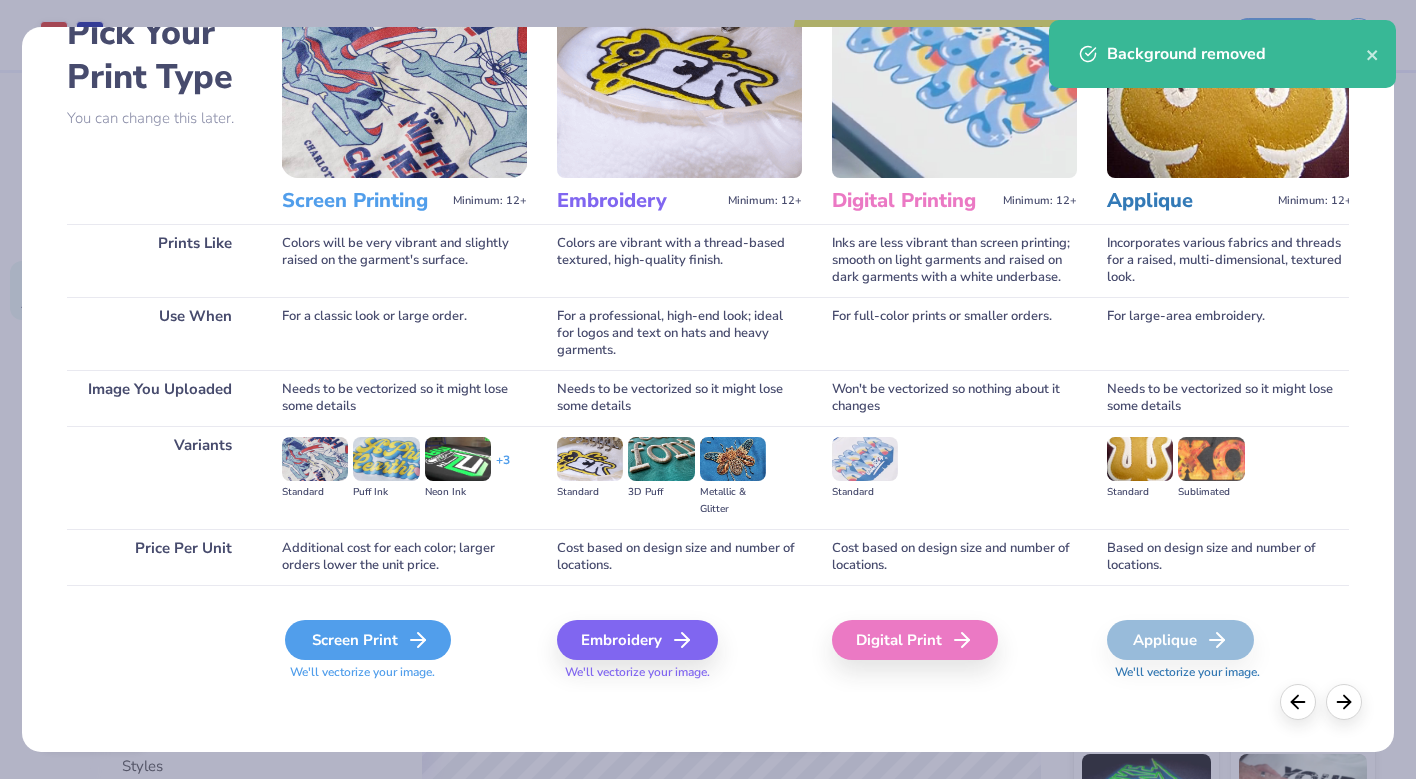 scroll, scrollTop: 118, scrollLeft: 0, axis: vertical 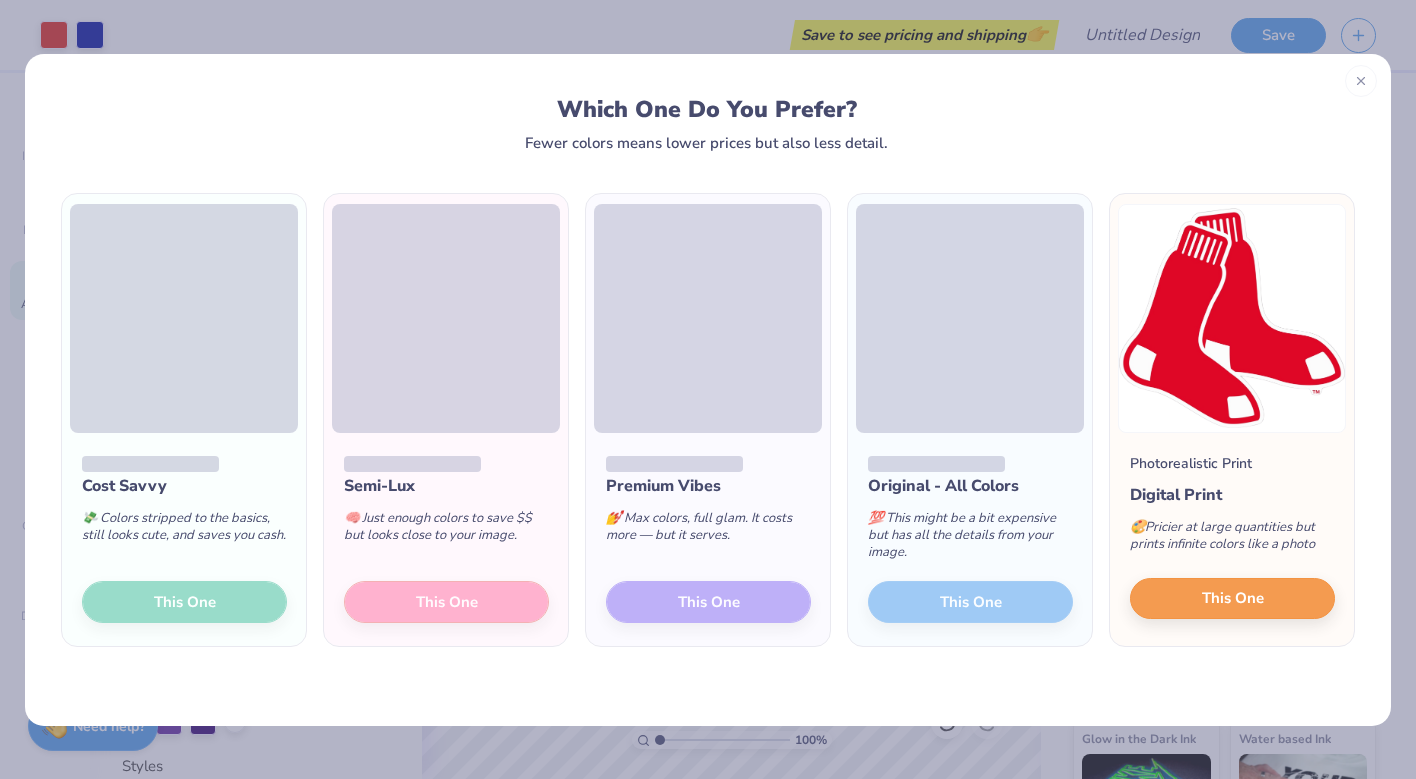 click on "This One" at bounding box center (1232, 599) 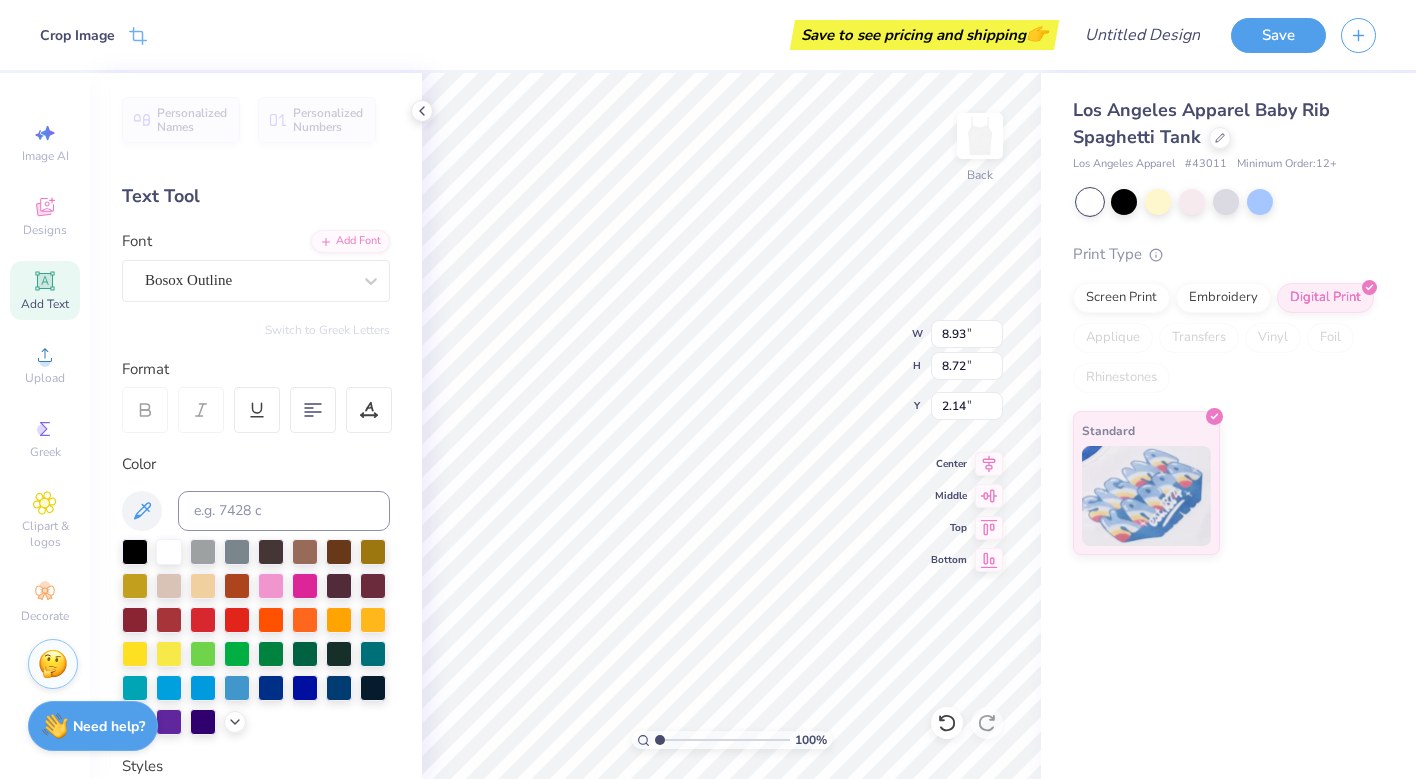 type on "1.72" 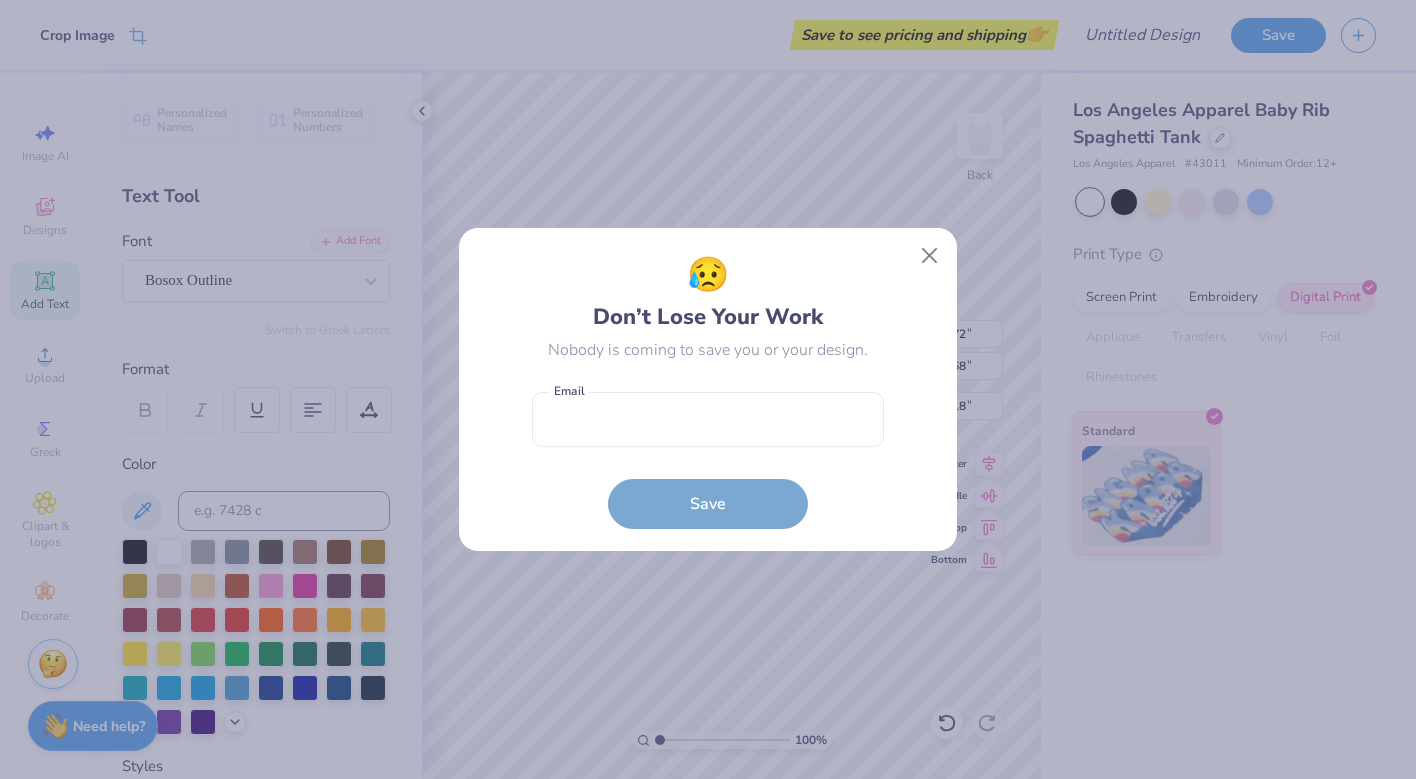click on "Crop Image Save to see pricing and shipping  👉 Design Title Save Image AI Designs Add Text Upload Greek Clipart & logos Decorate Personalized Names Personalized Numbers Text Tool Add Font Font Bosox Outline Switch to Greek Letters Format Color Styles Text Shape 100  % Back W 1.72 1.72 " H 1.68 1.68 " Y 9.18 9.18 " Center Middle Top Bottom [CITY] Apparel Baby Rib Spaghetti Tank [CITY] Apparel # 43011 Minimum Order:  12 +   Print Type Screen Print Embroidery Digital Print Applique Transfers Vinyl Foil Rhinestones Standard Stuck?  Our Art team will finish your design for free. Need help?  Chat with us.
😥 Don’t Lose Your Work Nobody is coming to save you or your design. Email is a required field Email Save" at bounding box center (708, 389) 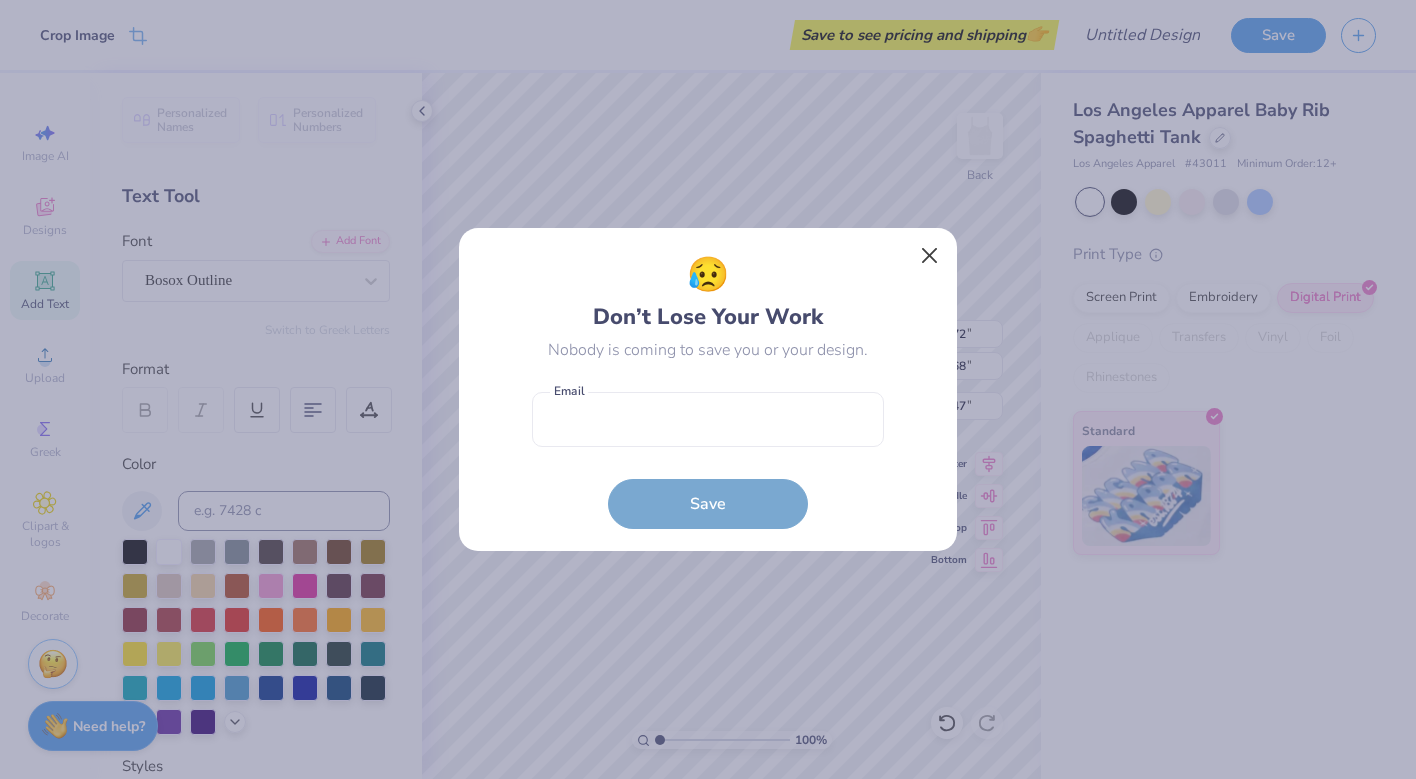 click at bounding box center [930, 256] 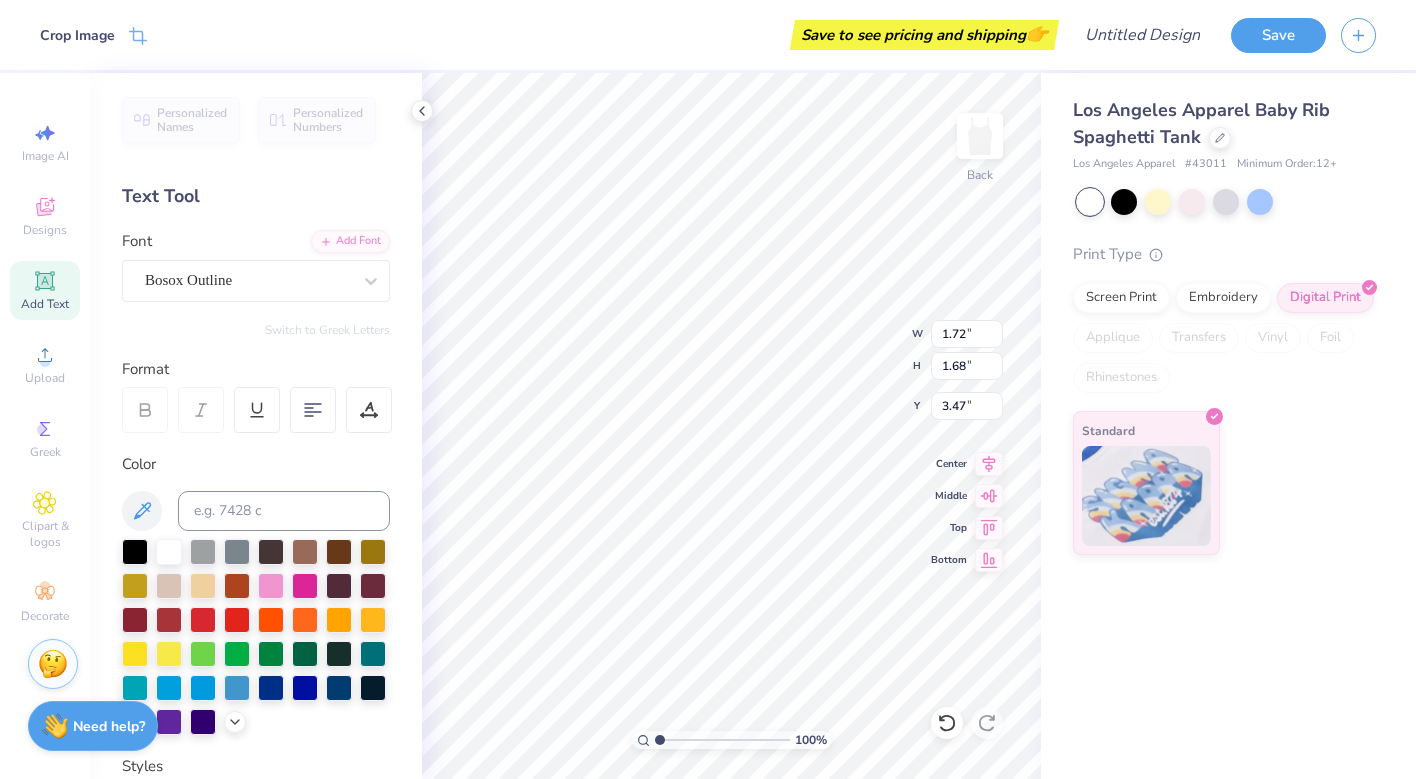 type on "6.87" 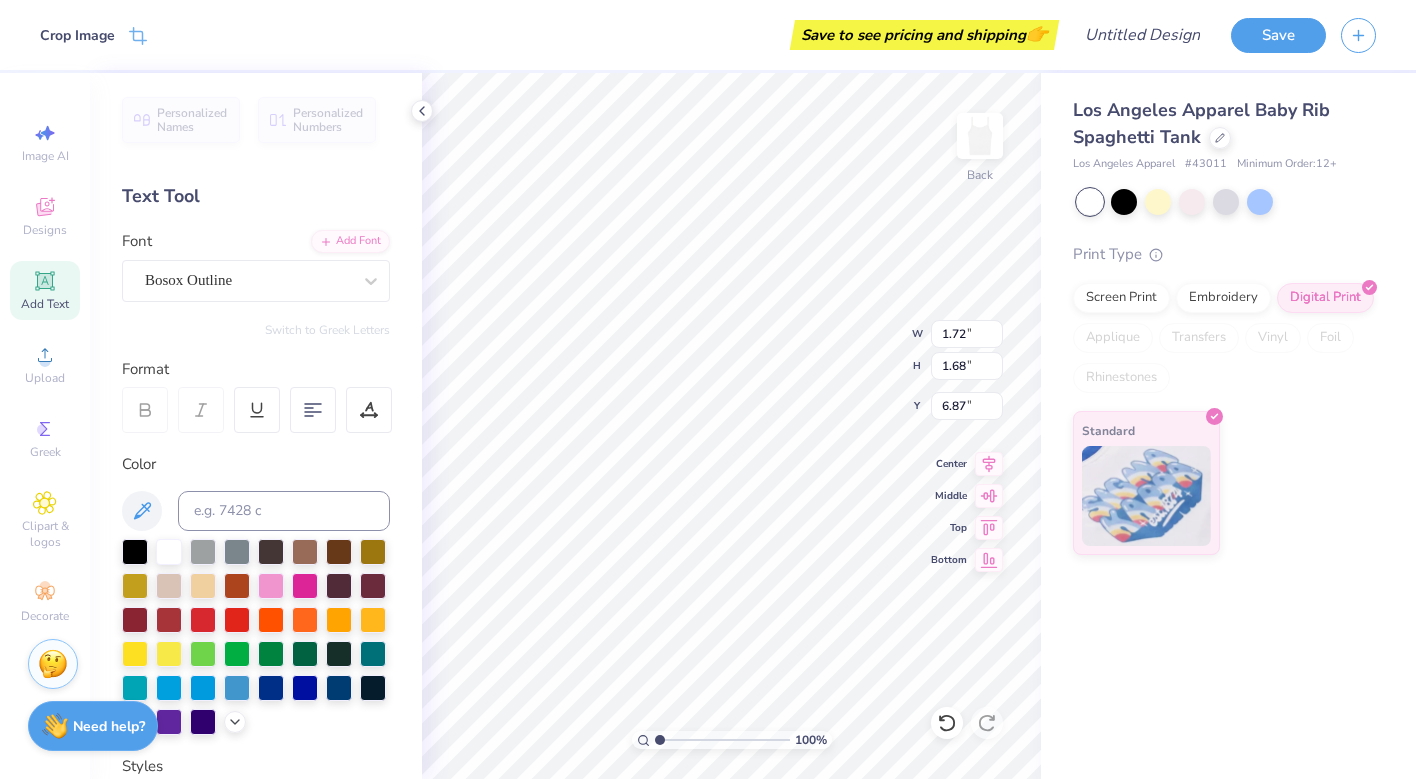 type on "1.36" 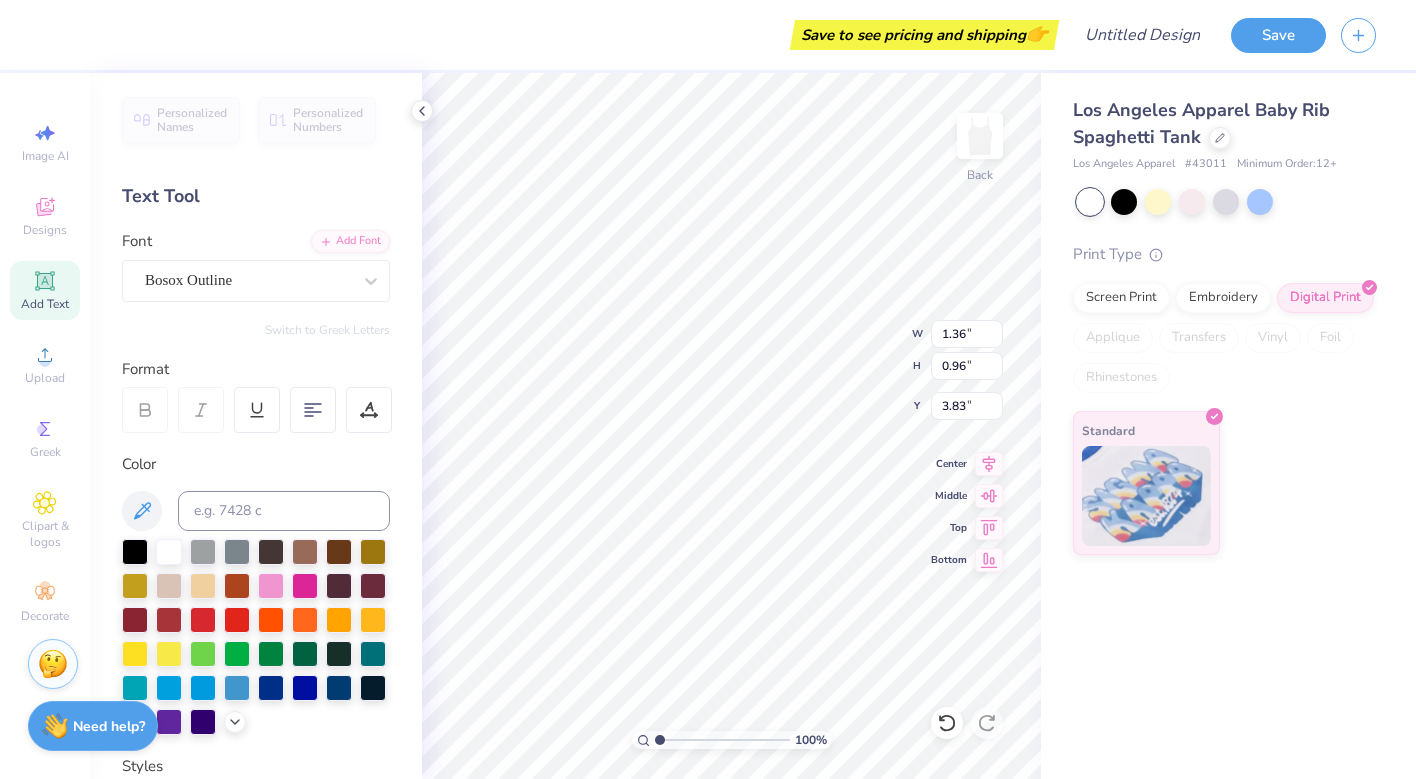 type on "1.63" 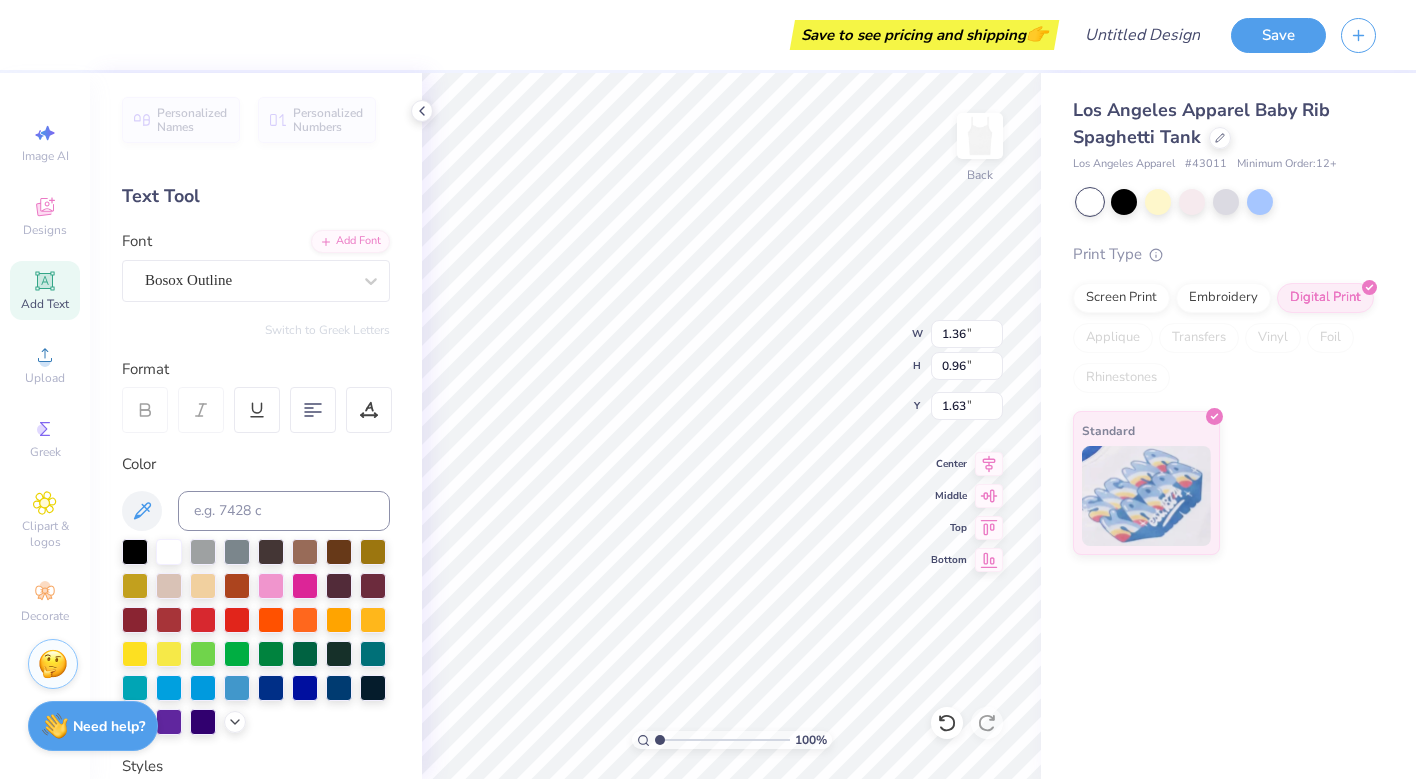 type on "1.15" 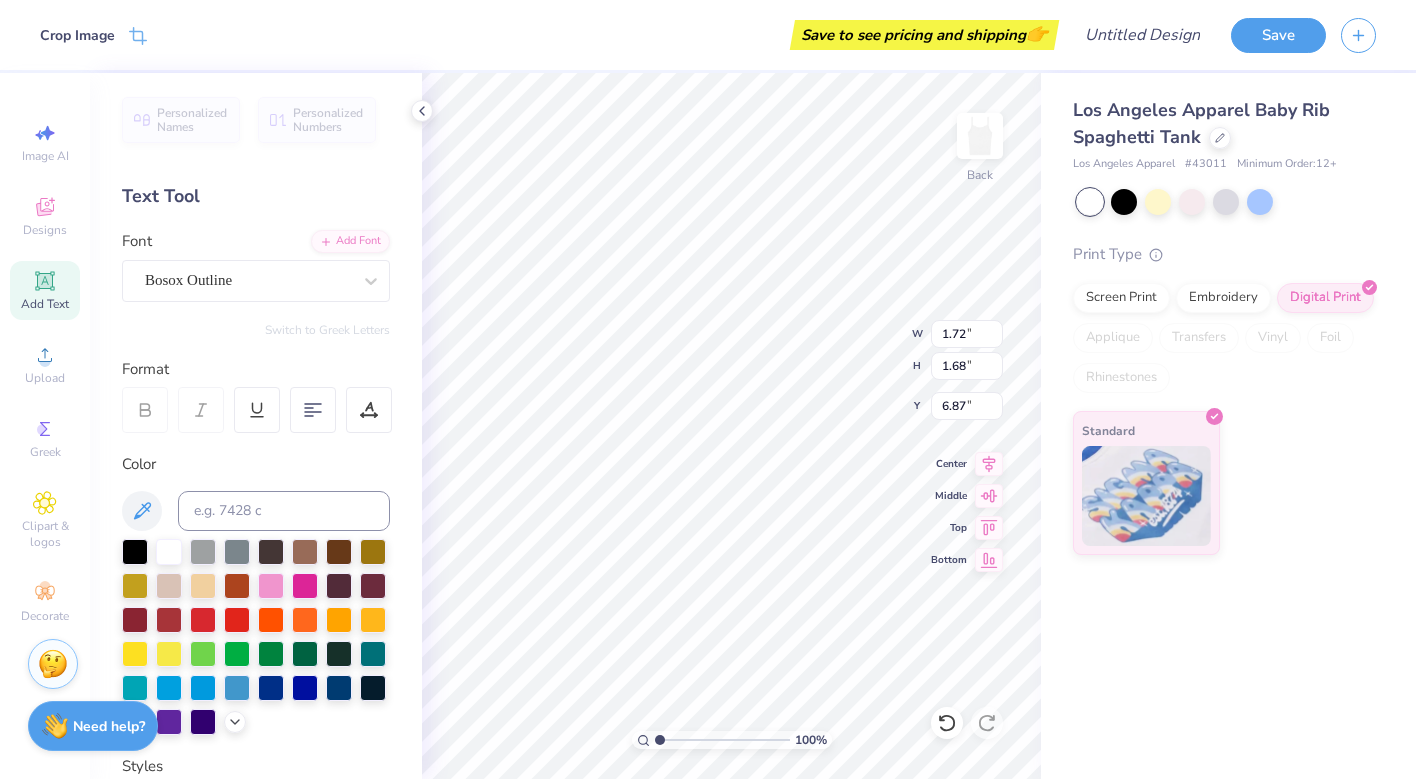 type on "3.68" 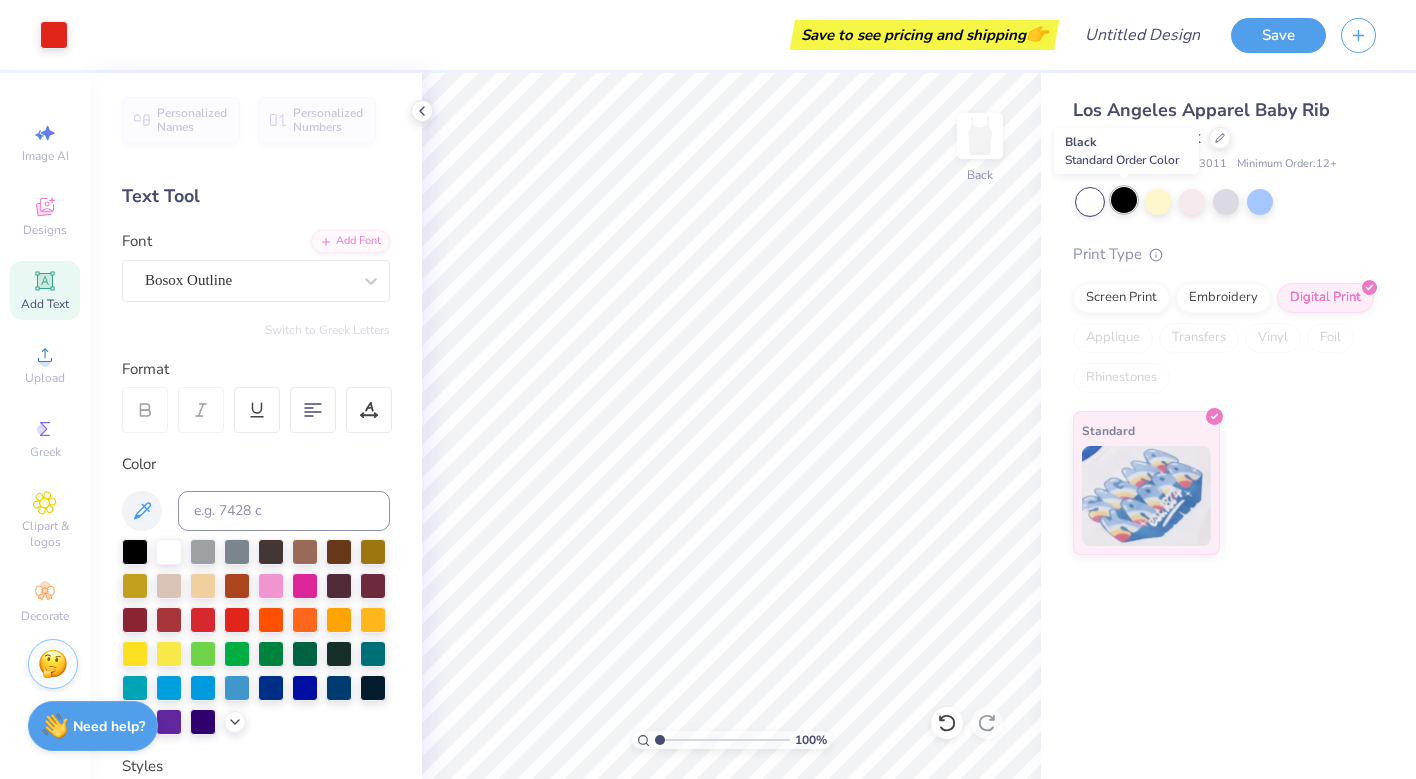click at bounding box center [1124, 200] 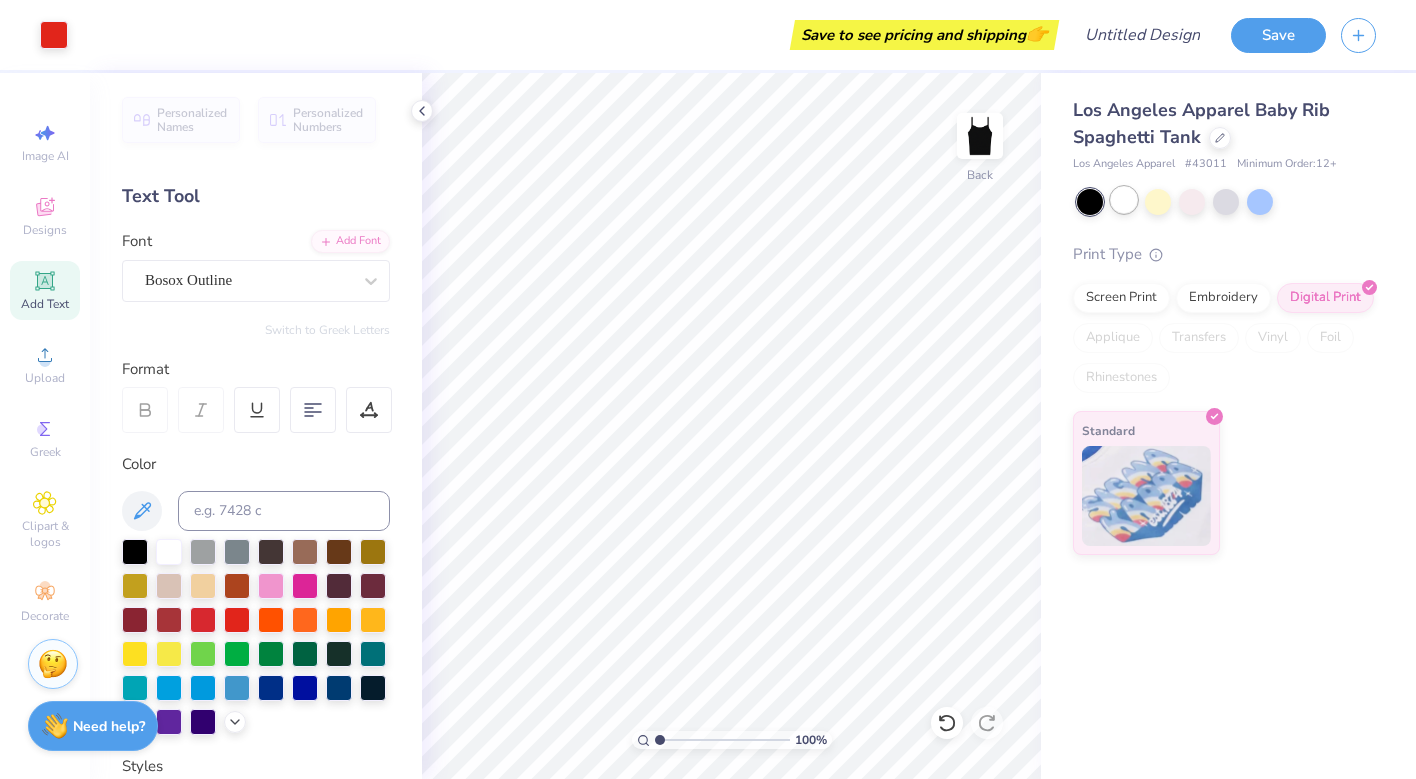 click at bounding box center [1124, 200] 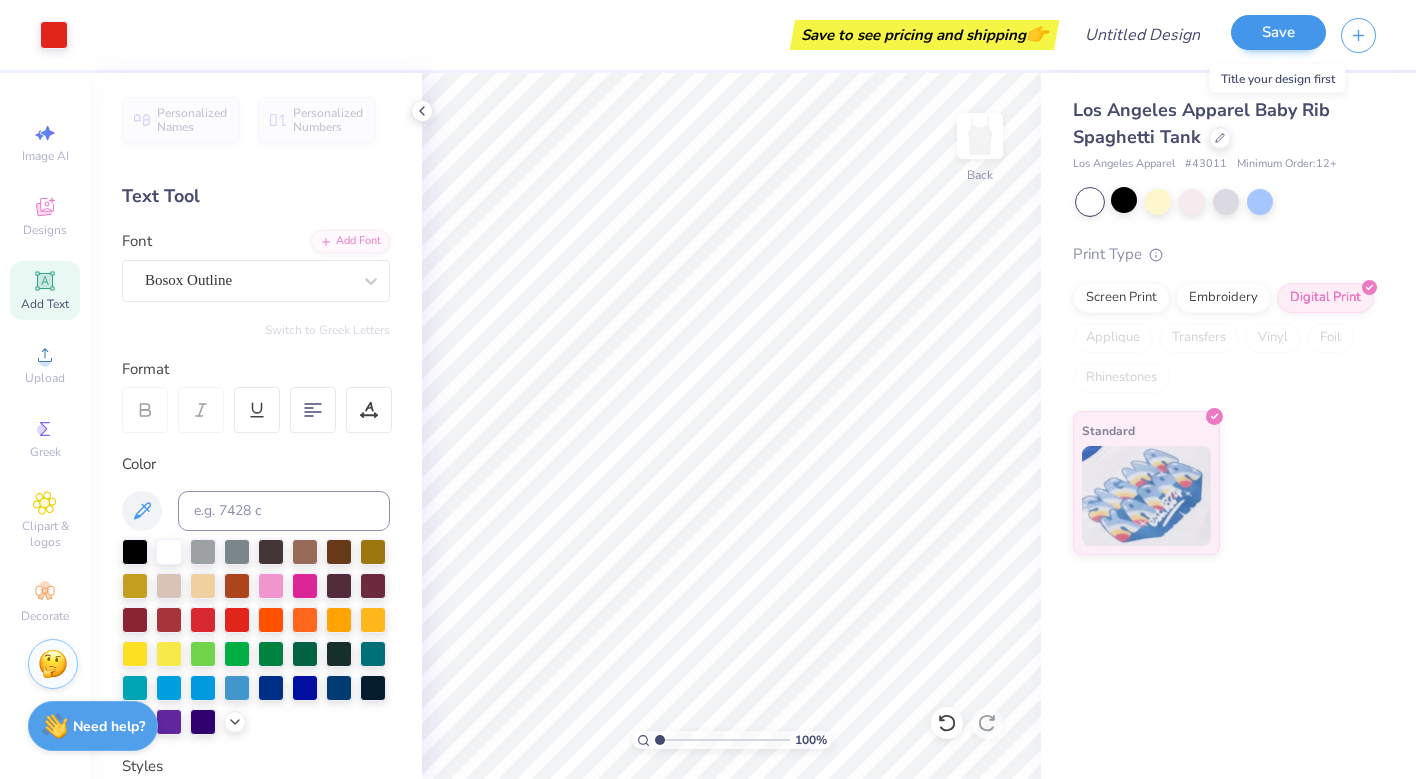 click on "Save" at bounding box center (1278, 32) 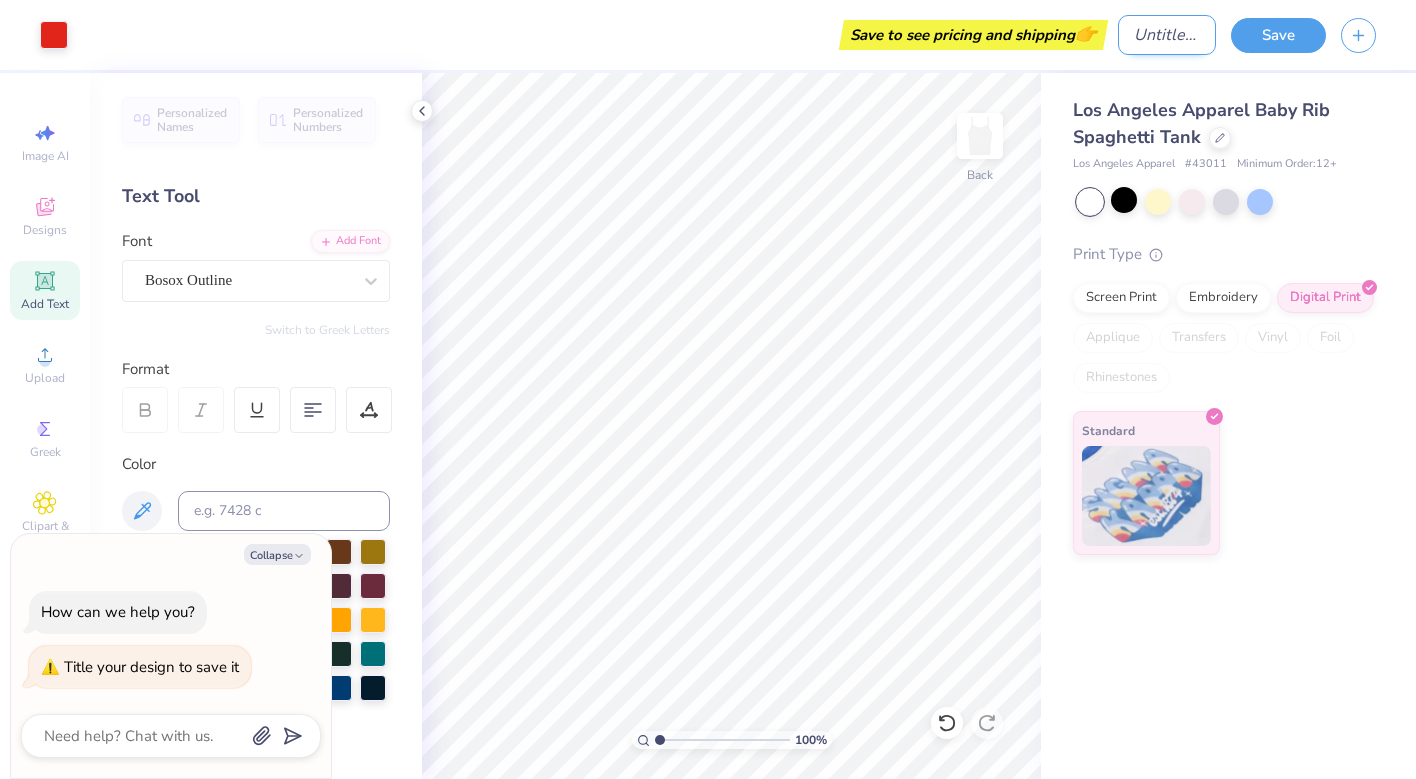 type on "x" 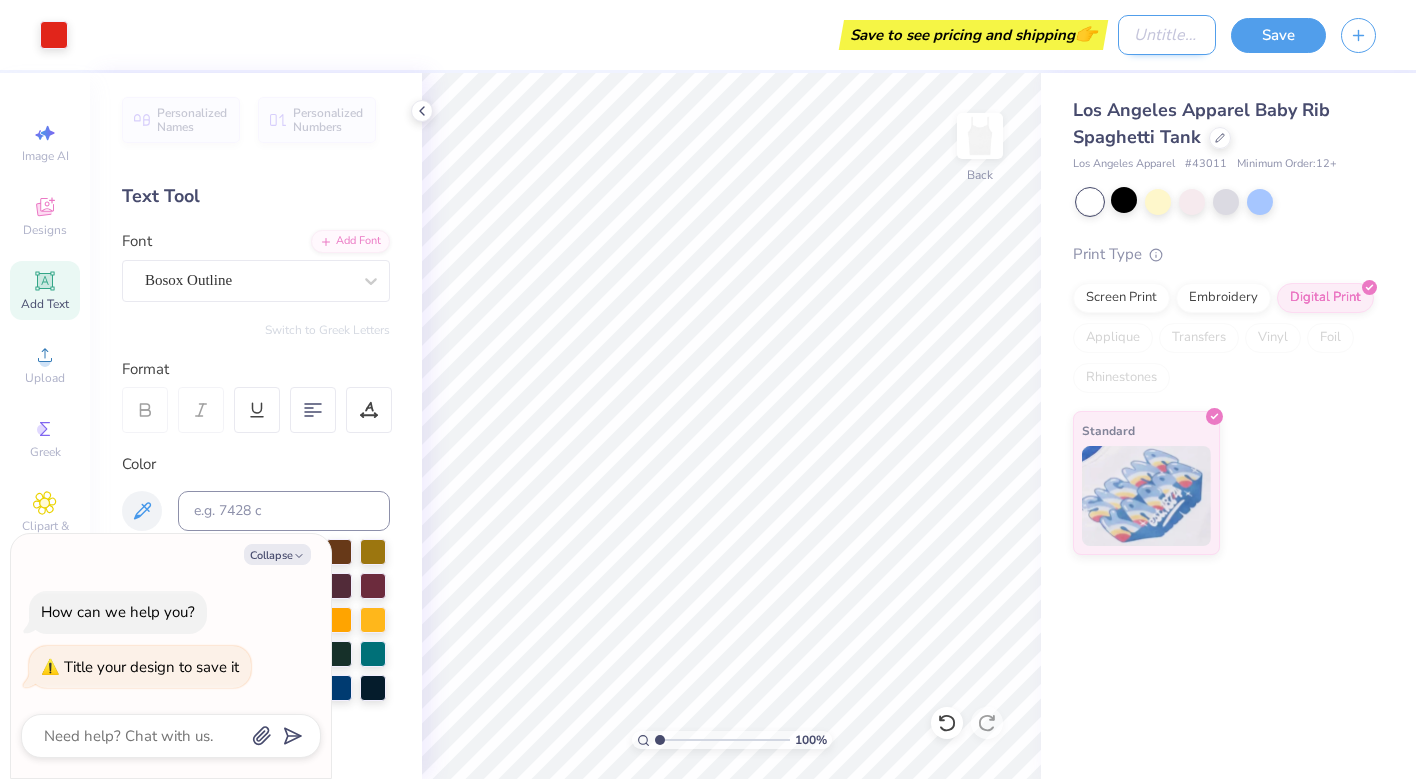 click on "Design Title" at bounding box center (1167, 35) 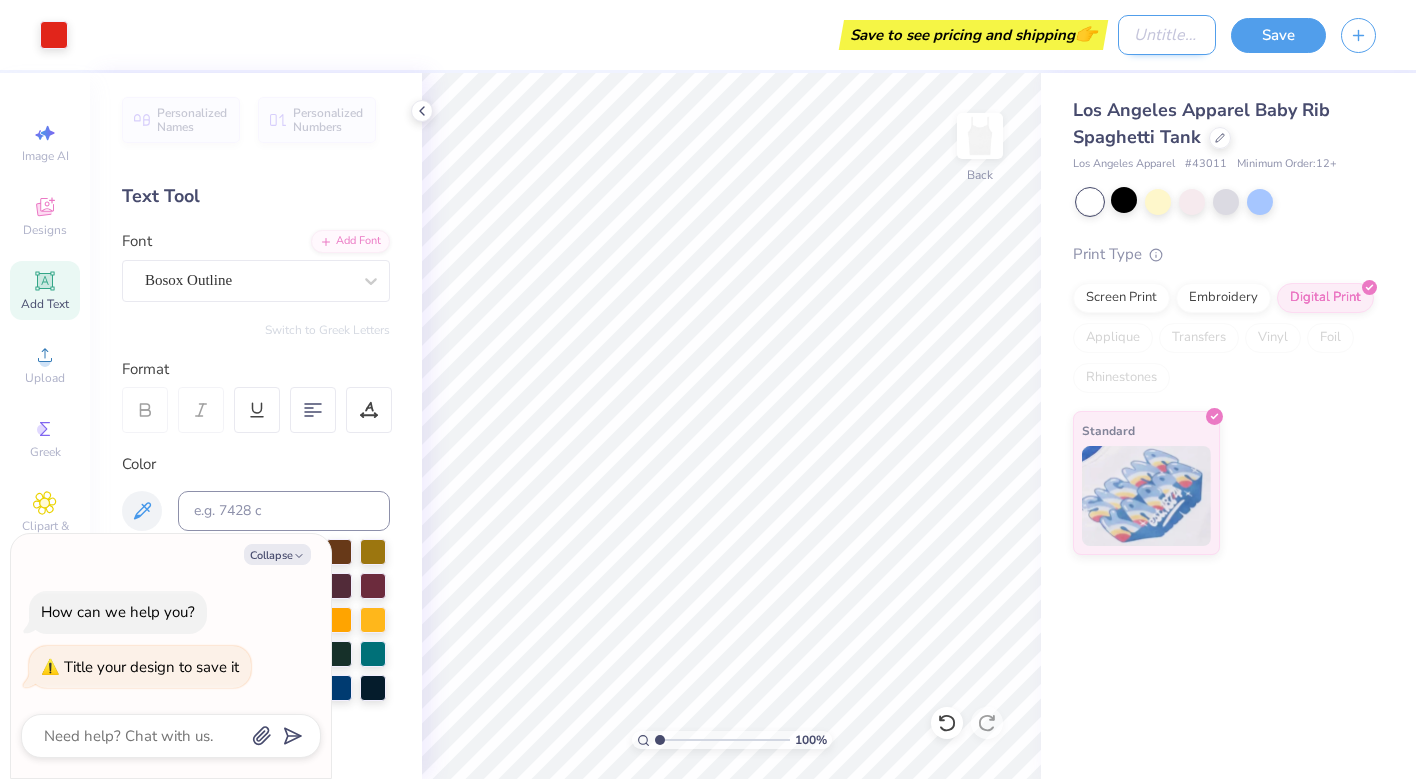 type on "L" 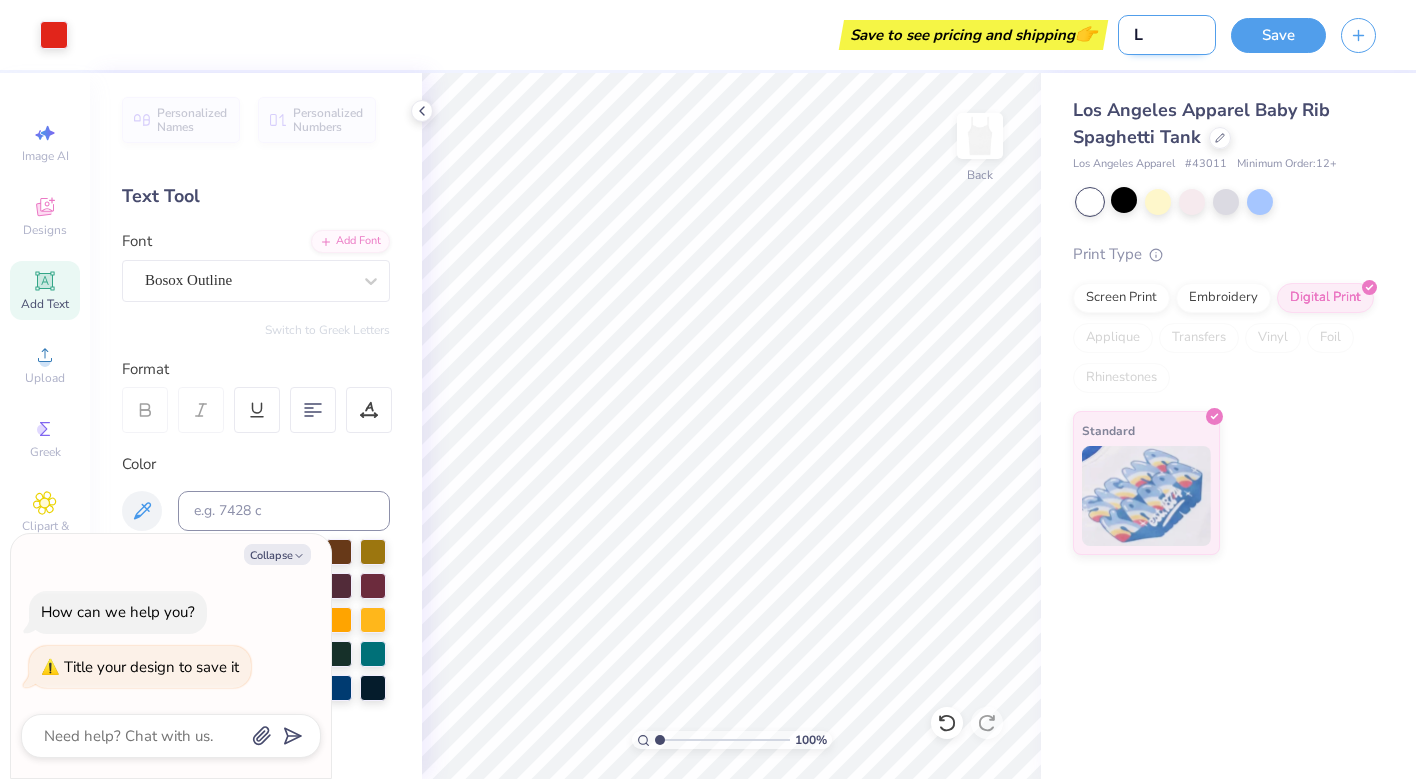 type on "Li" 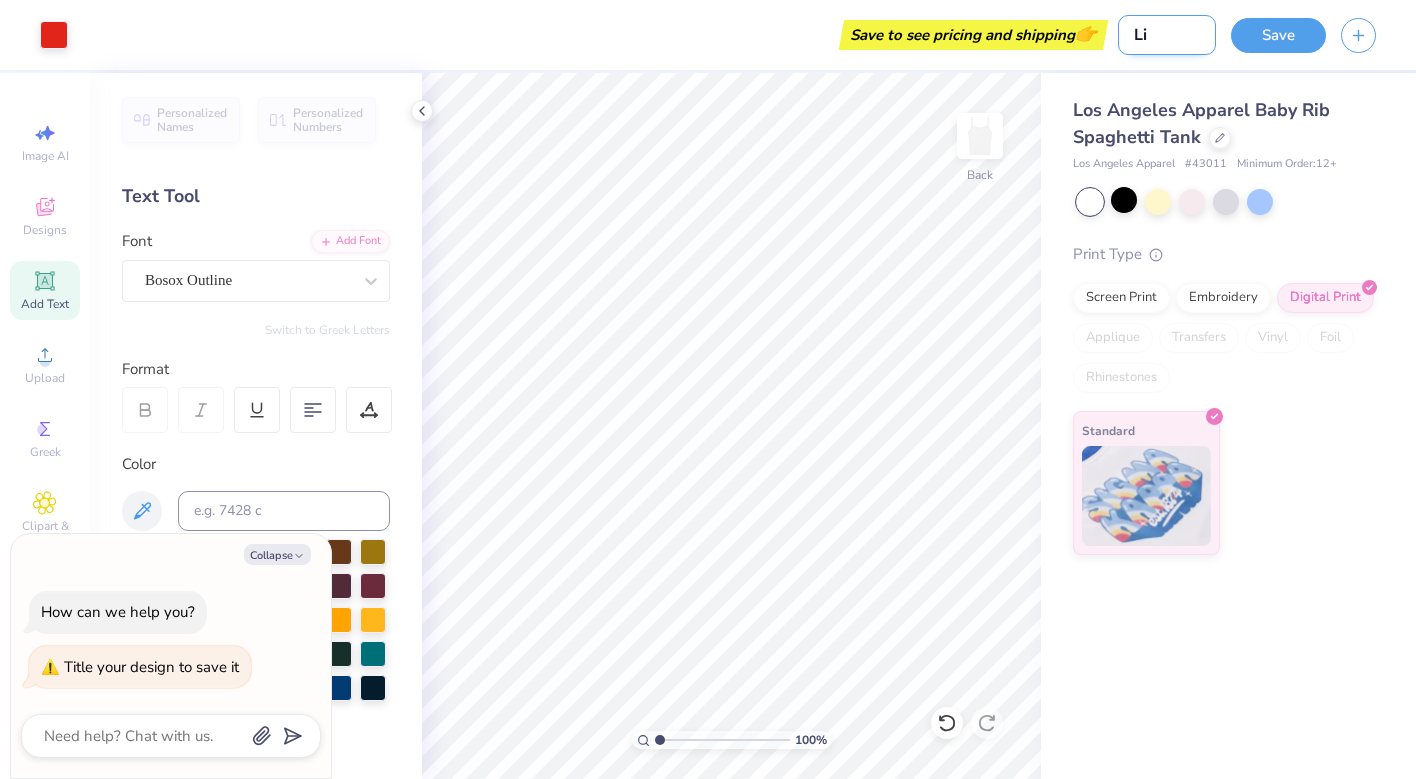 type on "Lit" 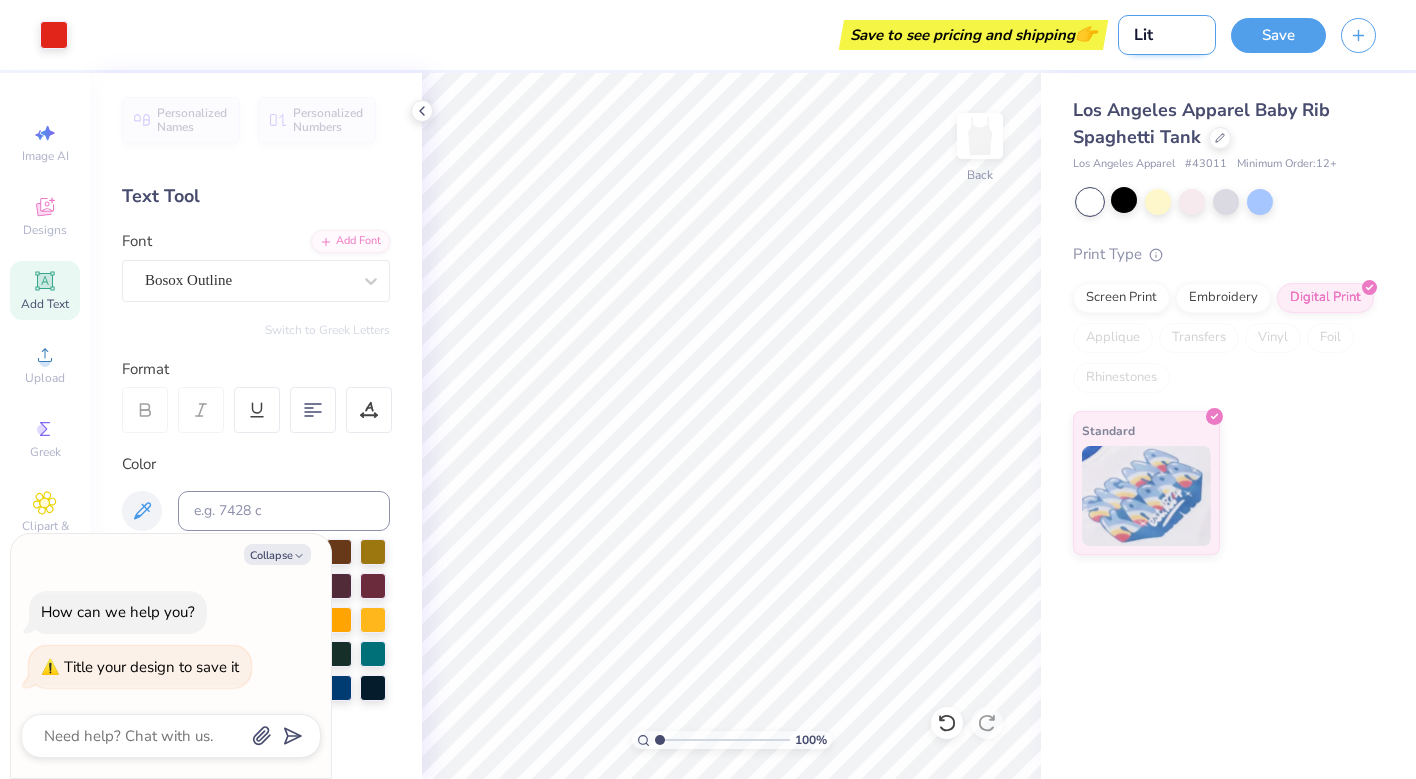 type on "Litt" 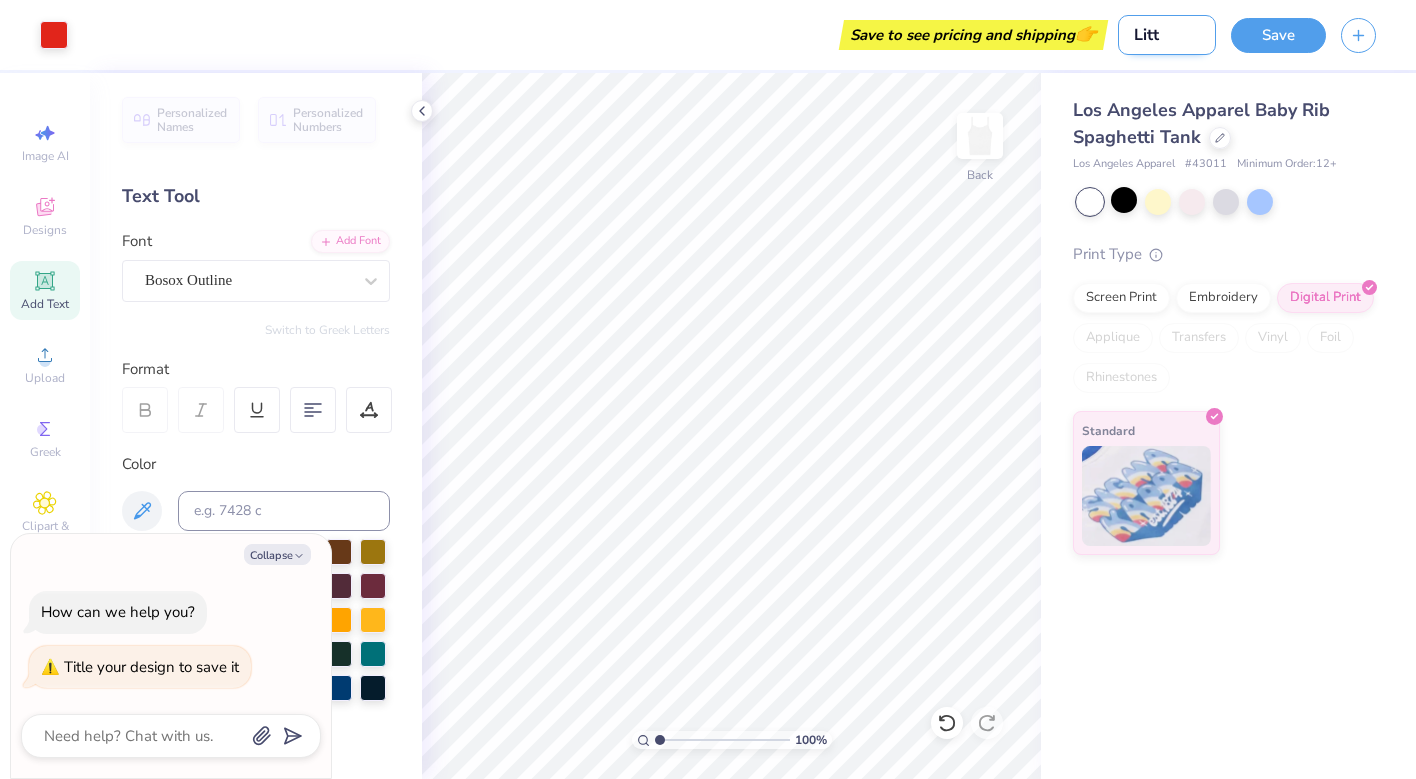 type on "Littl" 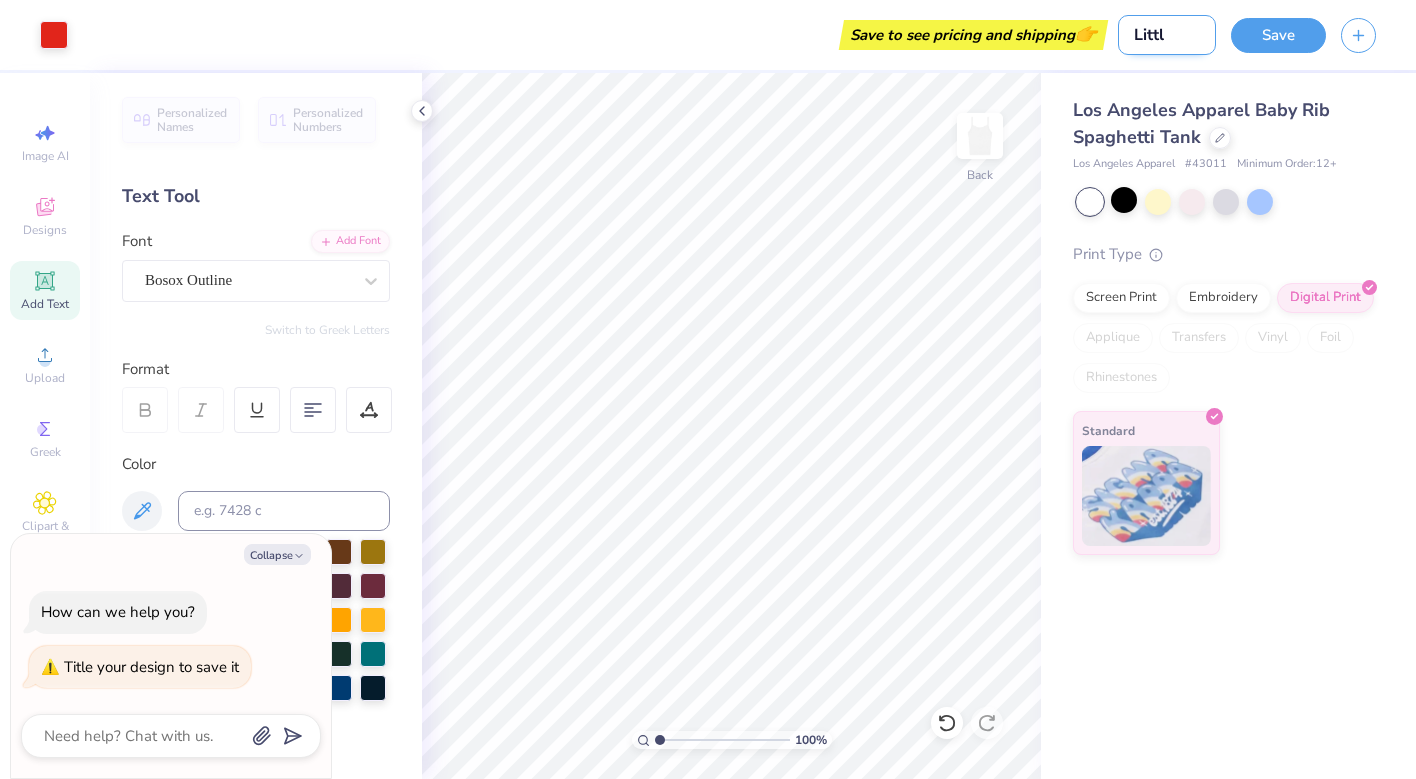 type on "Little" 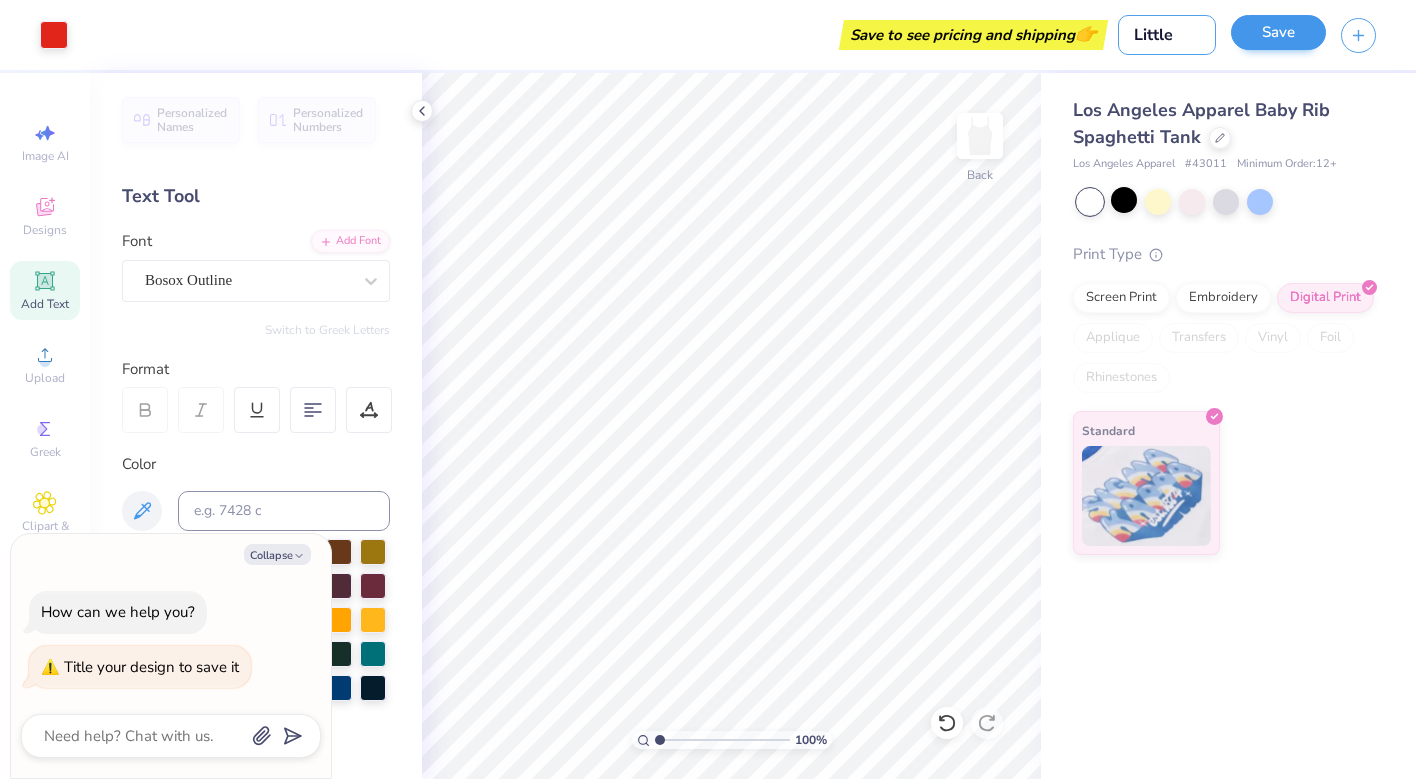 type on "Little" 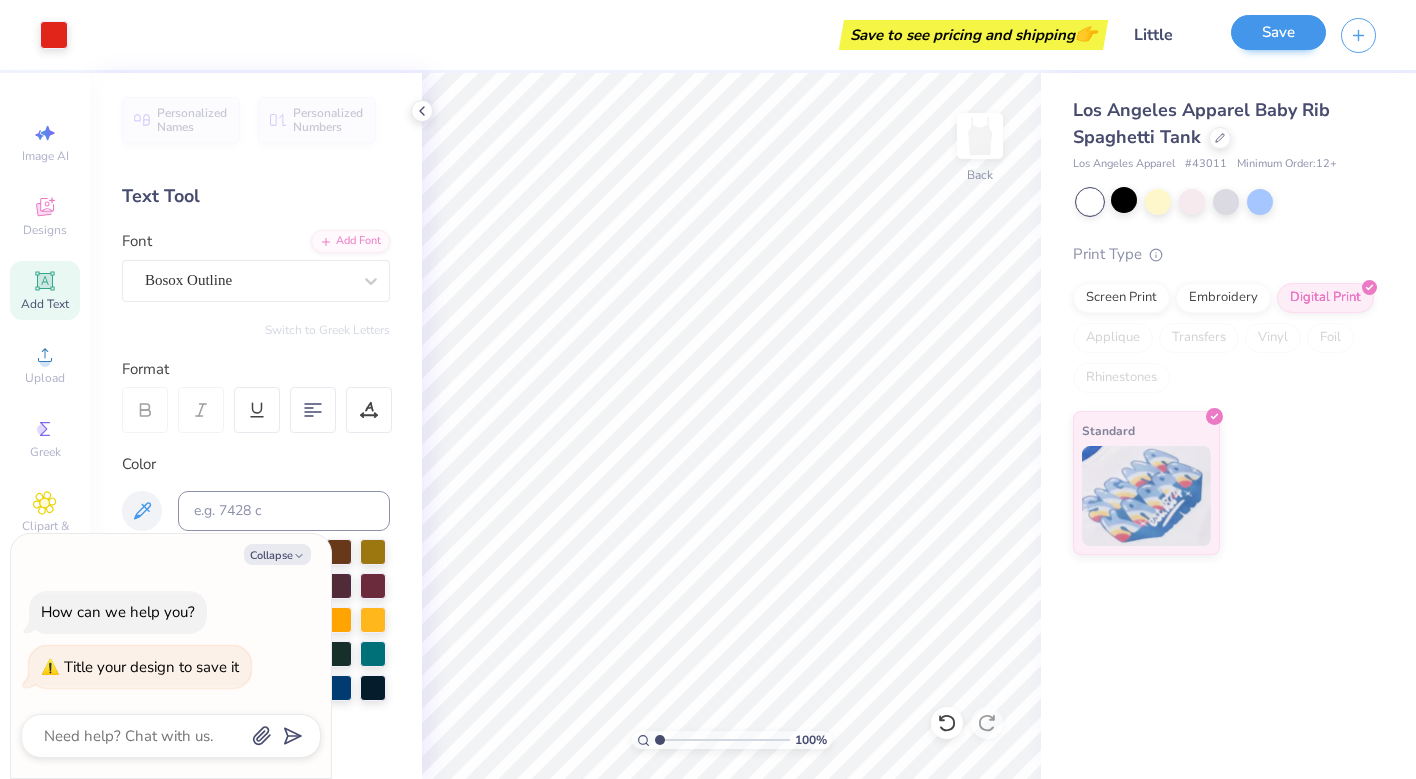 click on "Save" at bounding box center (1278, 32) 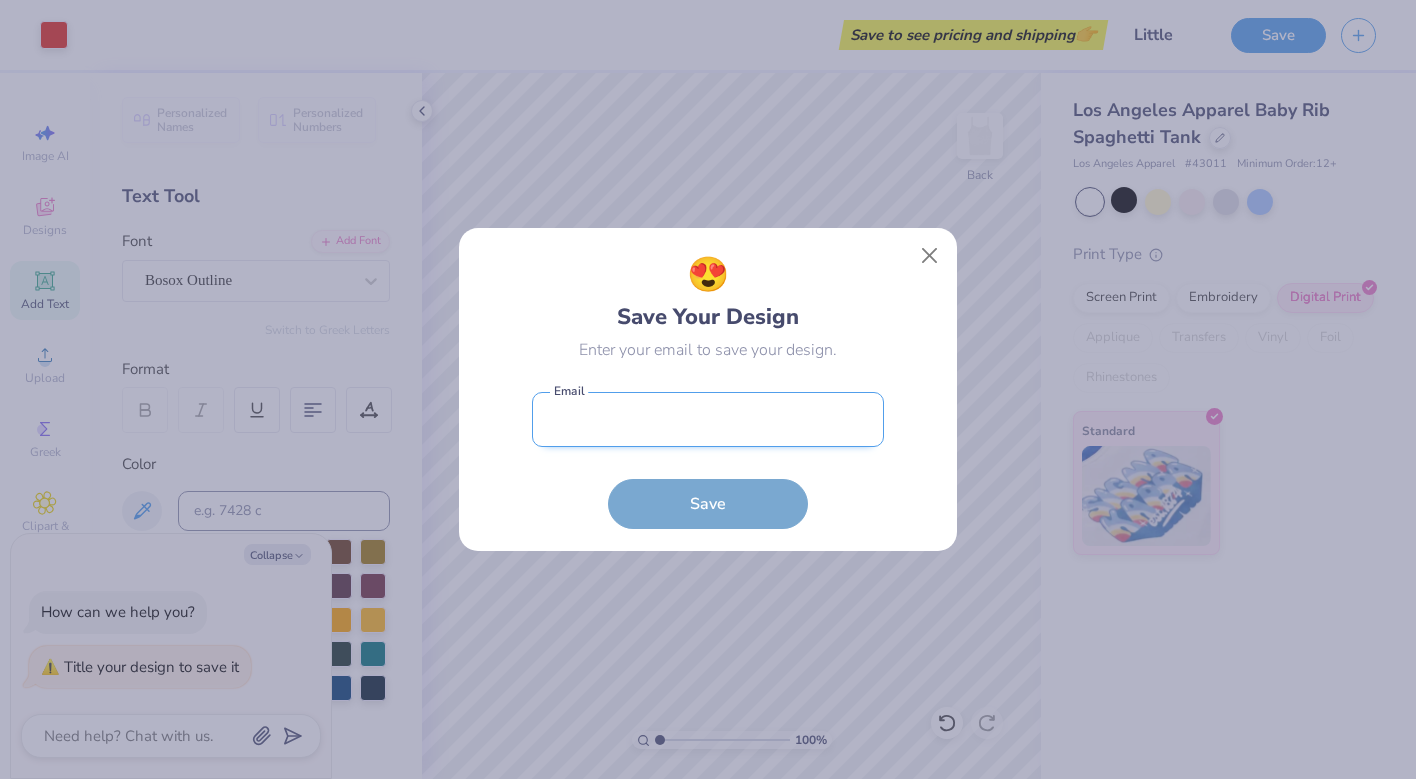 click at bounding box center (708, 419) 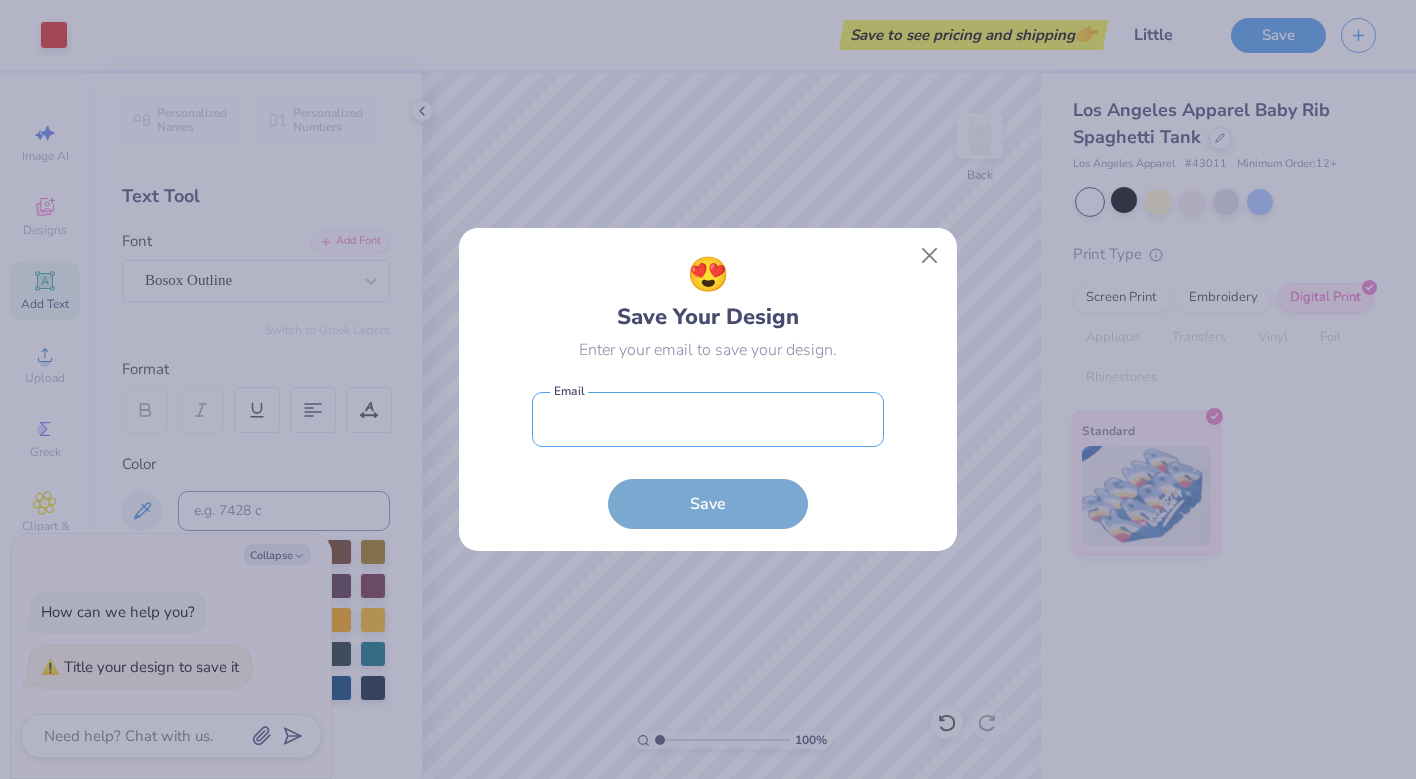 type on "[EMAIL]" 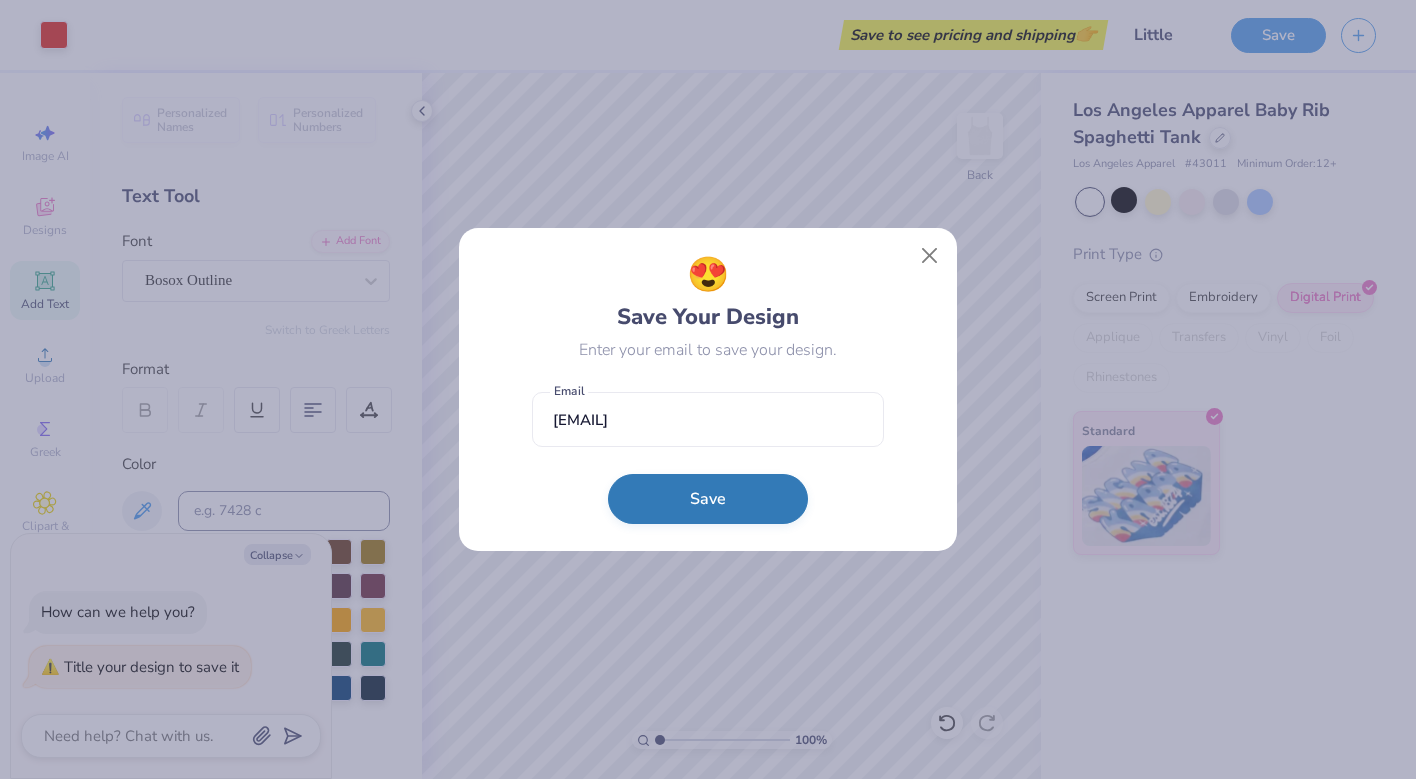 click on "Save" at bounding box center [708, 499] 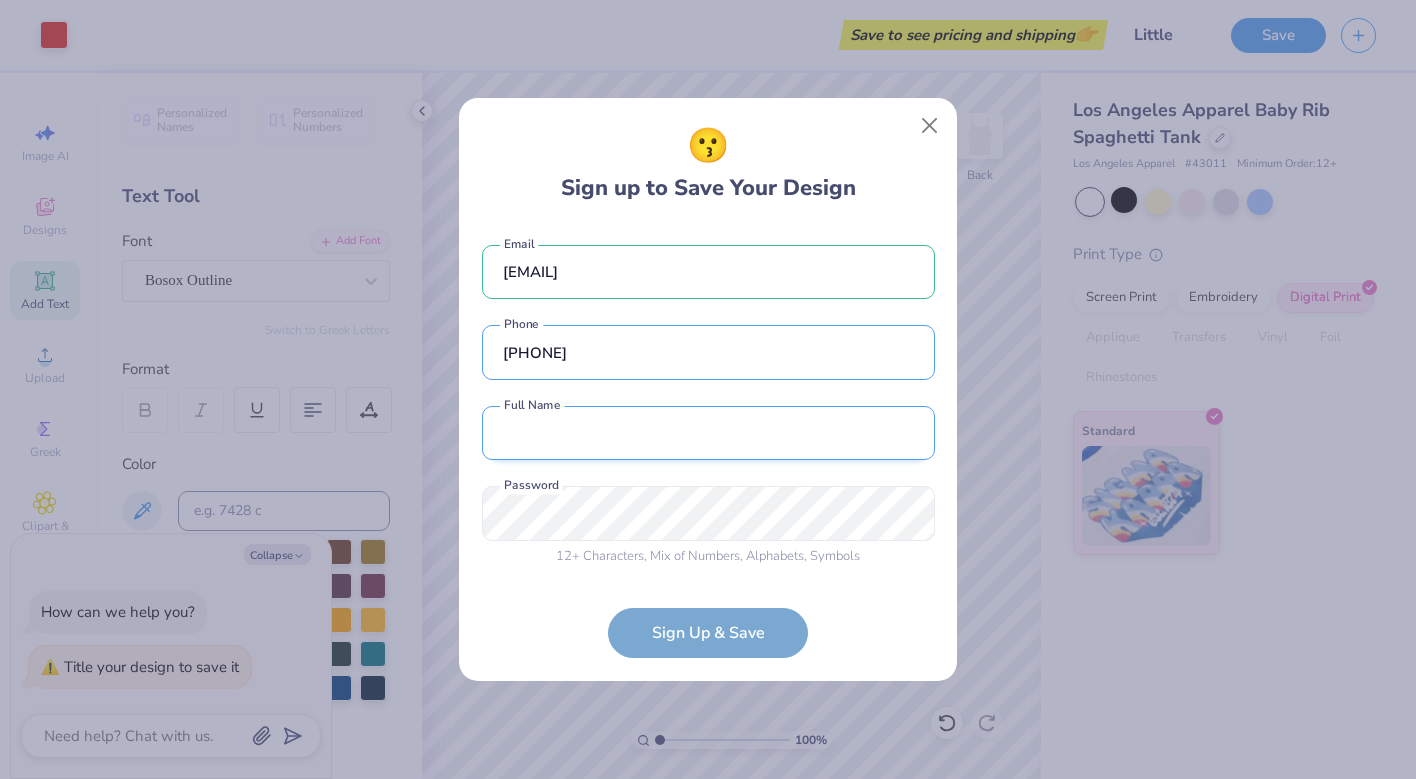 type on "[PHONE]" 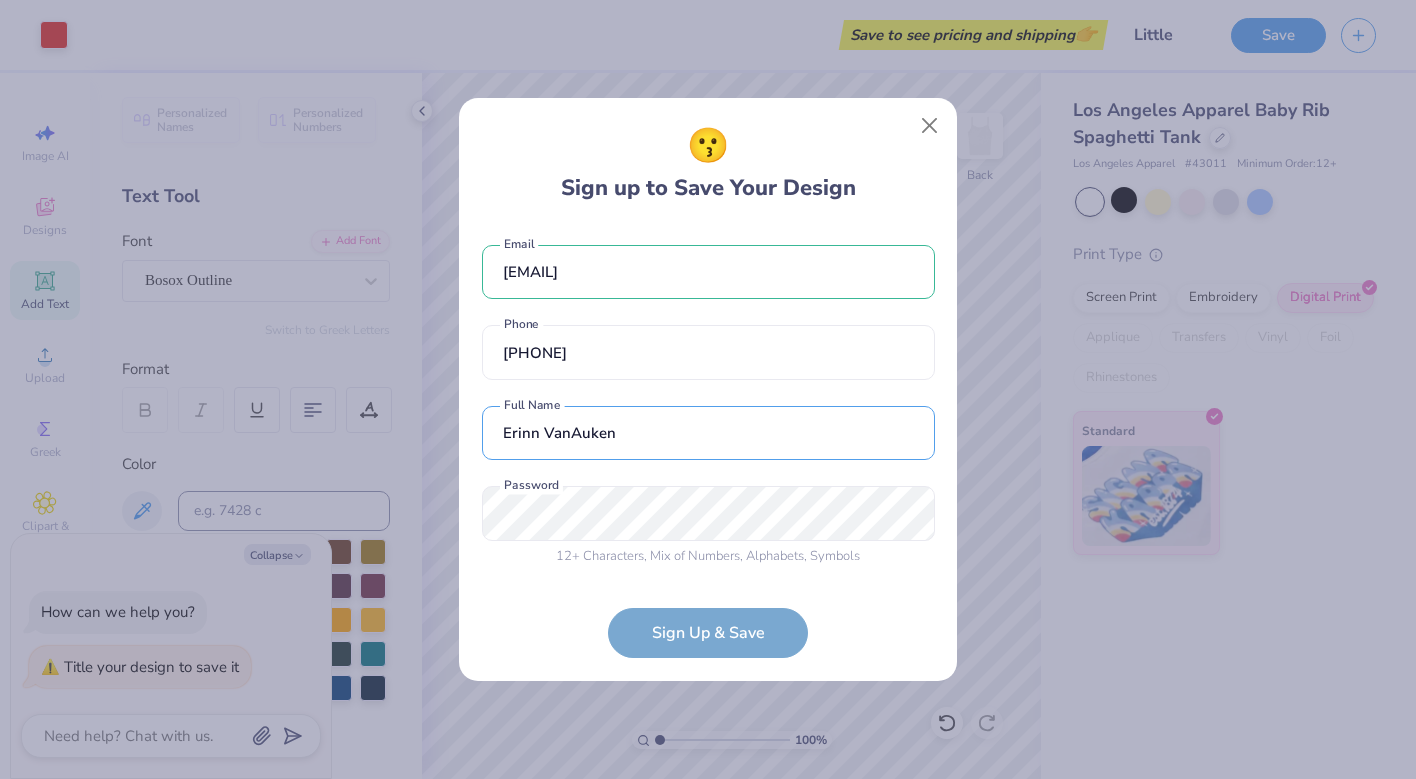 type on "Erinn VanAuken" 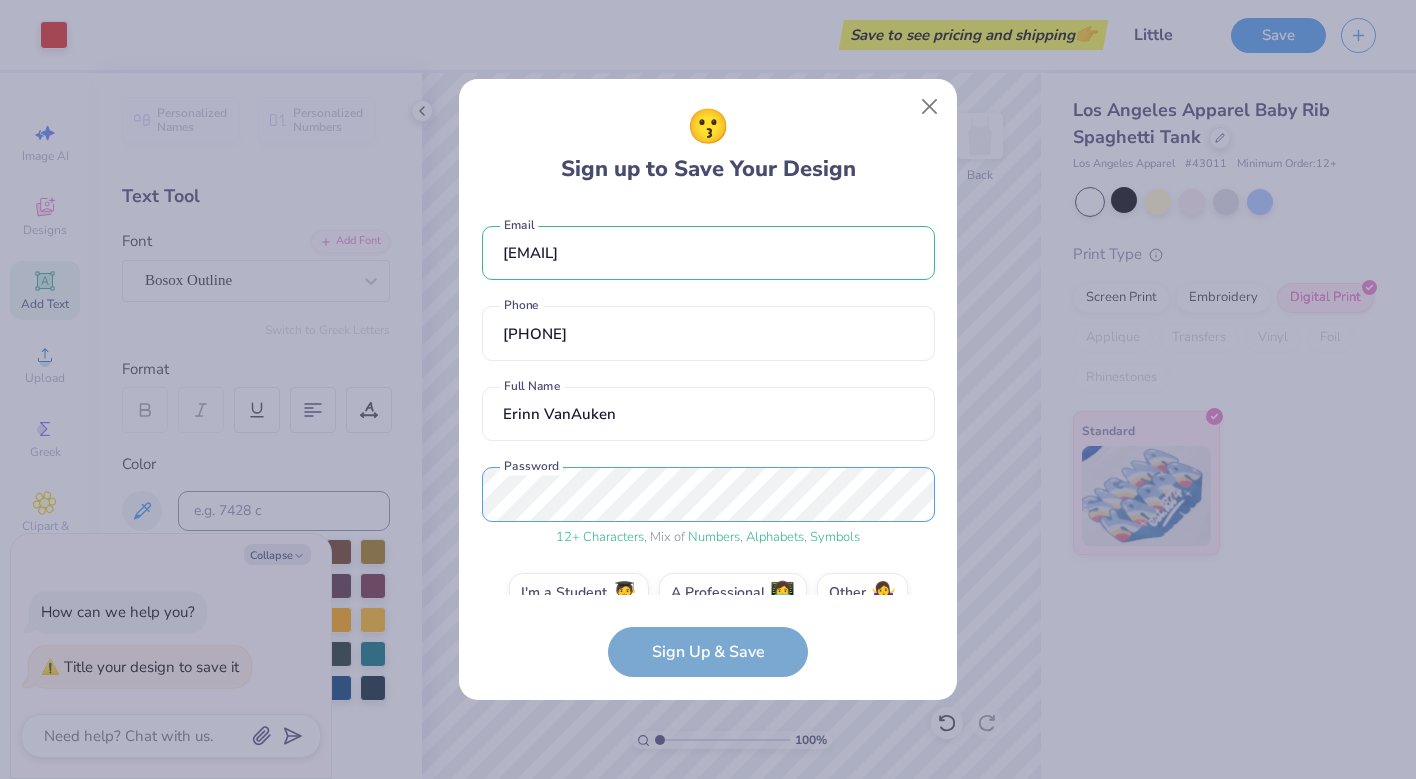 scroll, scrollTop: 37, scrollLeft: 0, axis: vertical 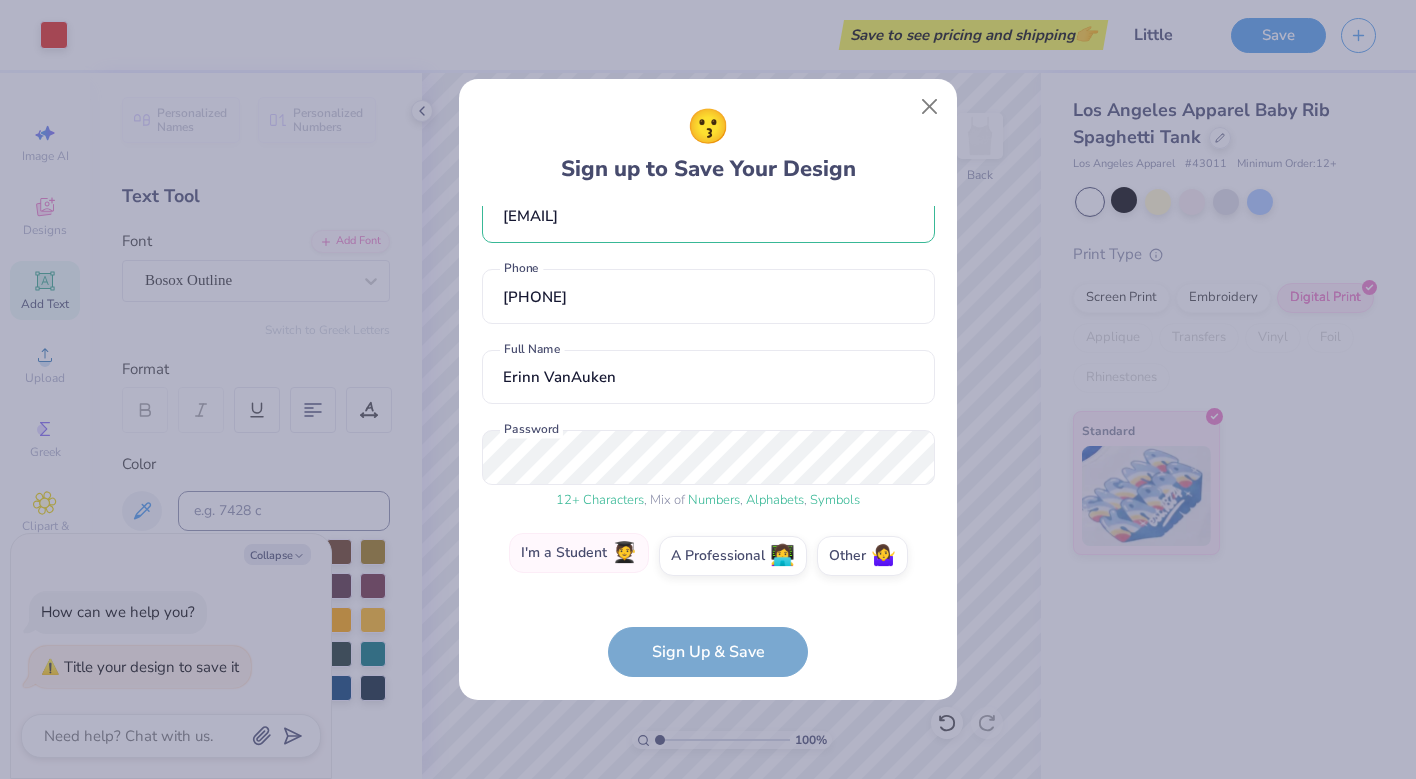 click on "I'm a Student 🧑‍🎓" at bounding box center (579, 553) 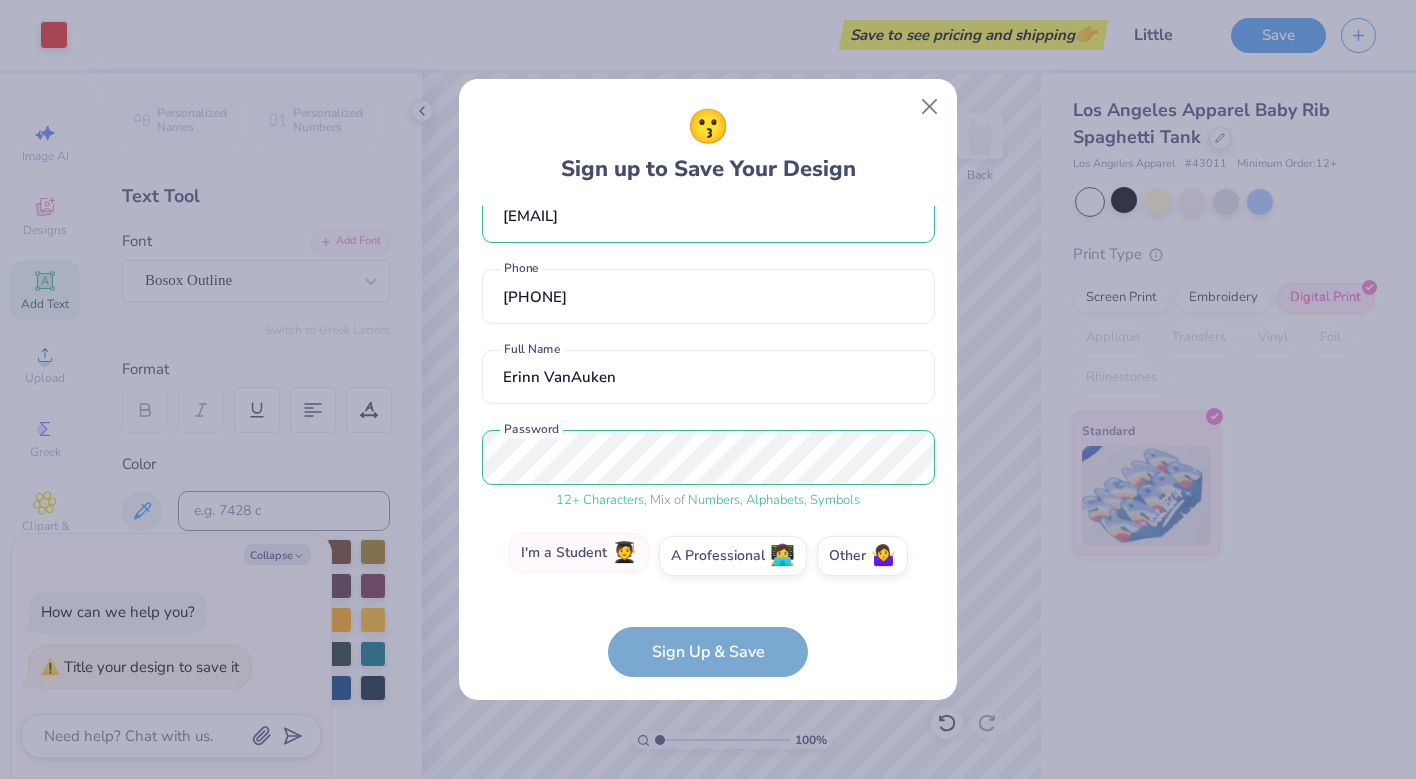scroll, scrollTop: 108, scrollLeft: 0, axis: vertical 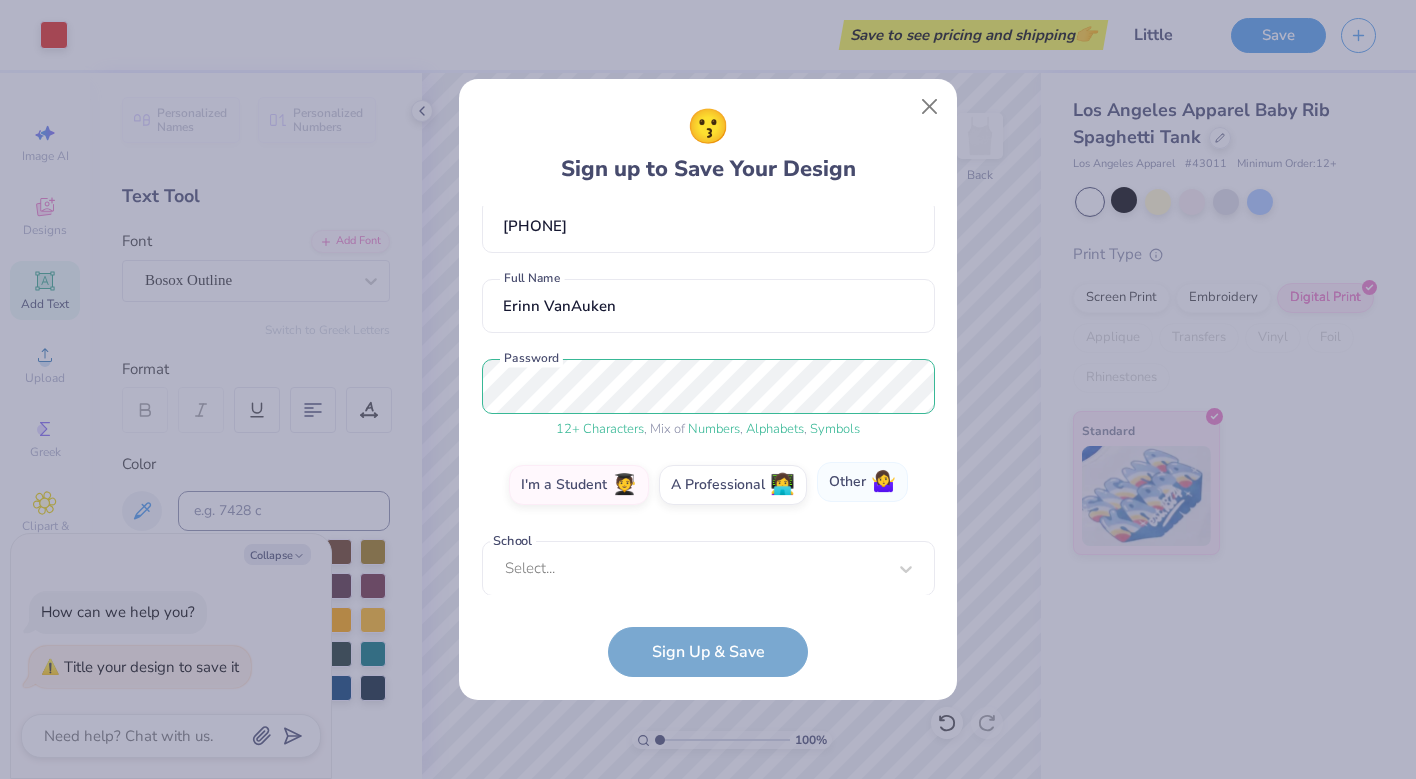 click on "Other 🤷‍♀️" at bounding box center [862, 482] 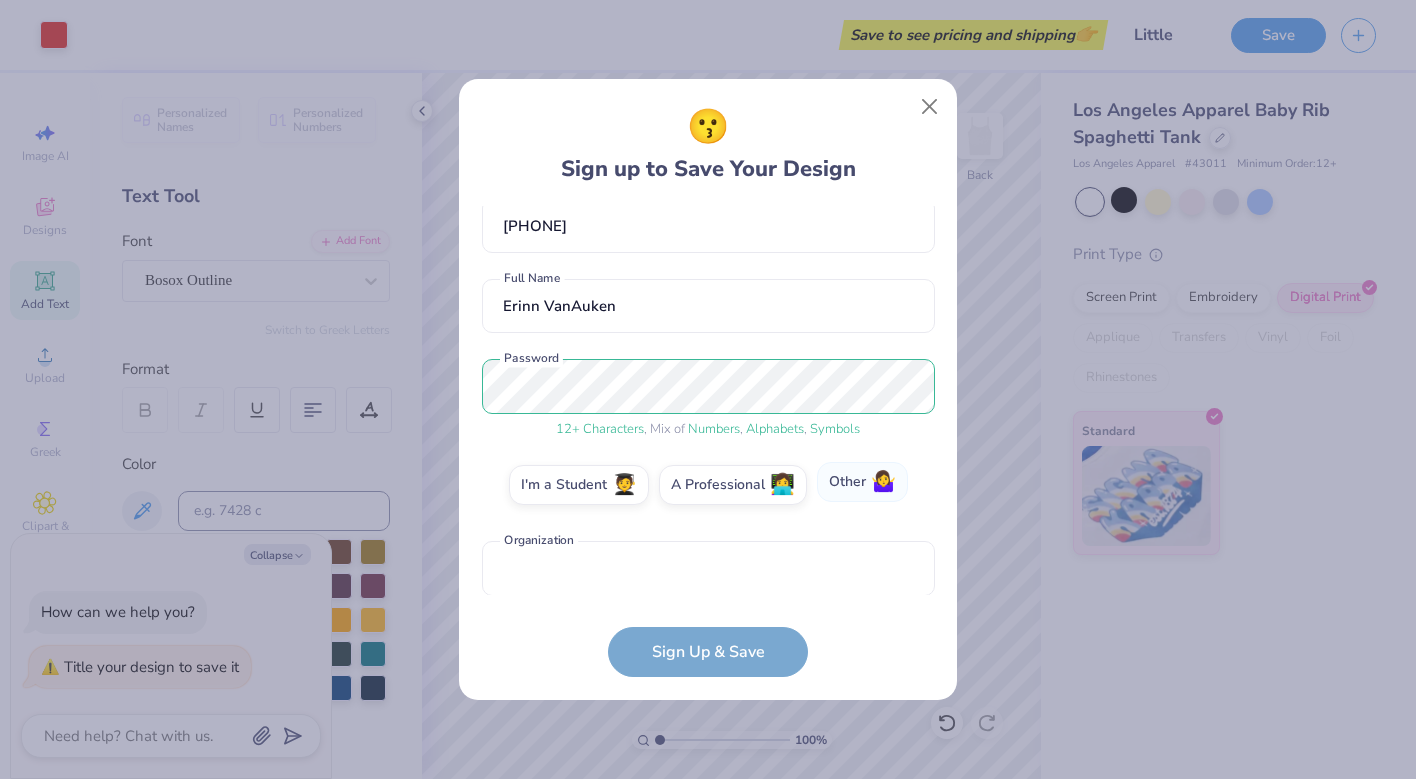 scroll, scrollTop: 118, scrollLeft: 0, axis: vertical 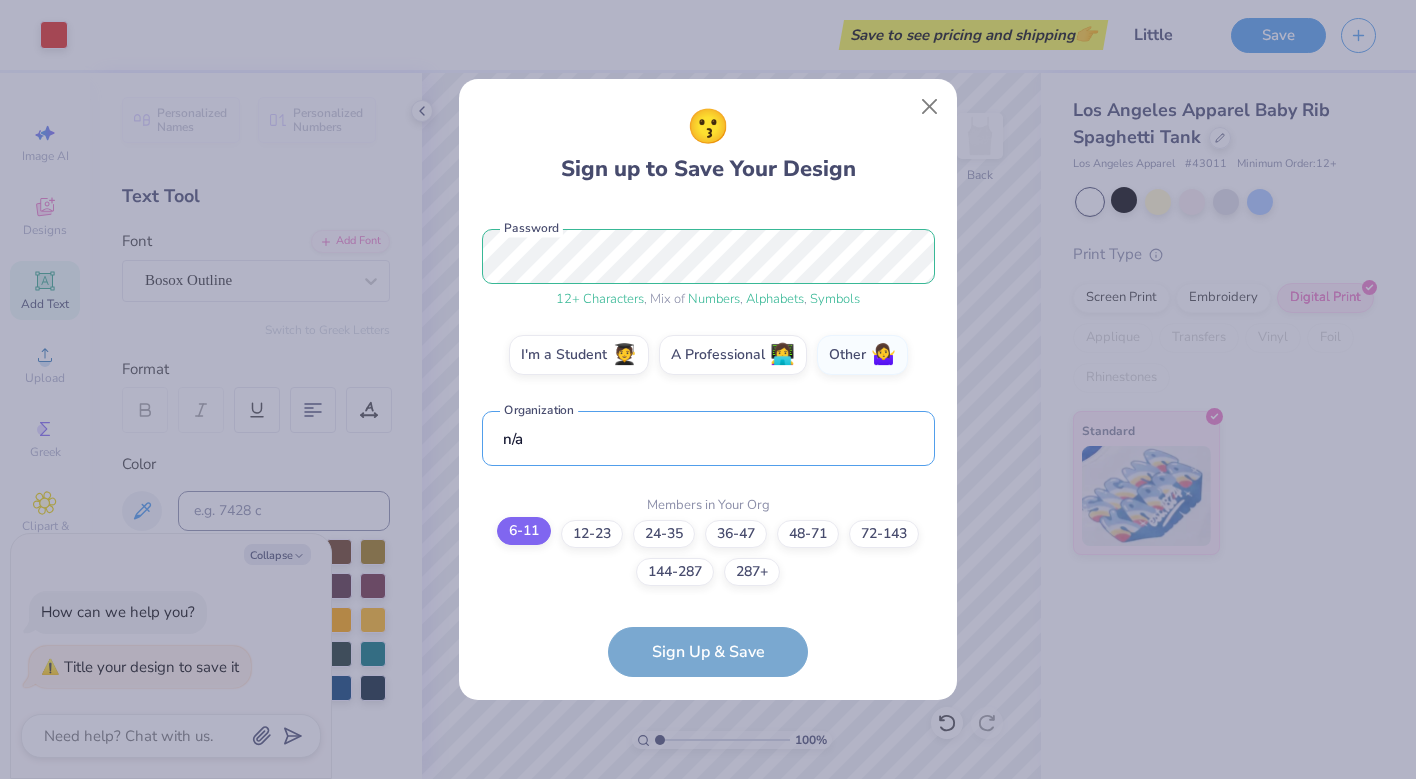 type on "n/a" 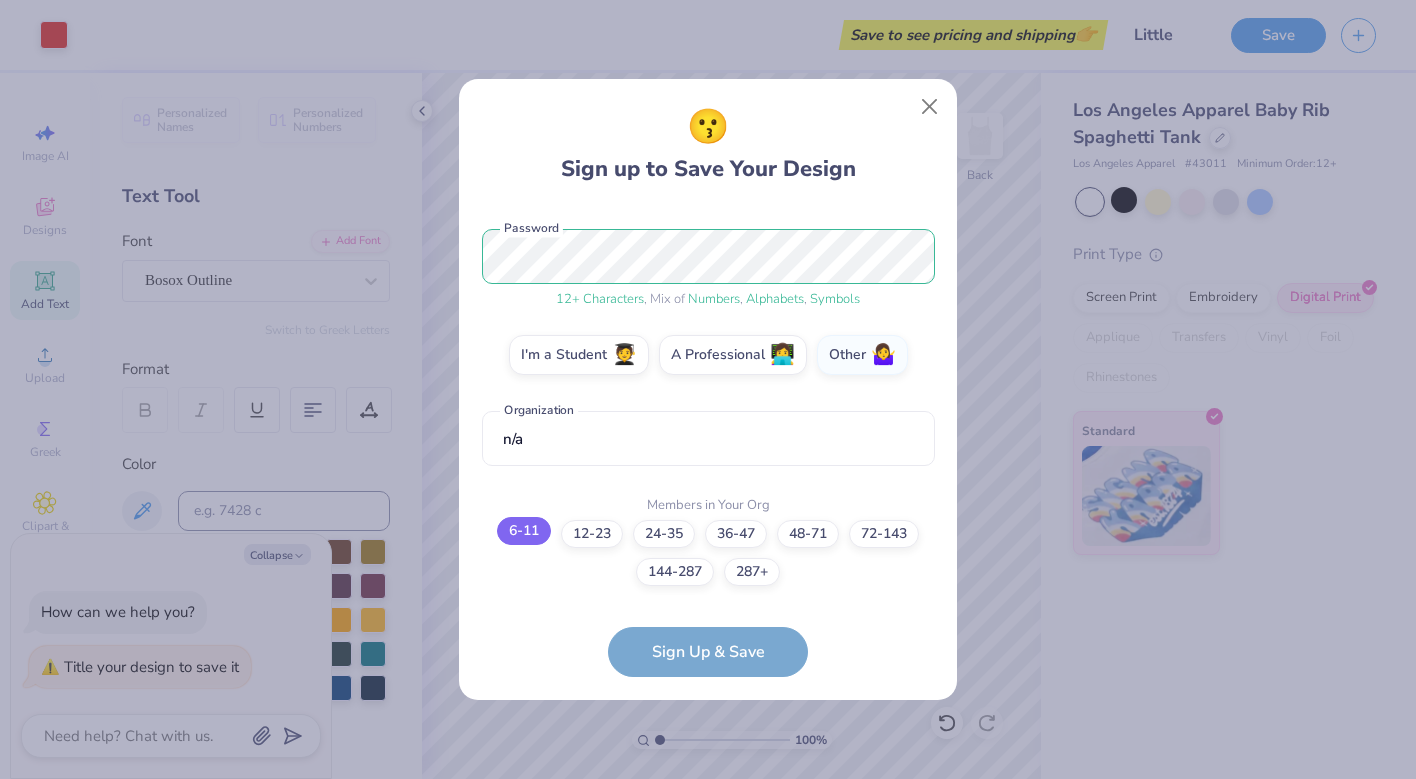 click on "6-11" at bounding box center (524, 531) 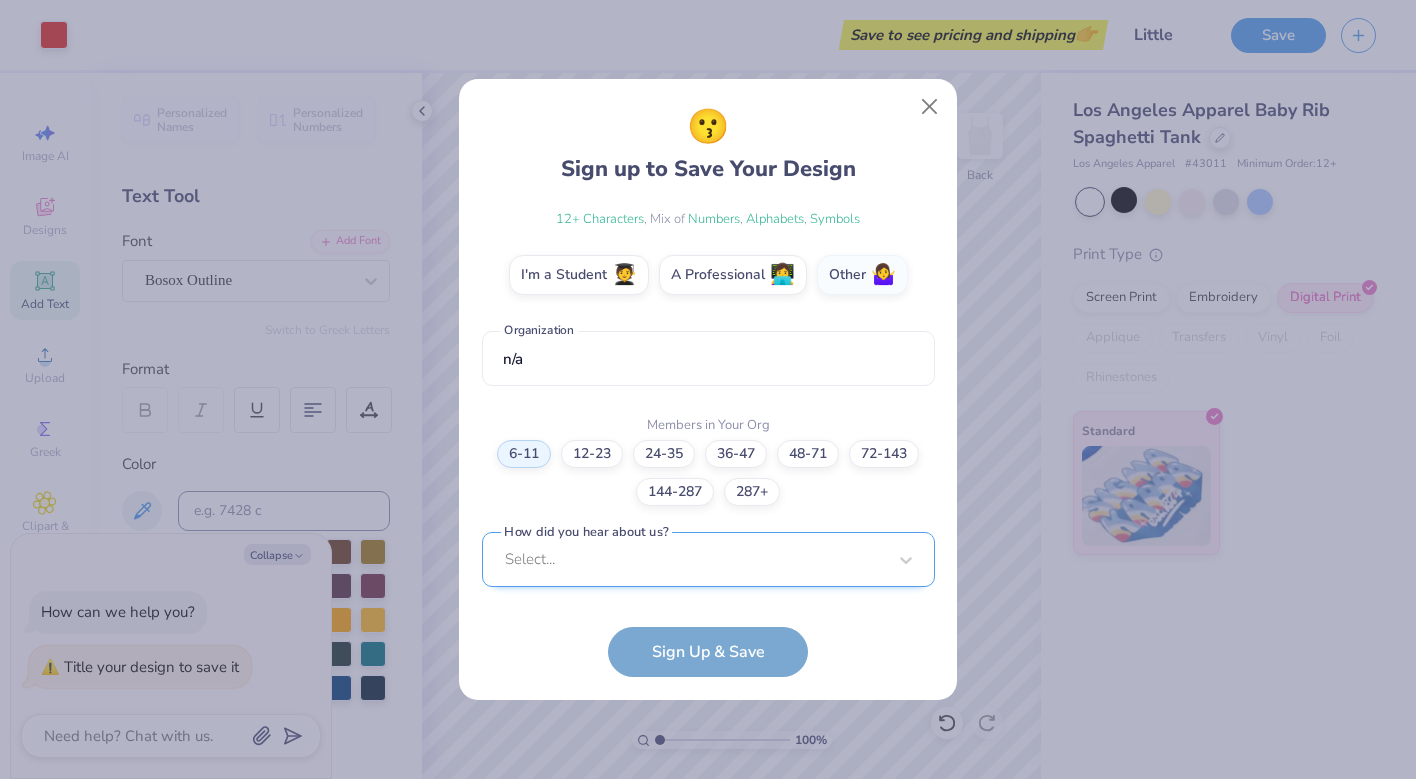 scroll, scrollTop: 618, scrollLeft: 0, axis: vertical 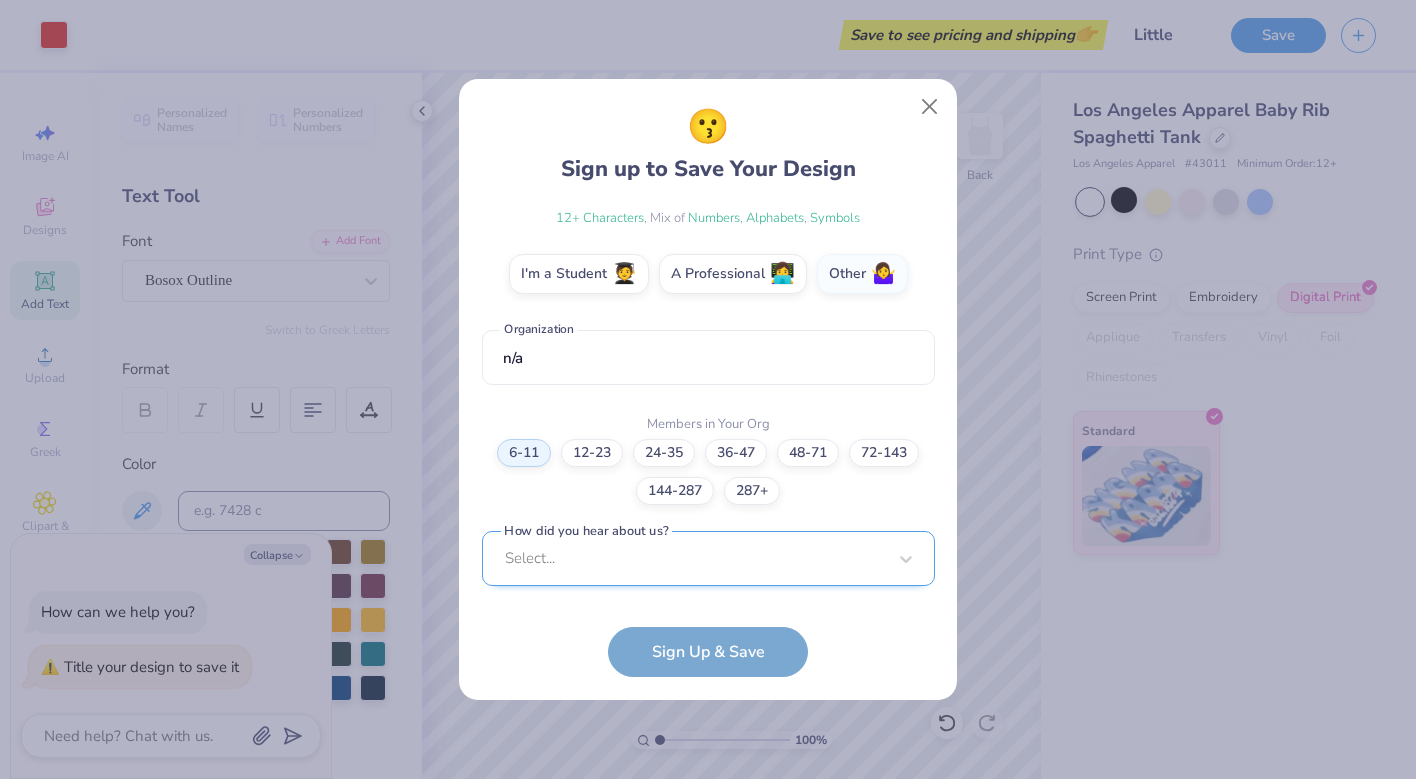 click on "Select..." at bounding box center (708, 558) 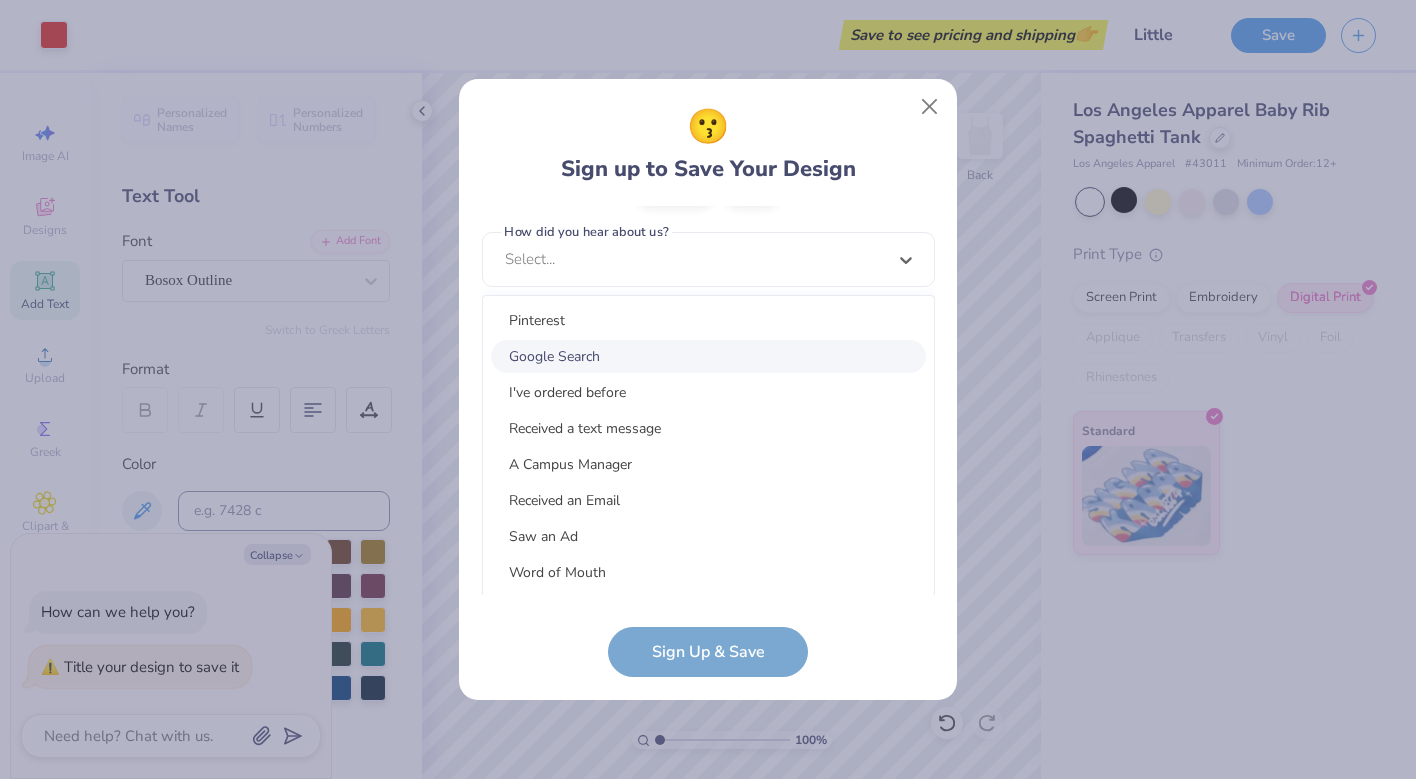 click on "Google Search" at bounding box center (708, 356) 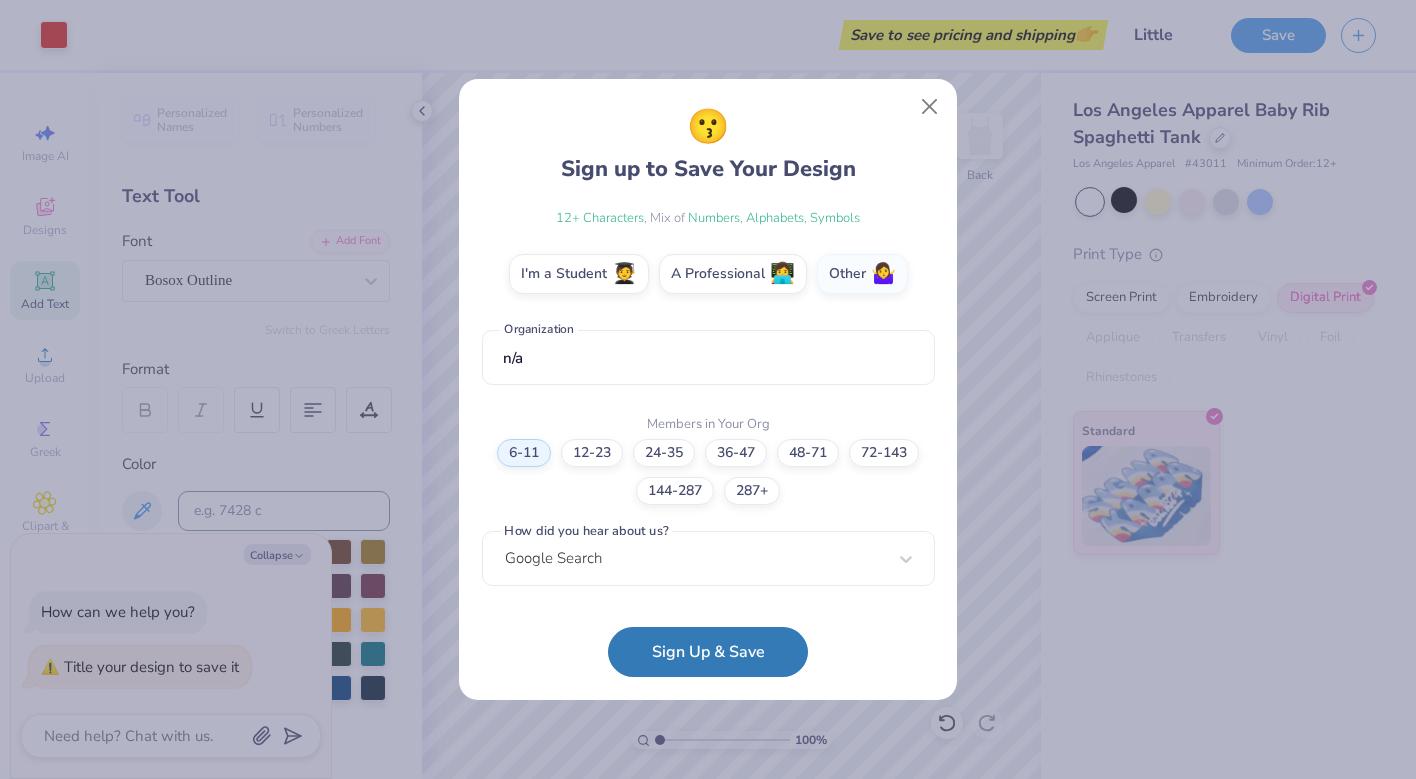 scroll, scrollTop: 318, scrollLeft: 0, axis: vertical 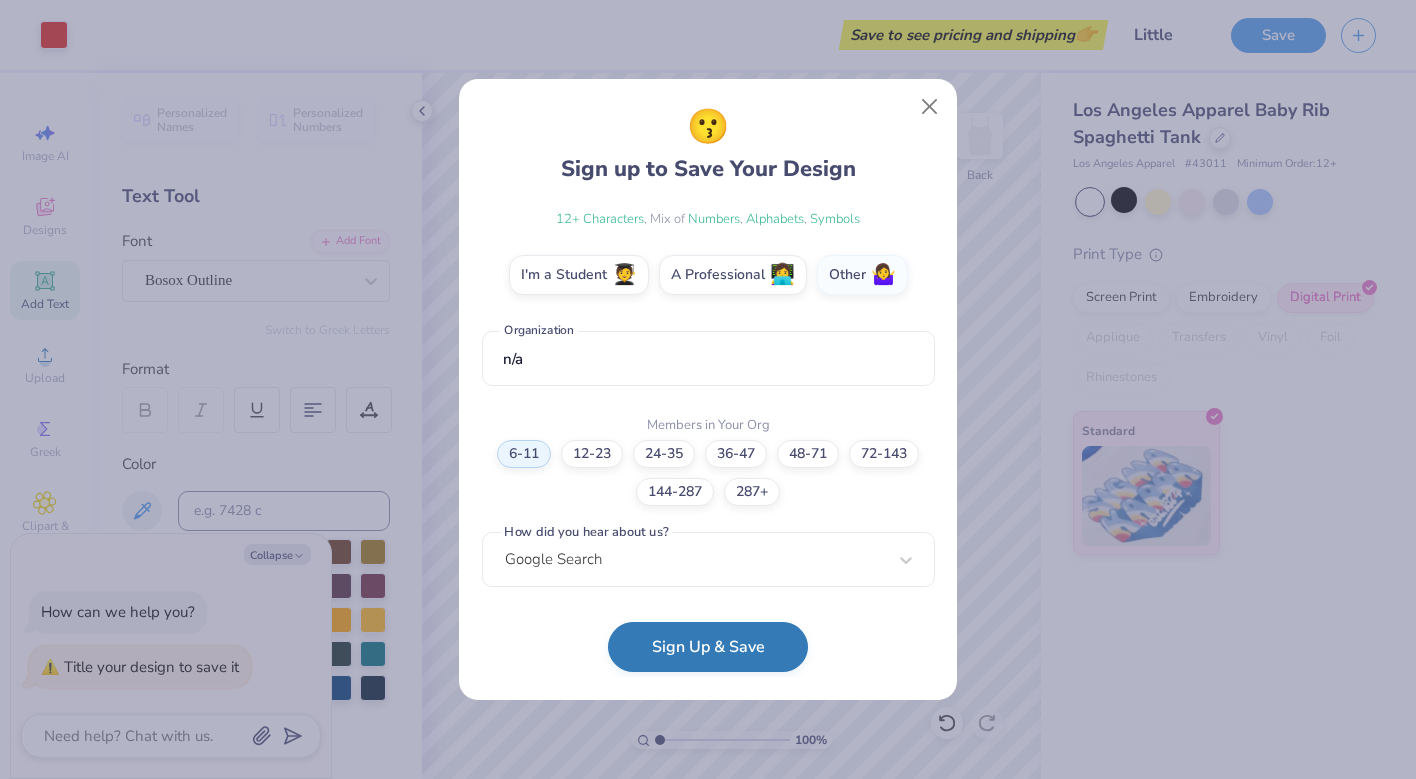 click on "Sign Up & Save" at bounding box center [708, 647] 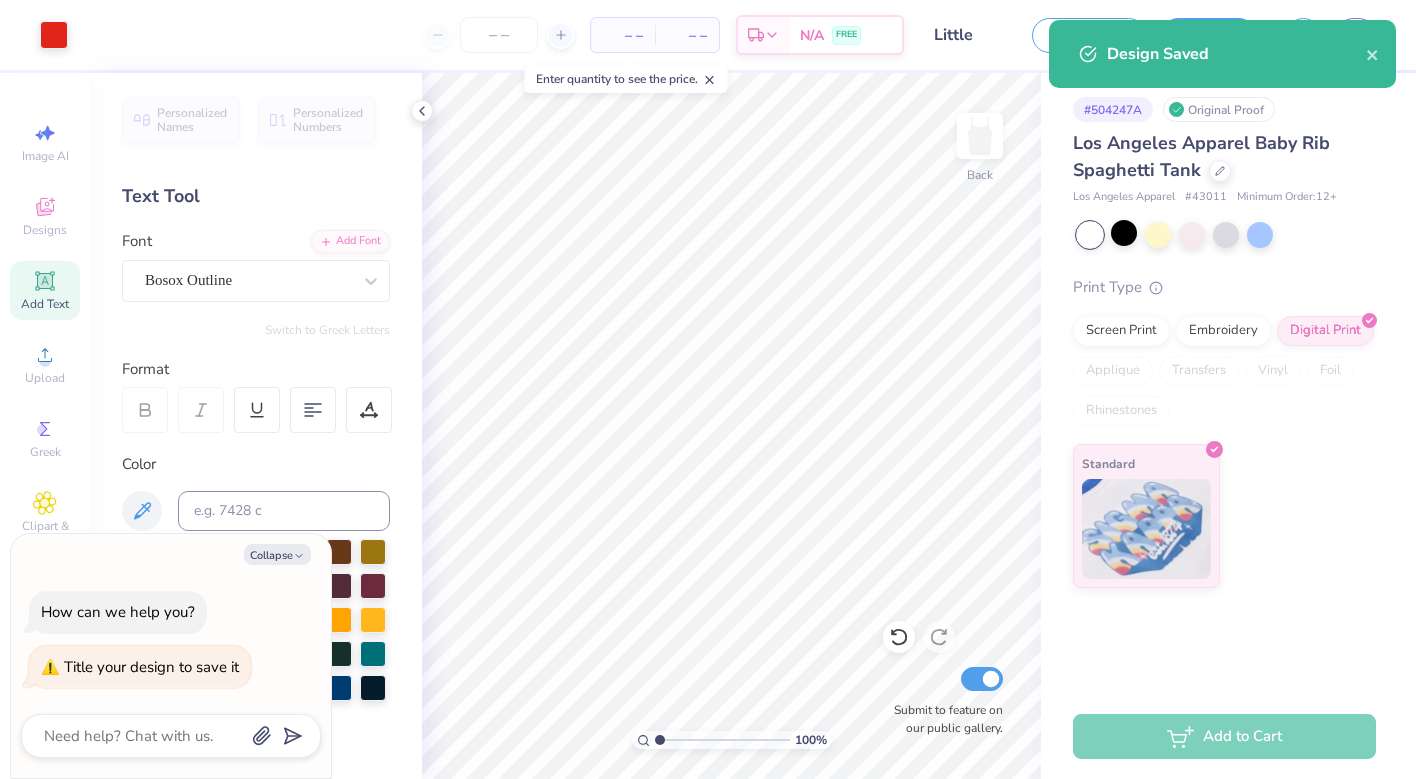 type on "x" 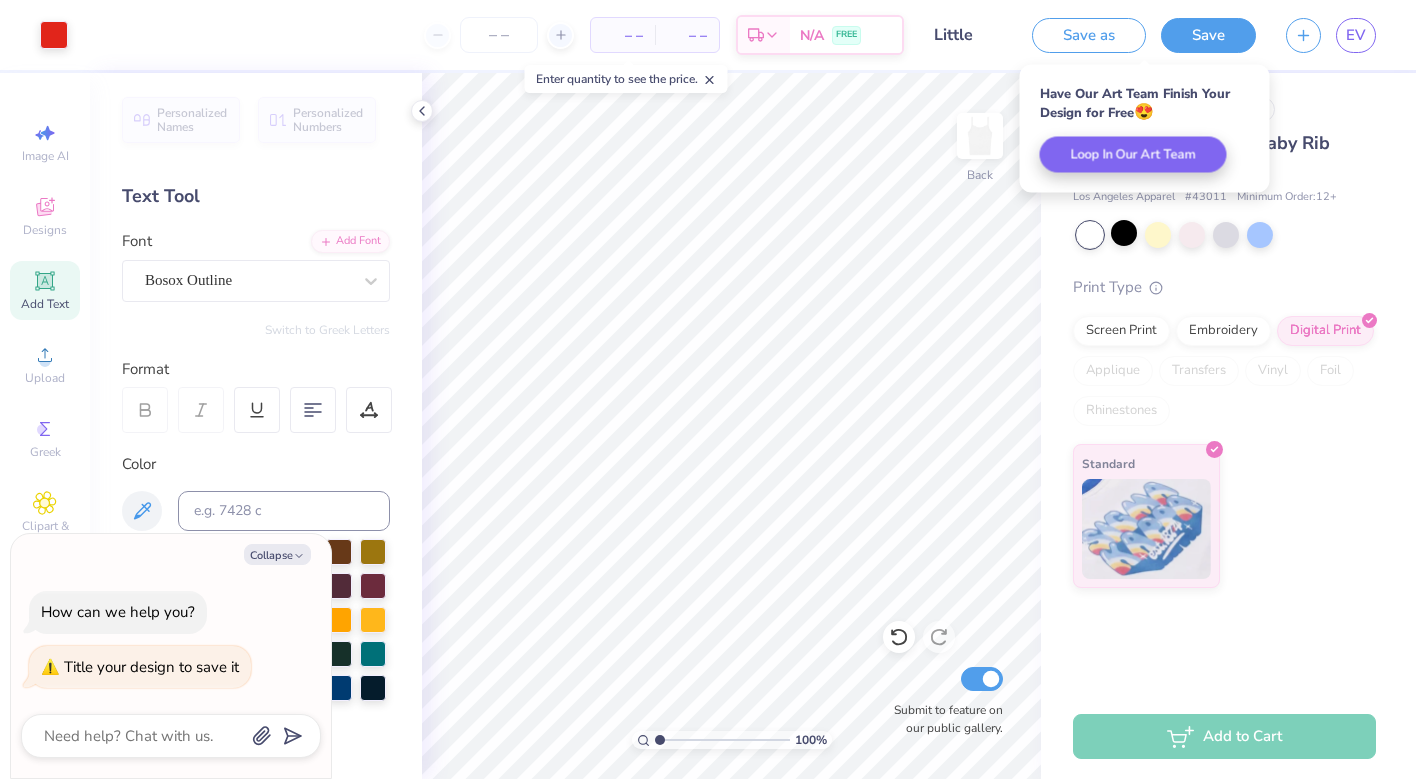 click on "Add to Cart" at bounding box center (1224, 736) 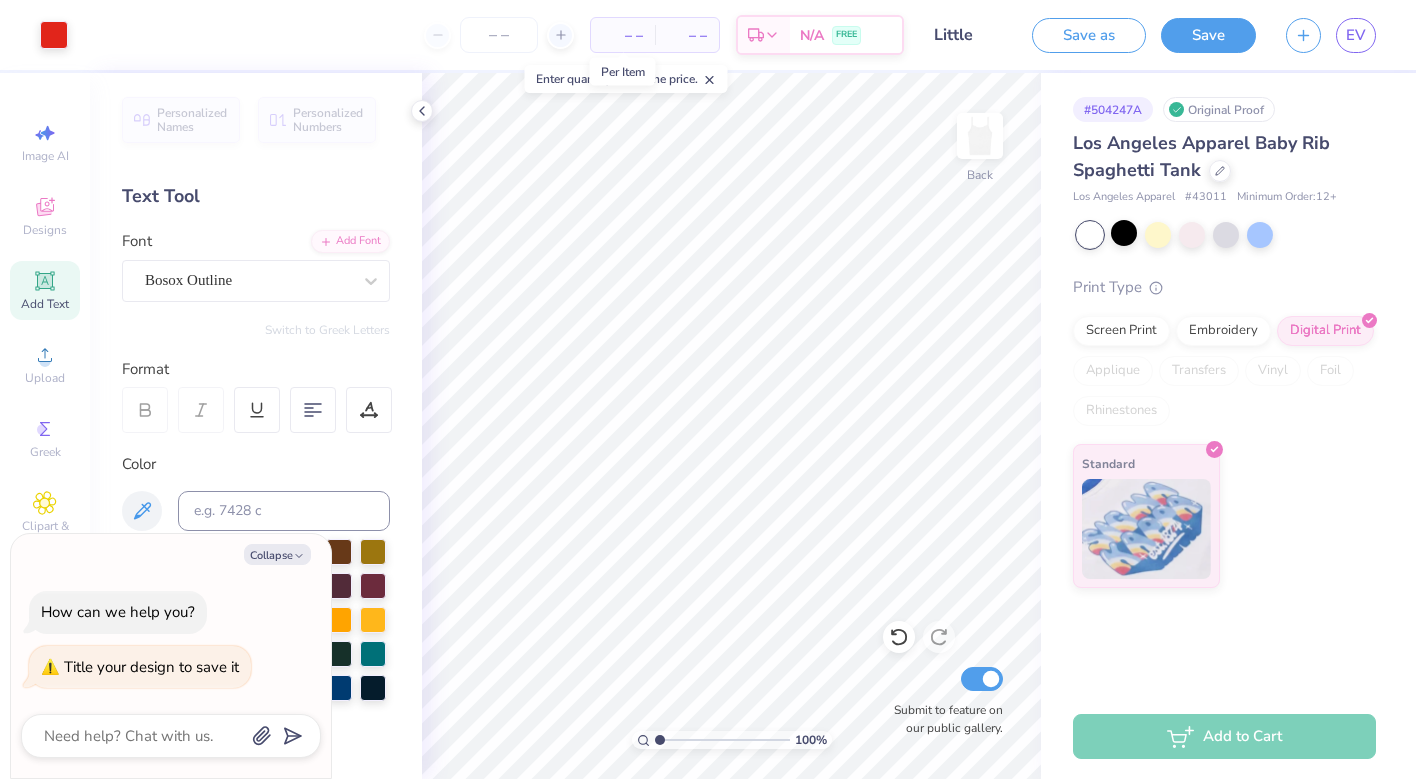 click on "– –" at bounding box center [623, 35] 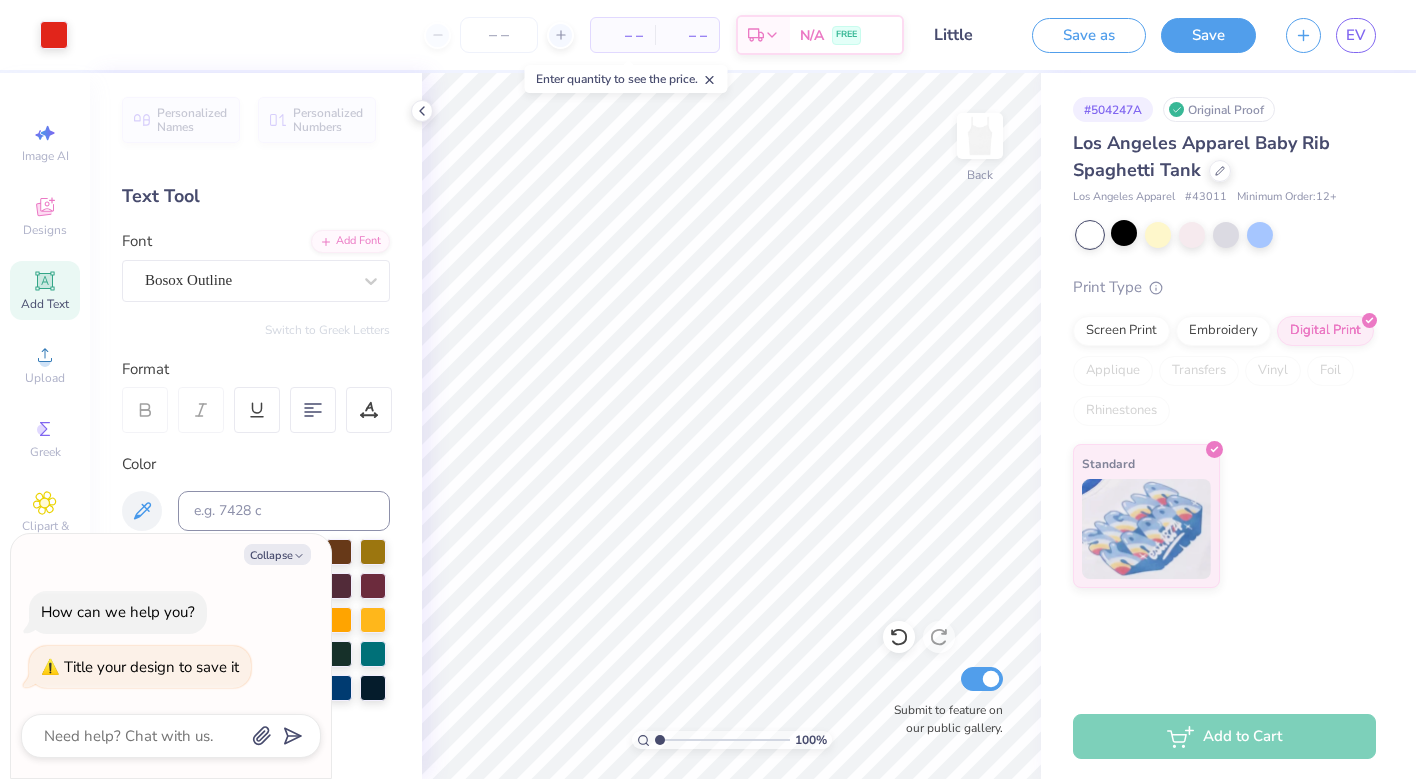click on "– – Per Item" at bounding box center (623, 35) 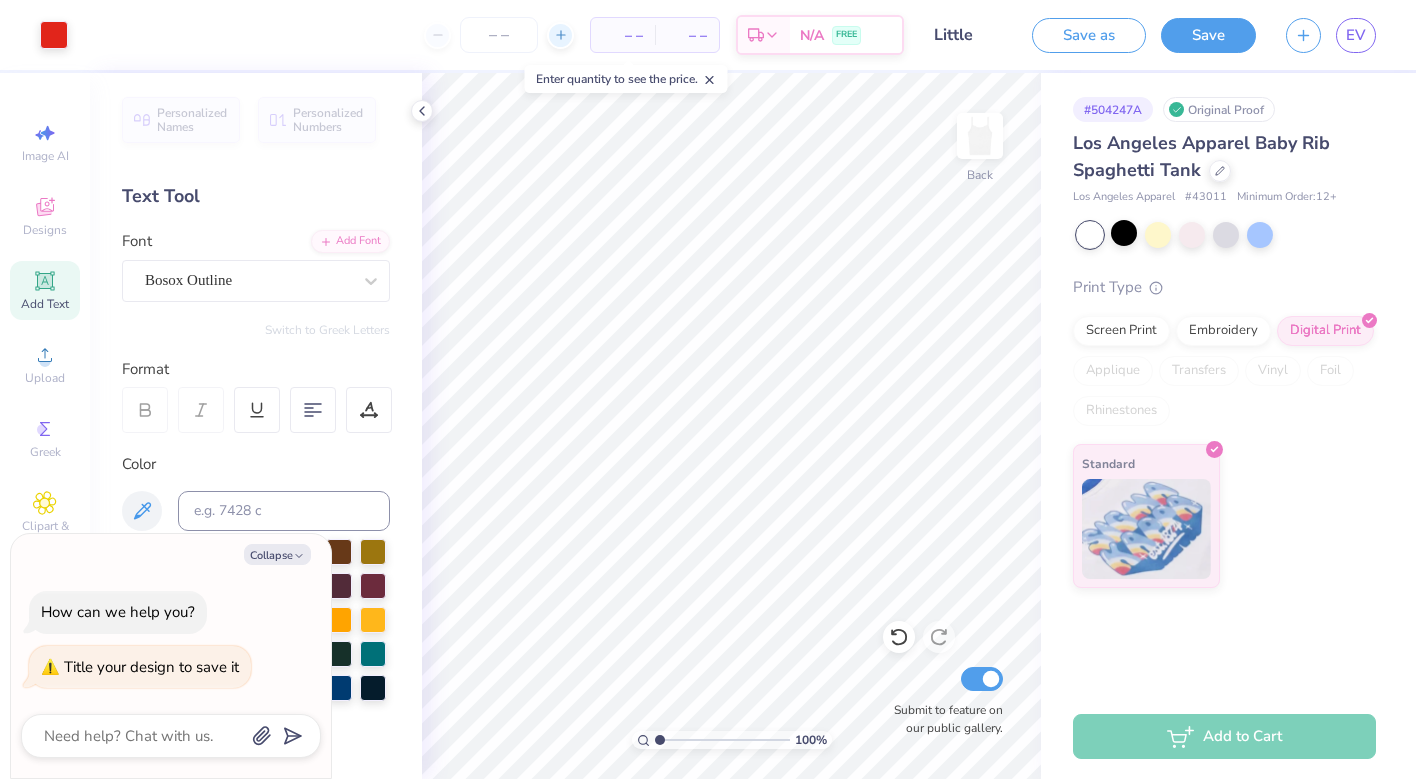click 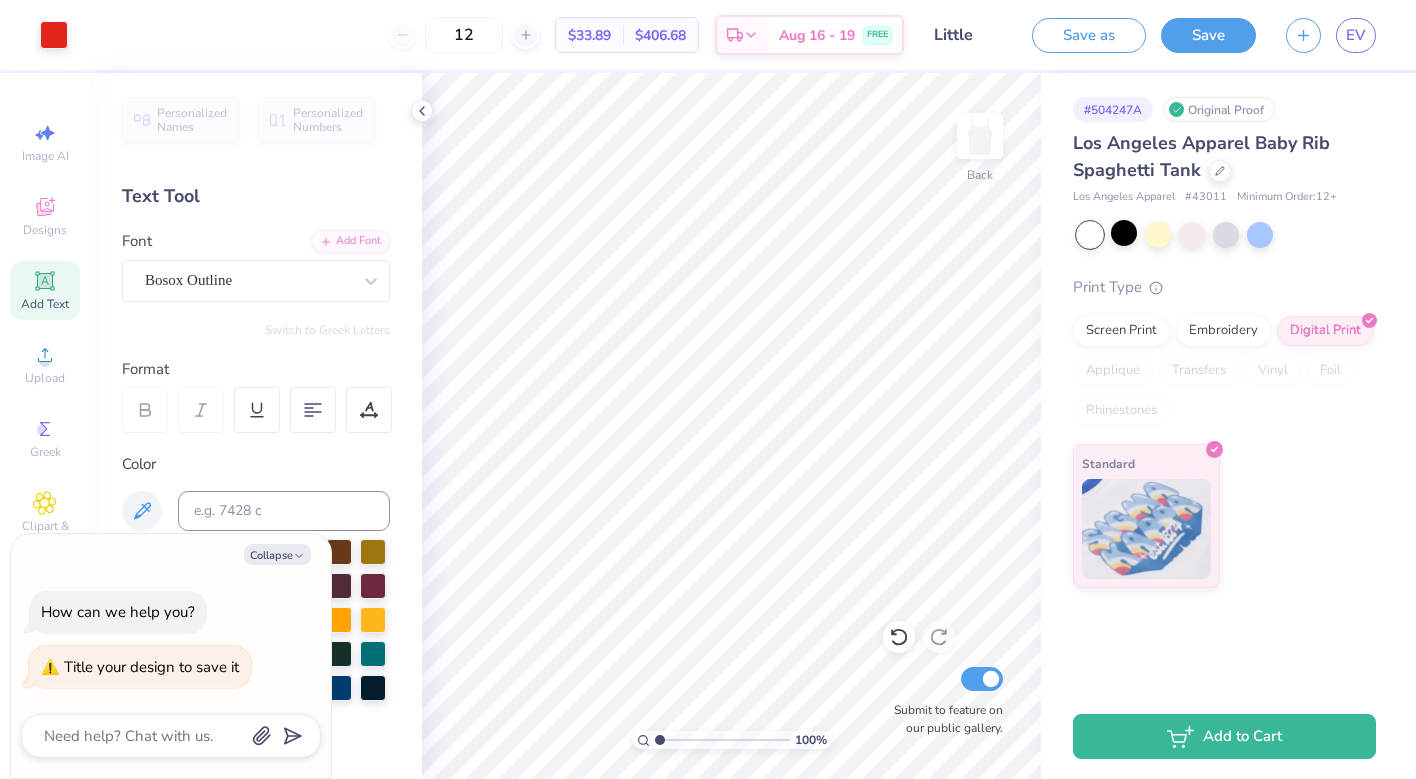 click on "12" at bounding box center (464, 35) 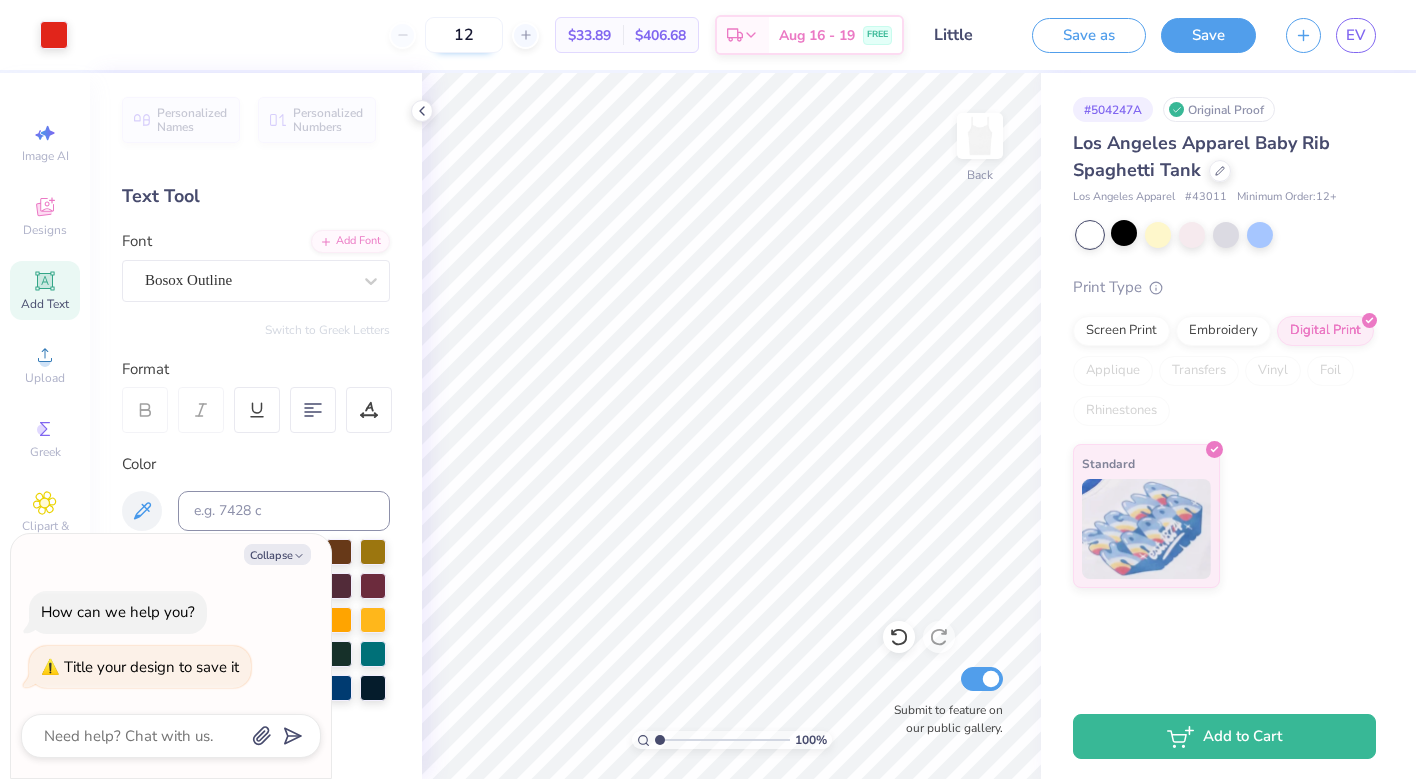click on "12" at bounding box center [464, 35] 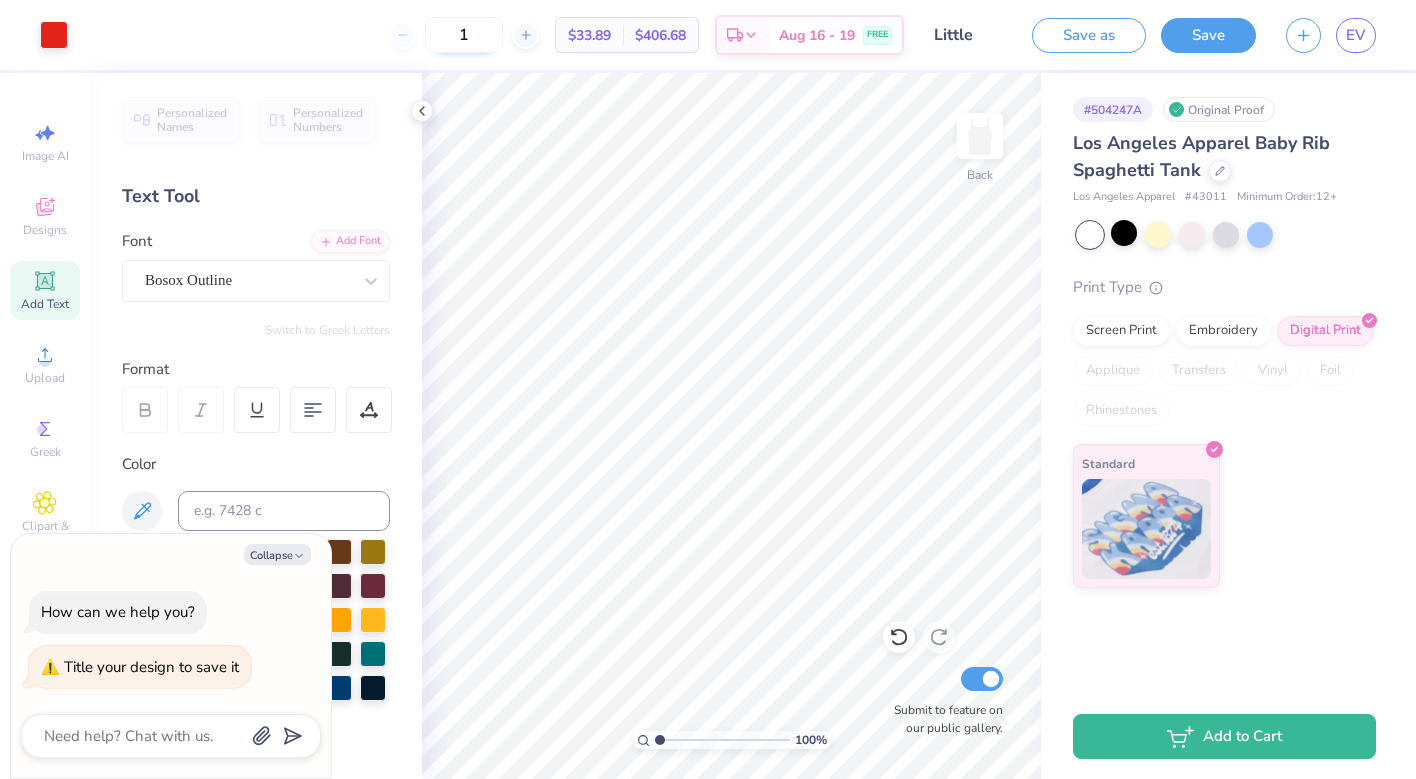 type on "12" 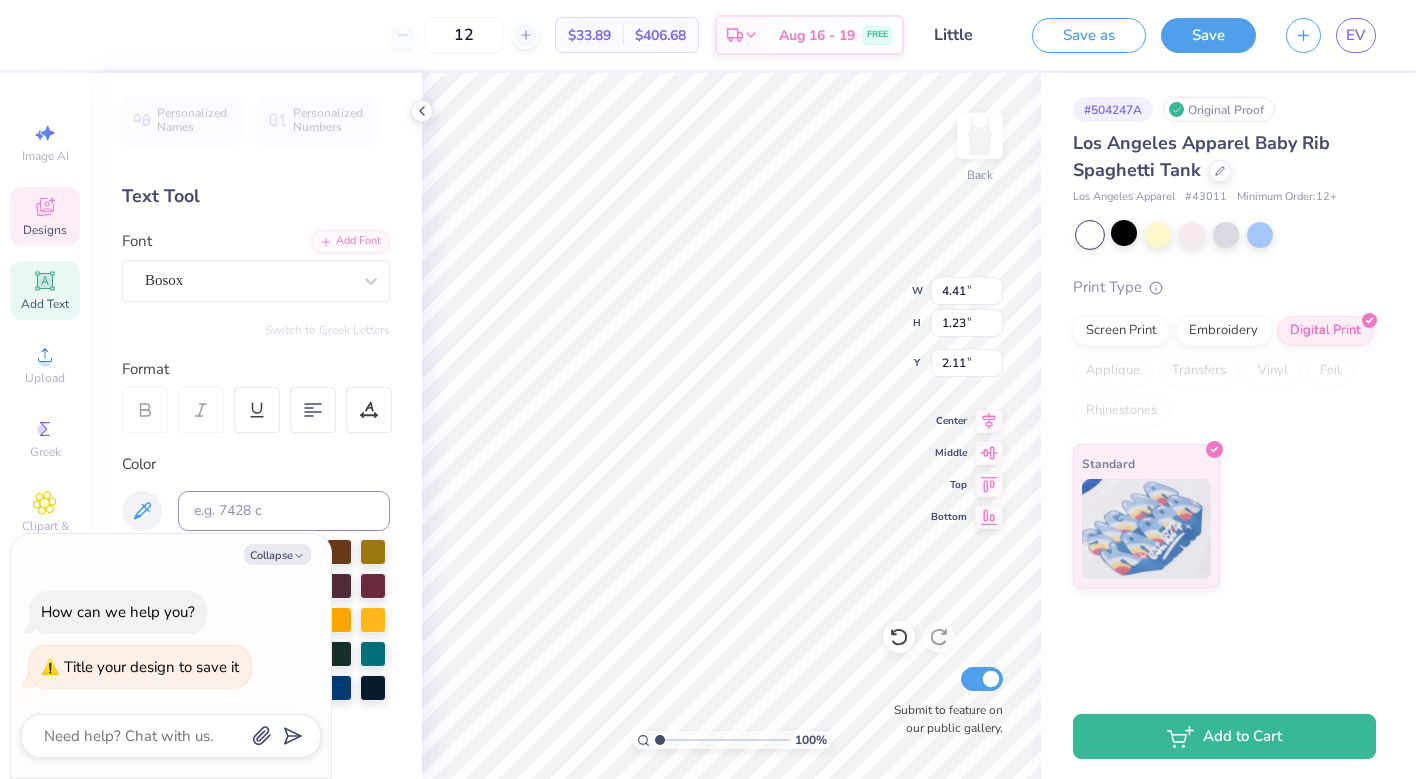 type on "x" 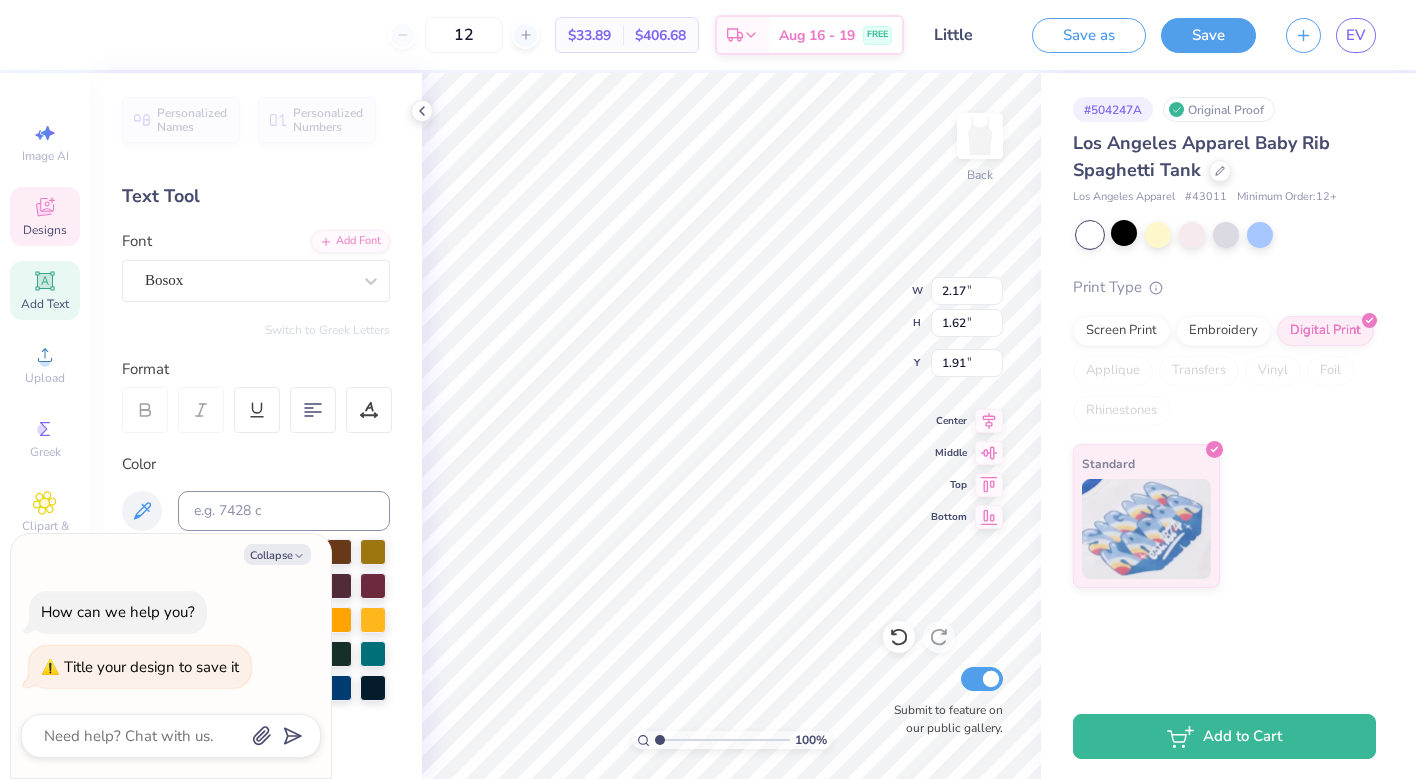 type on "x" 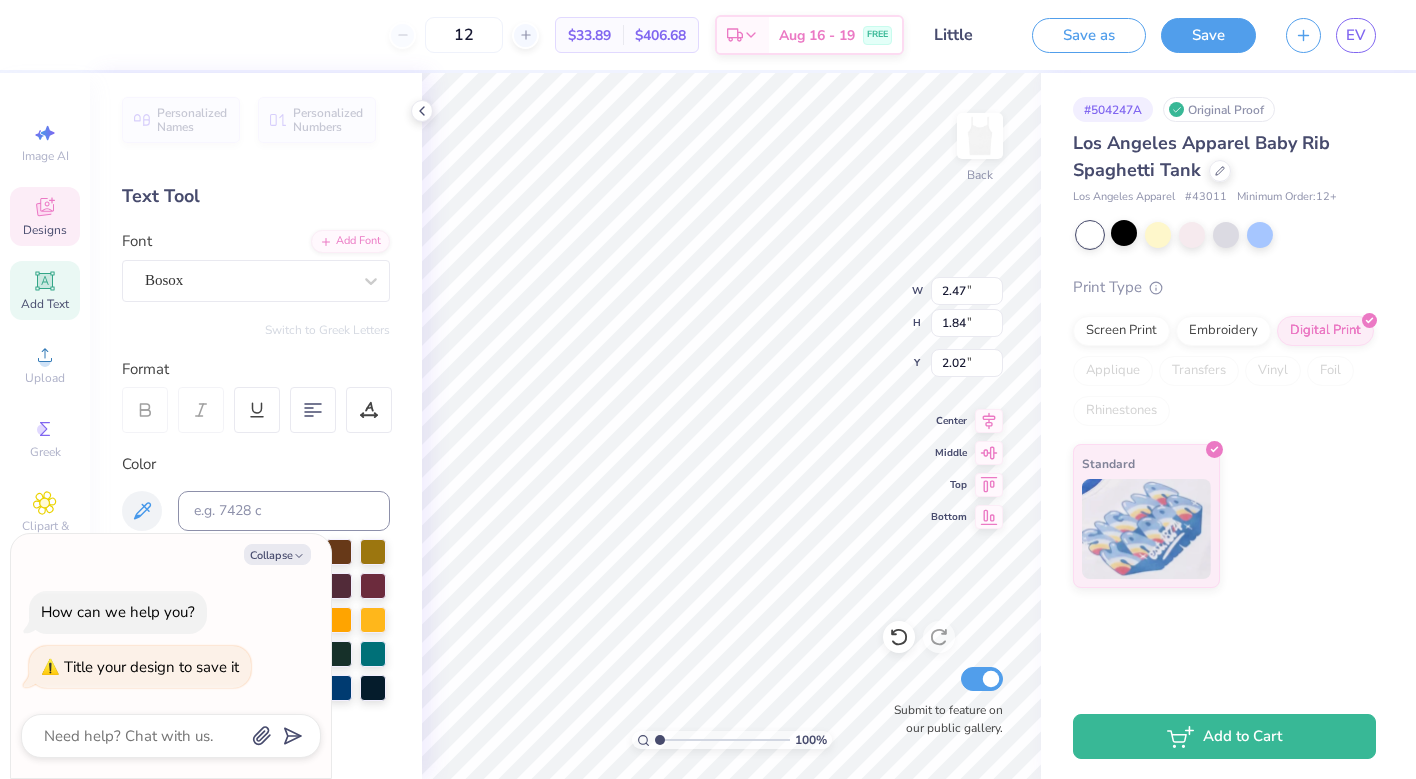 type on "x" 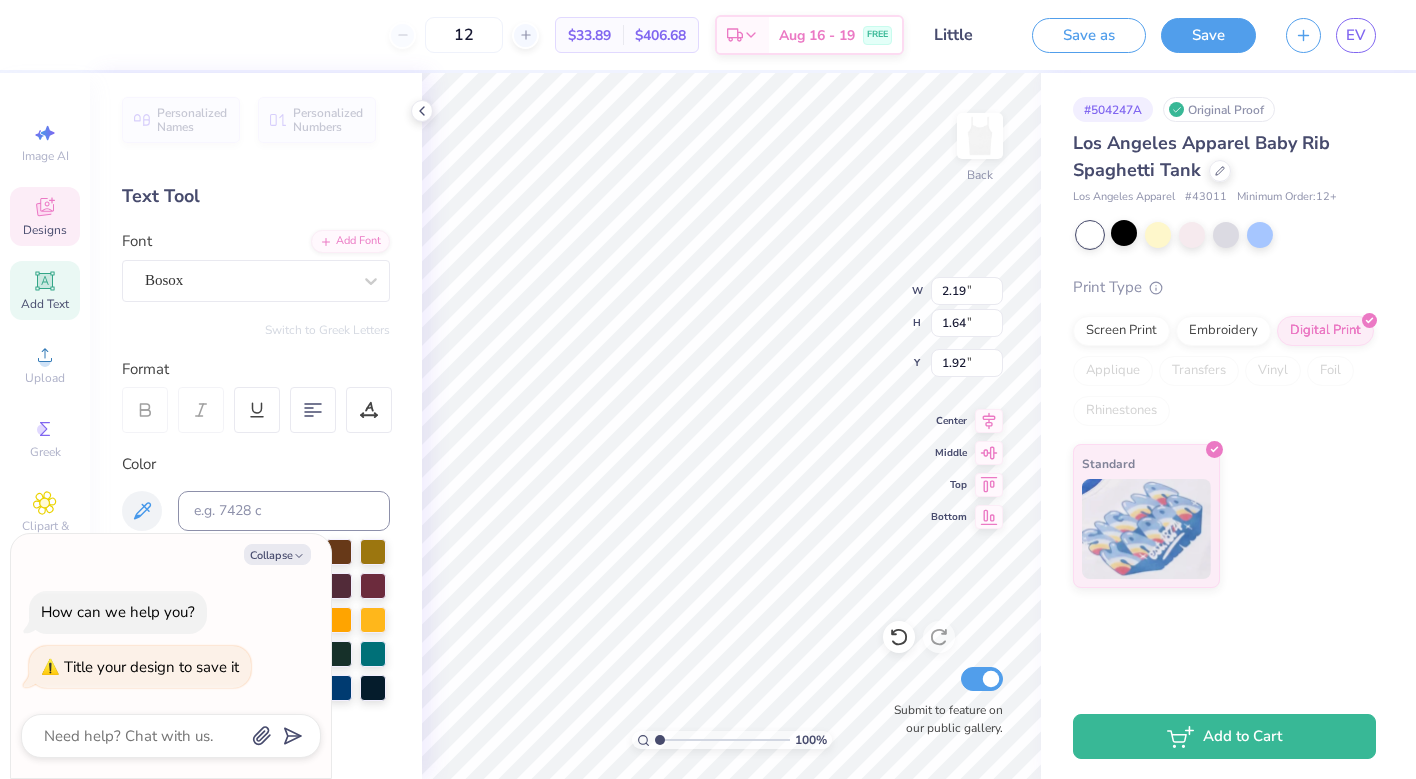 click on "Personalized Names Personalized Numbers Text Tool  Add Font Font Bosox Switch to Greek Letters Format Color Styles Text Shape" at bounding box center [256, 426] 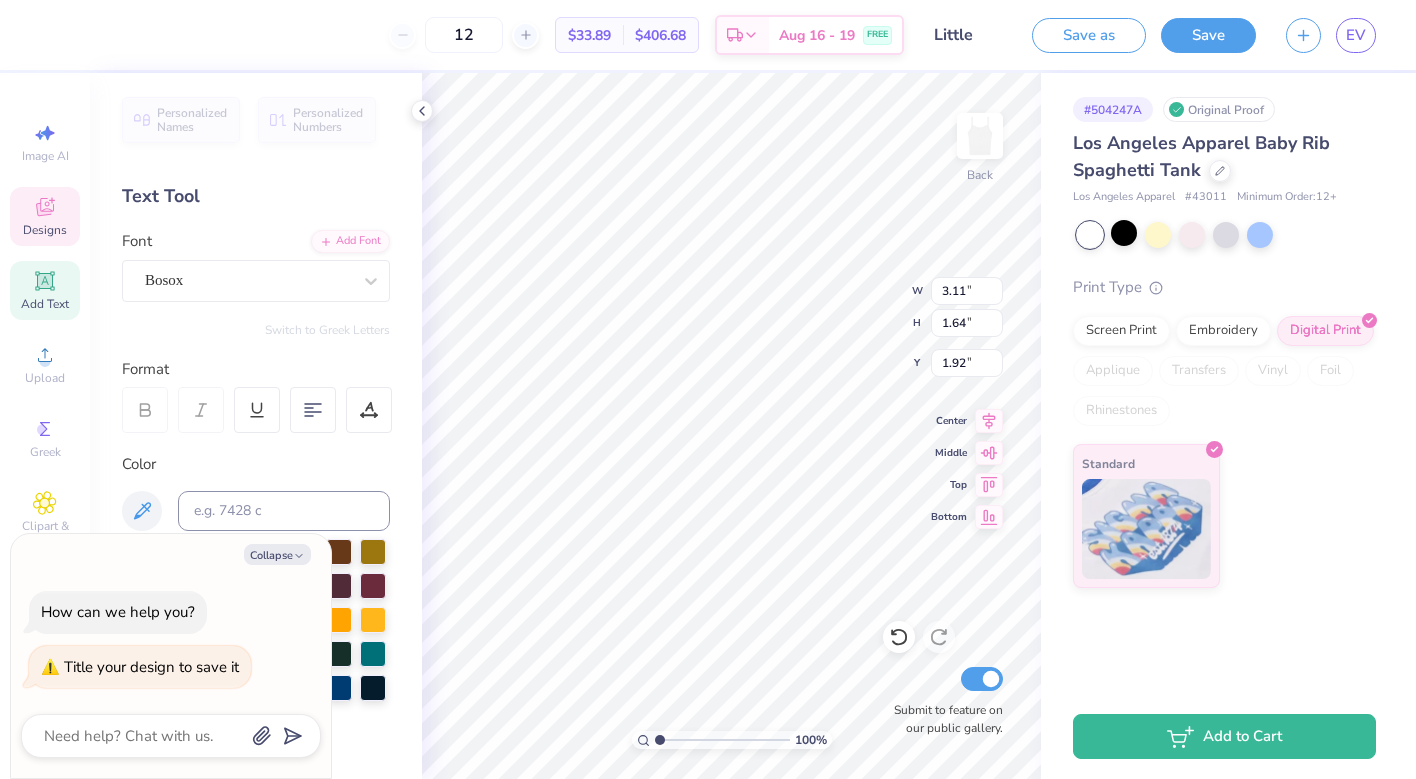 type on "x" 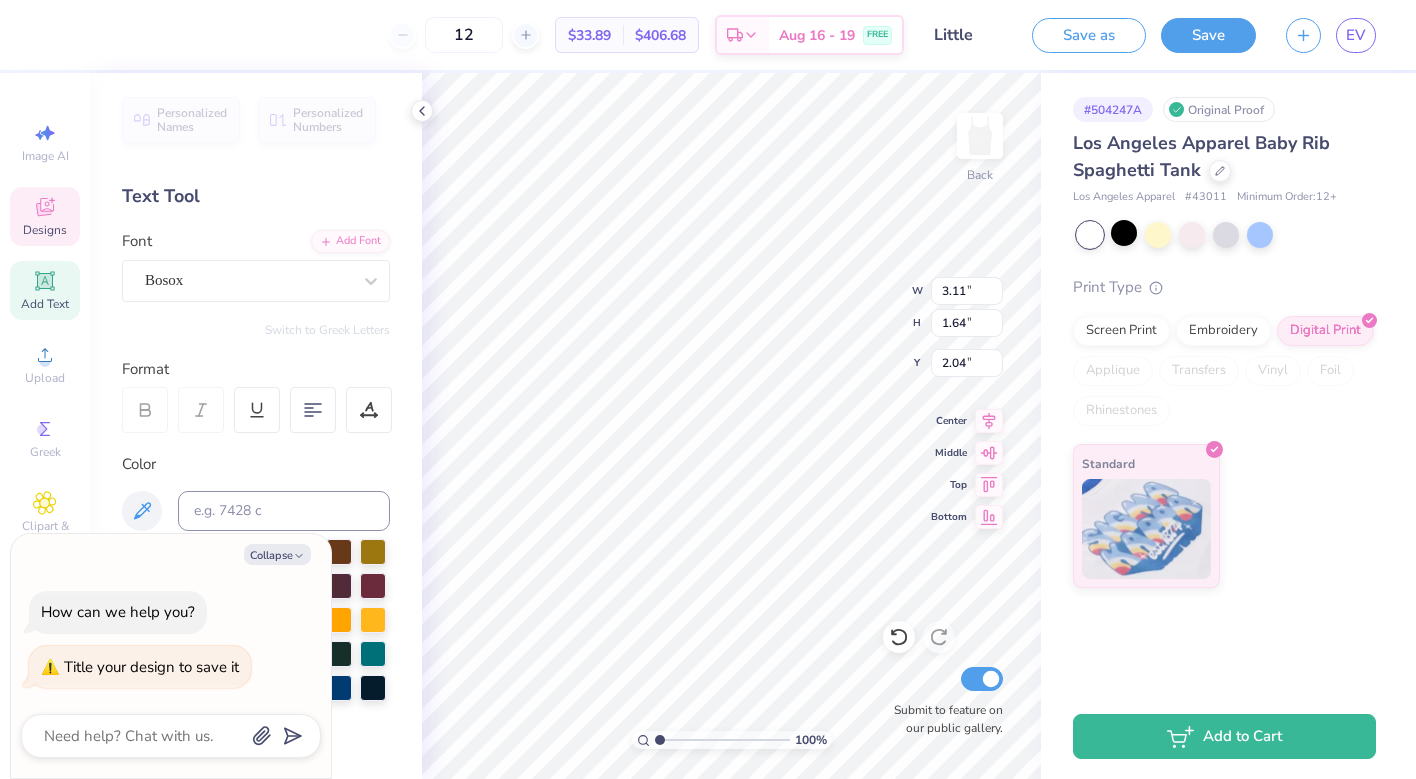 type on "x" 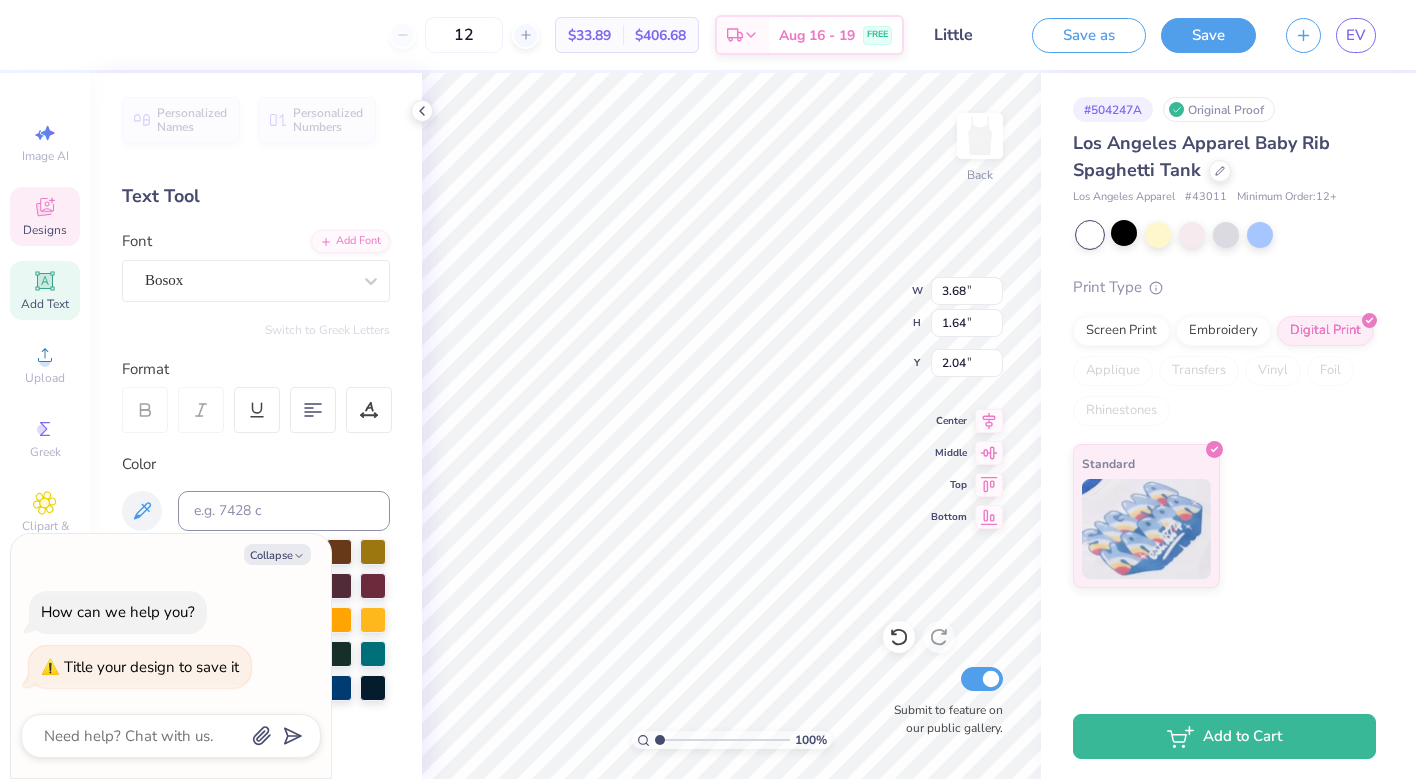 scroll, scrollTop: 0, scrollLeft: 1, axis: horizontal 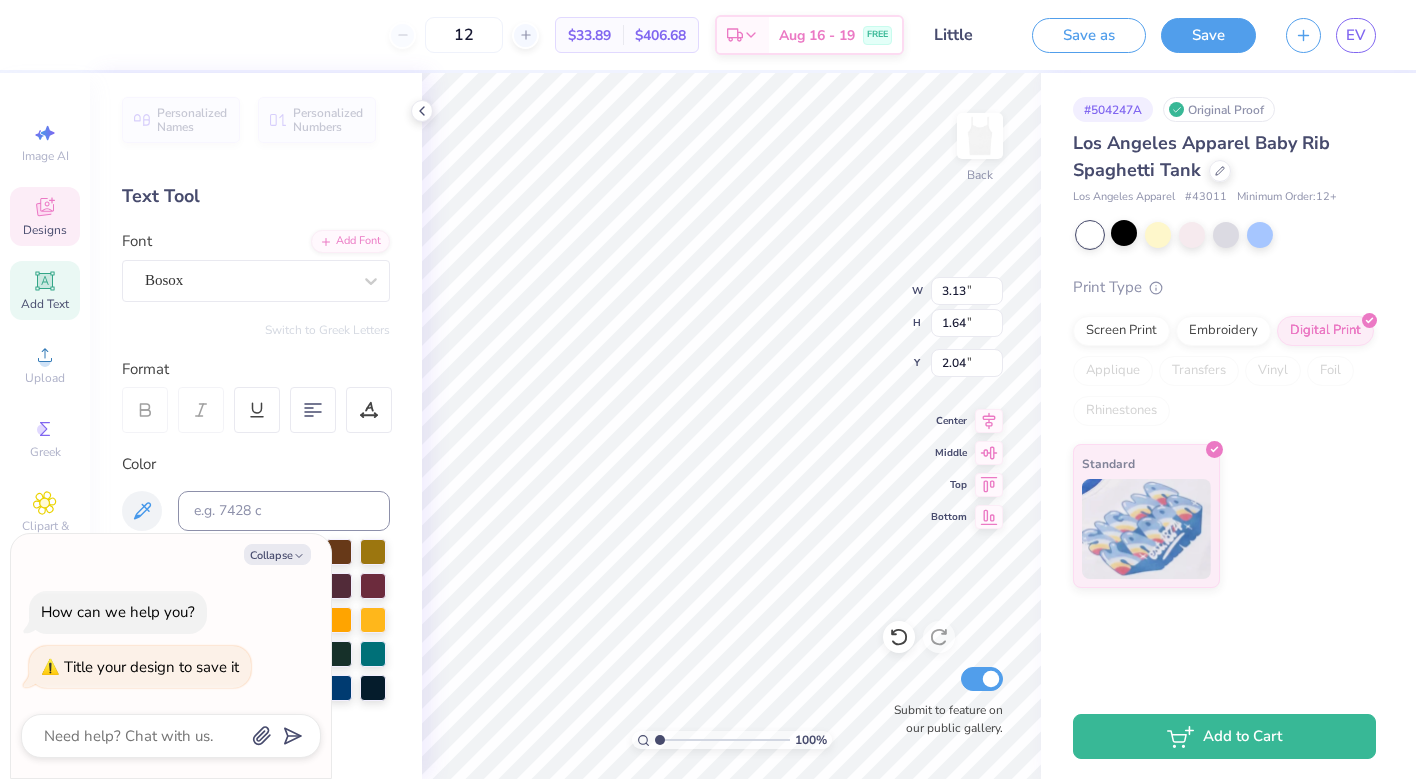 type on "x" 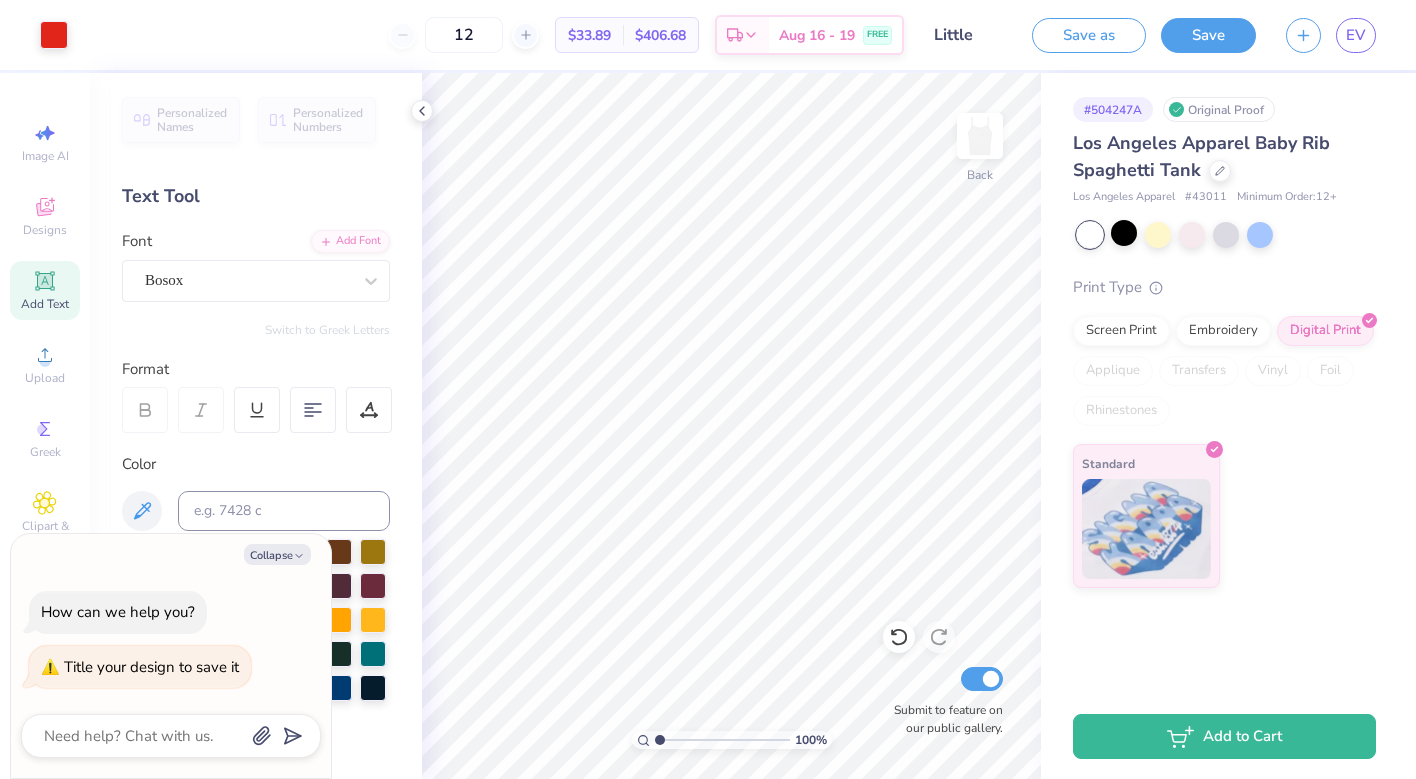 type on "x" 